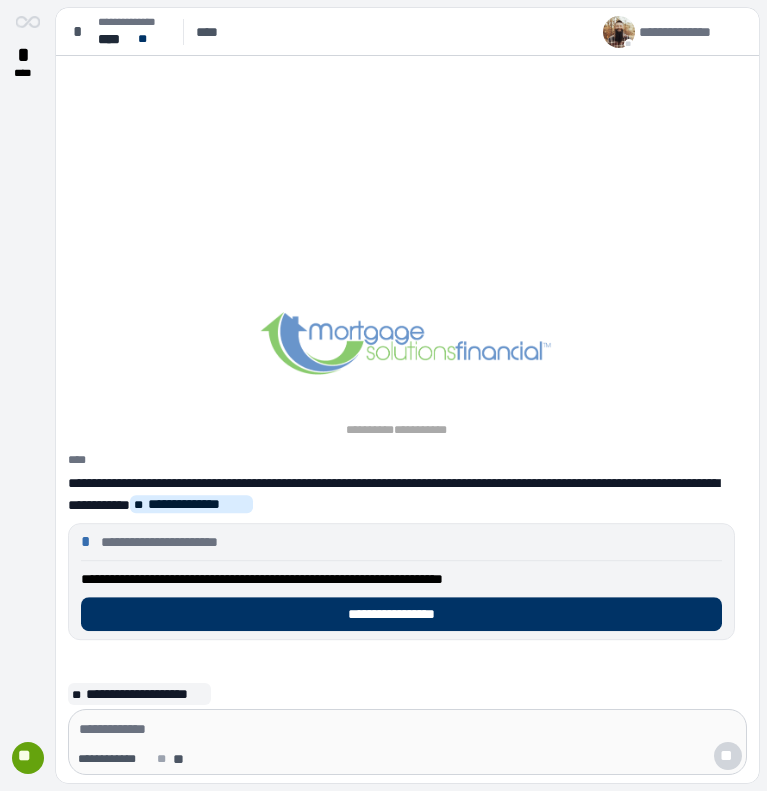 scroll, scrollTop: 0, scrollLeft: 0, axis: both 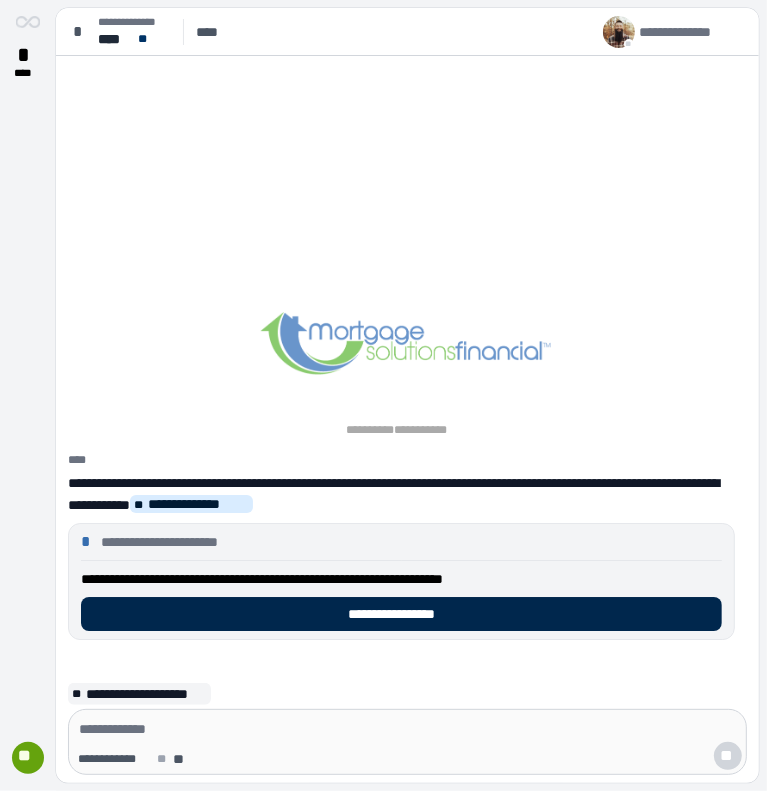 click on "**********" at bounding box center [401, 614] 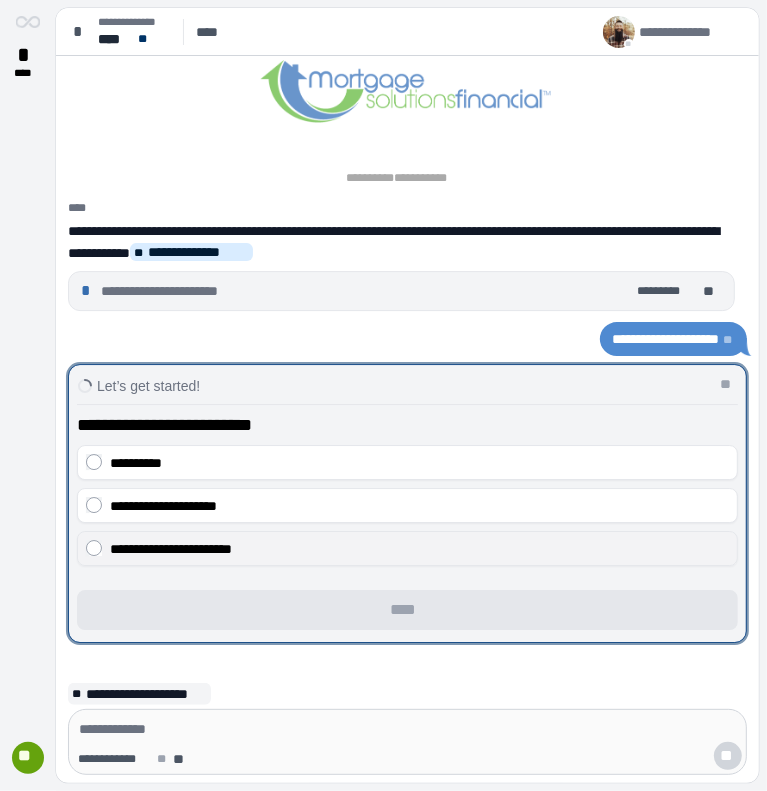 click on "**********" at bounding box center [171, 549] 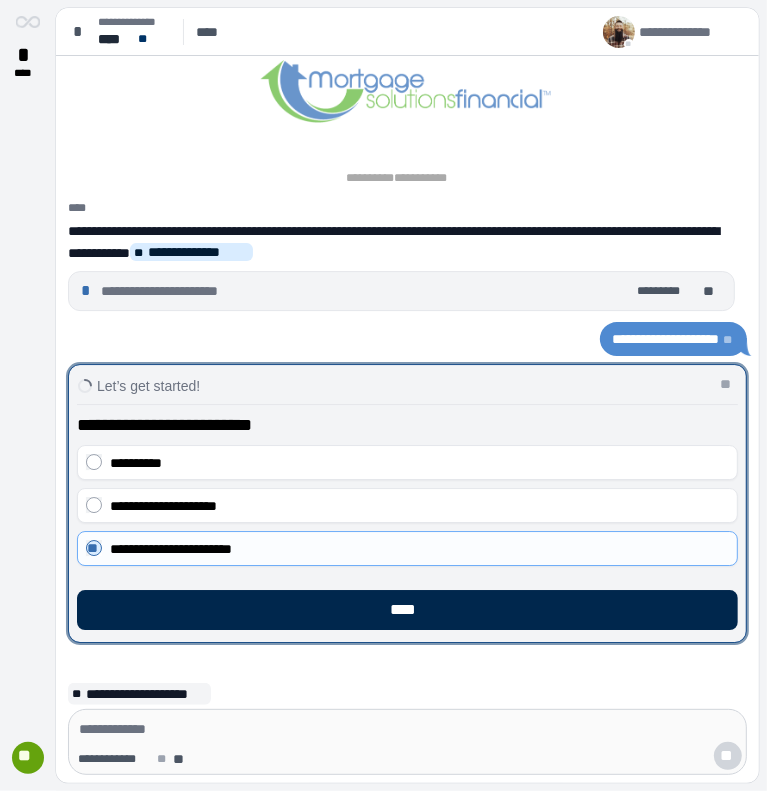 click on "****" at bounding box center (407, 610) 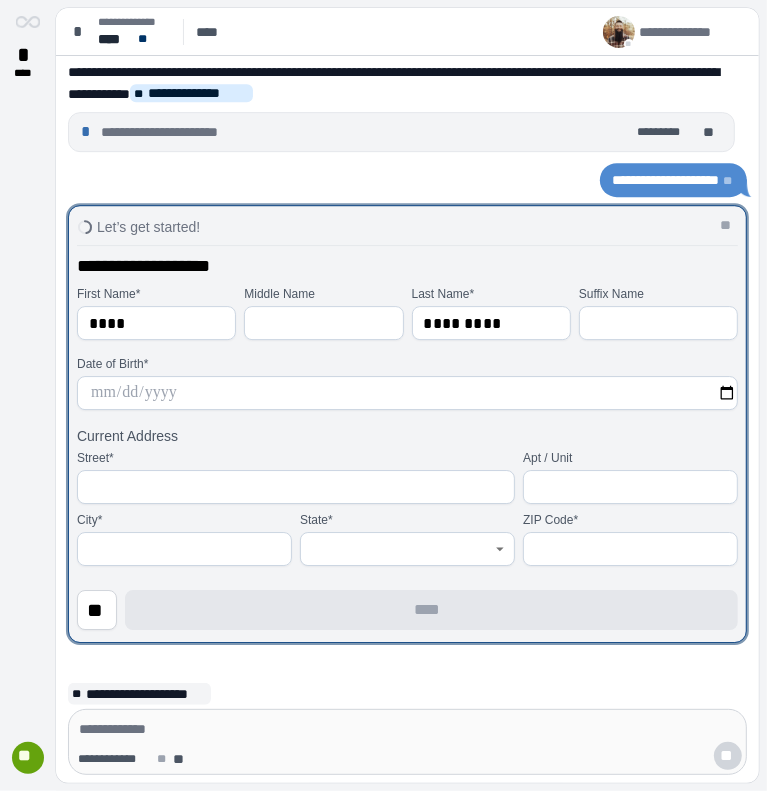 click at bounding box center (407, 393) 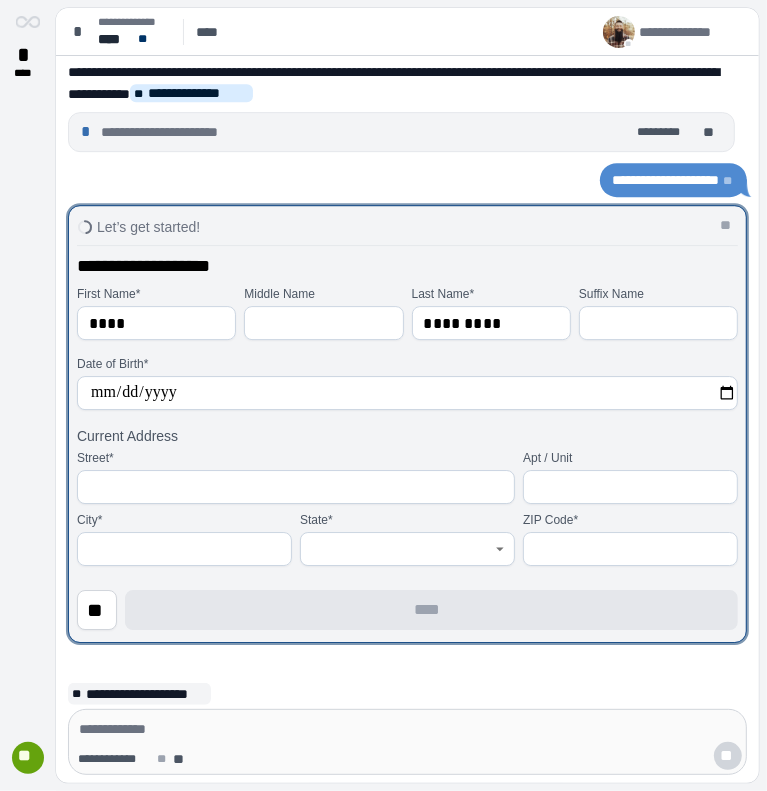 type on "**********" 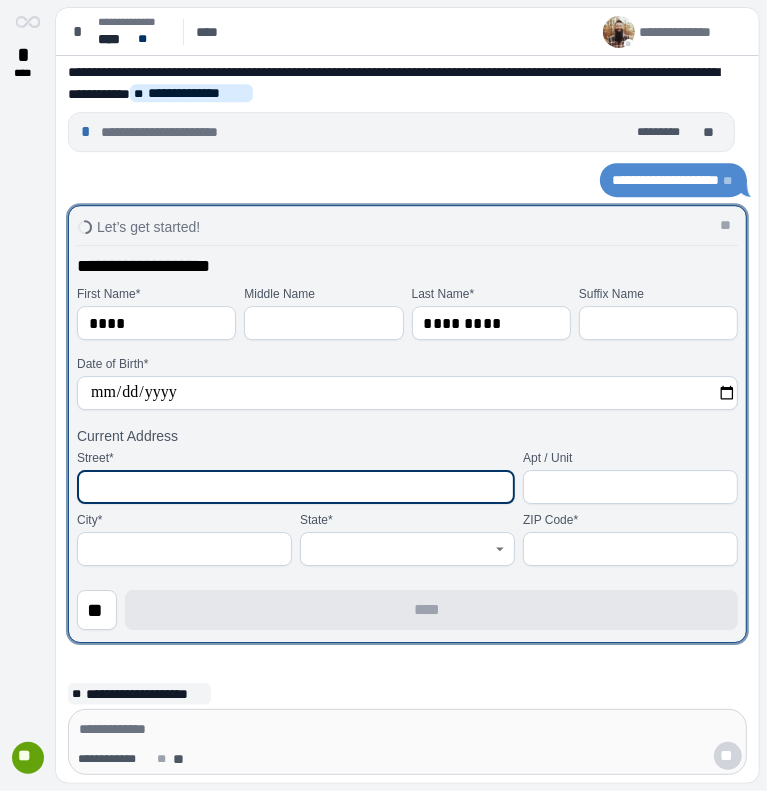 click at bounding box center (296, 487) 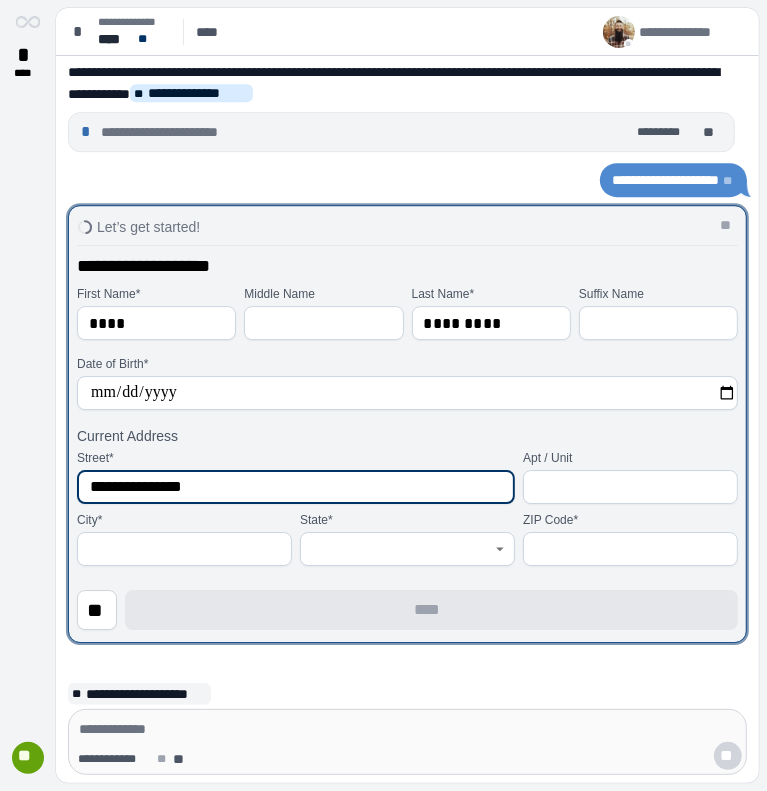 type on "**********" 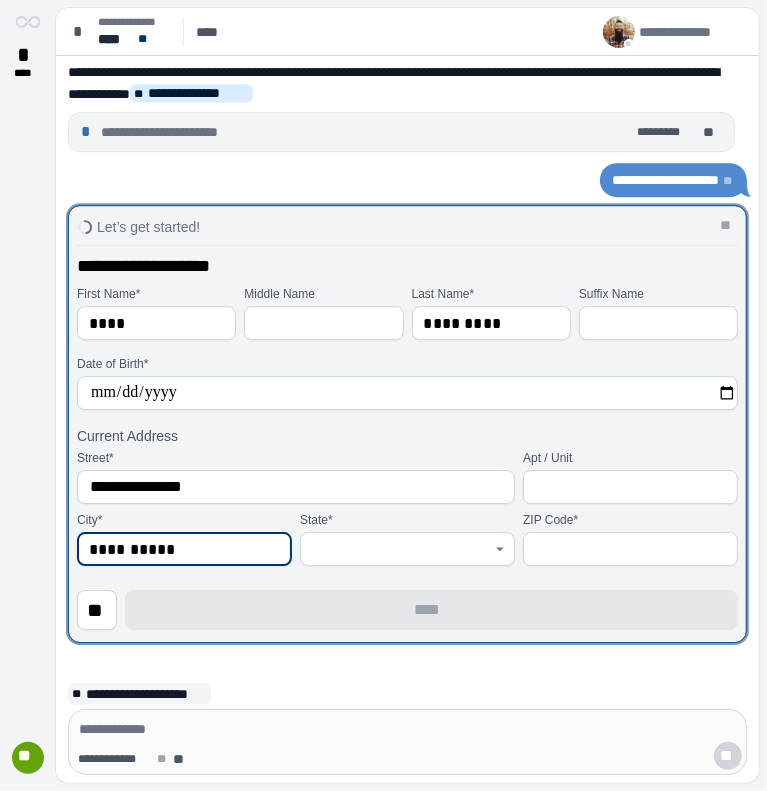 type on "**********" 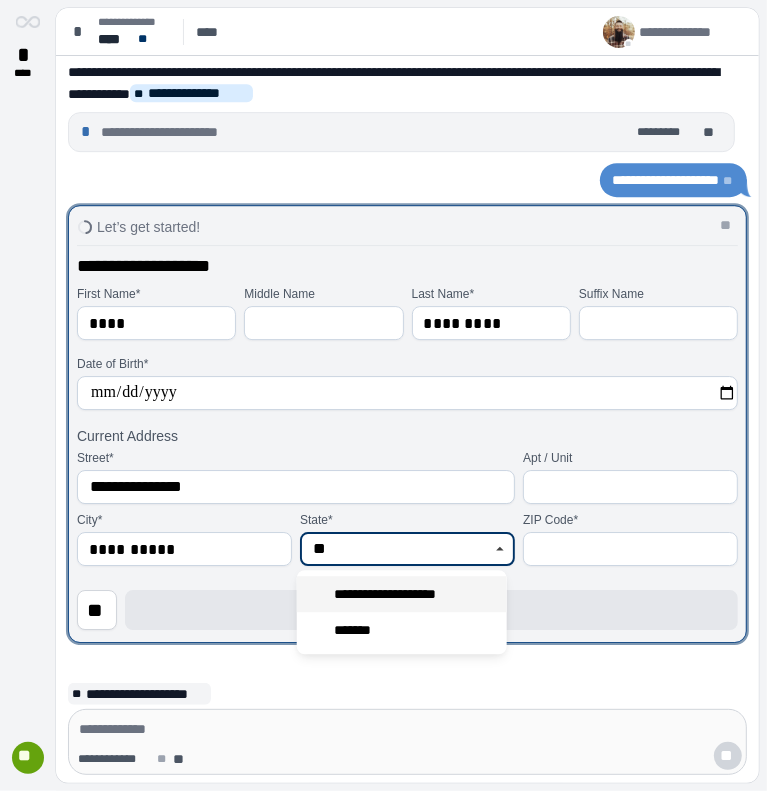 click on "**********" at bounding box center [395, 594] 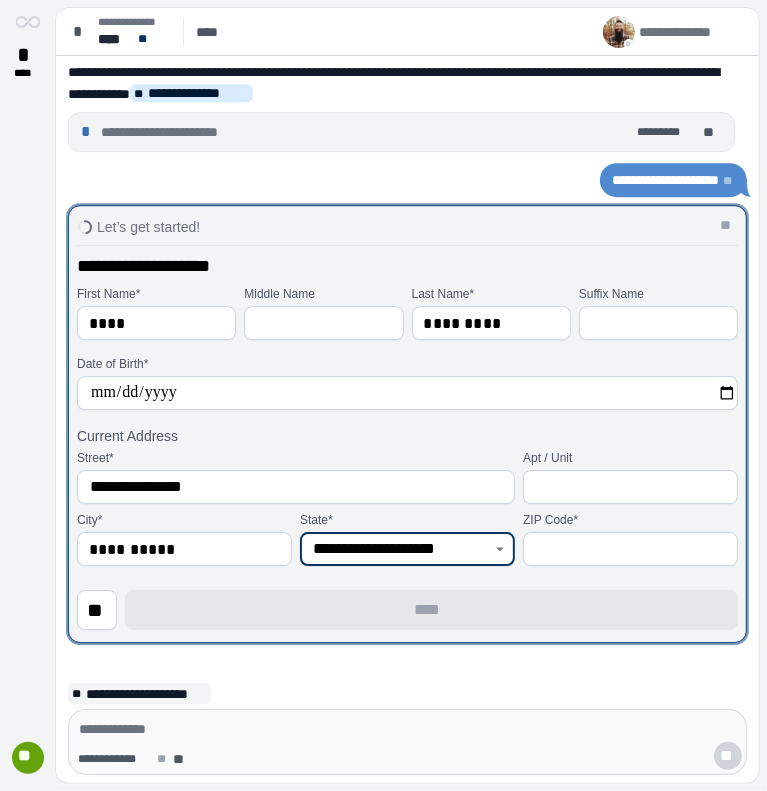 type on "**********" 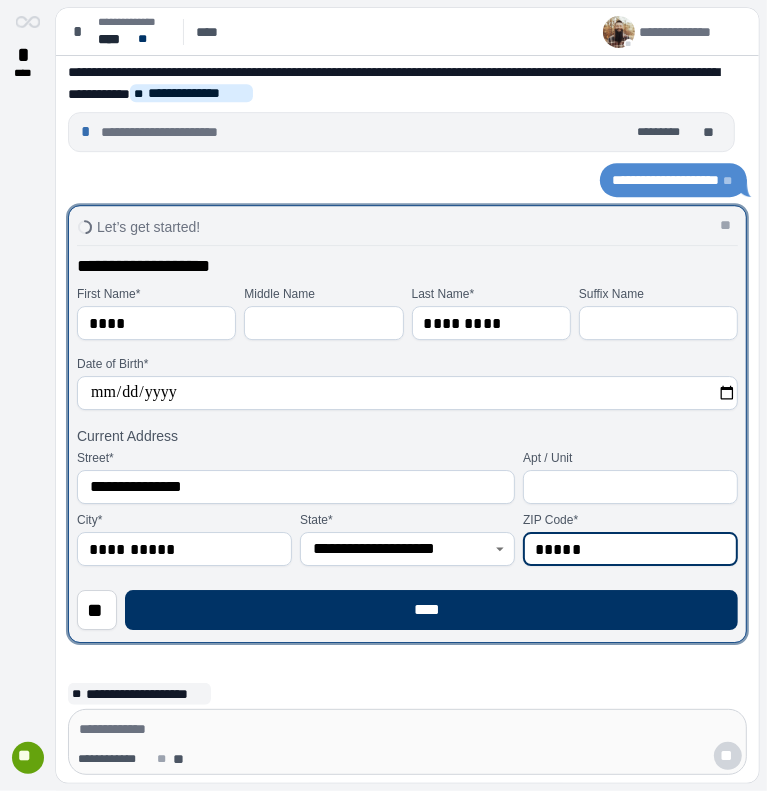 type on "*****" 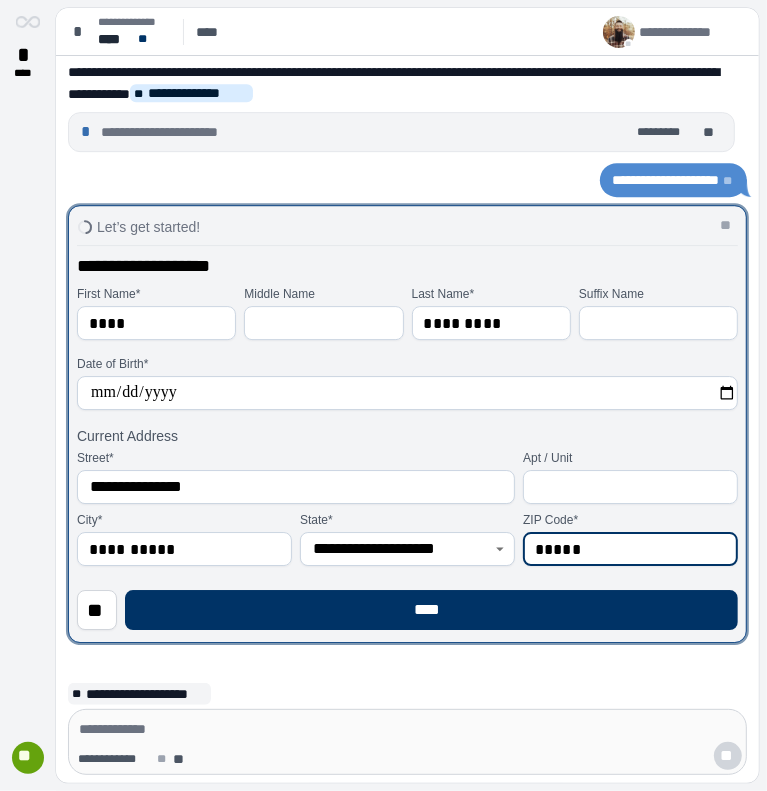 type 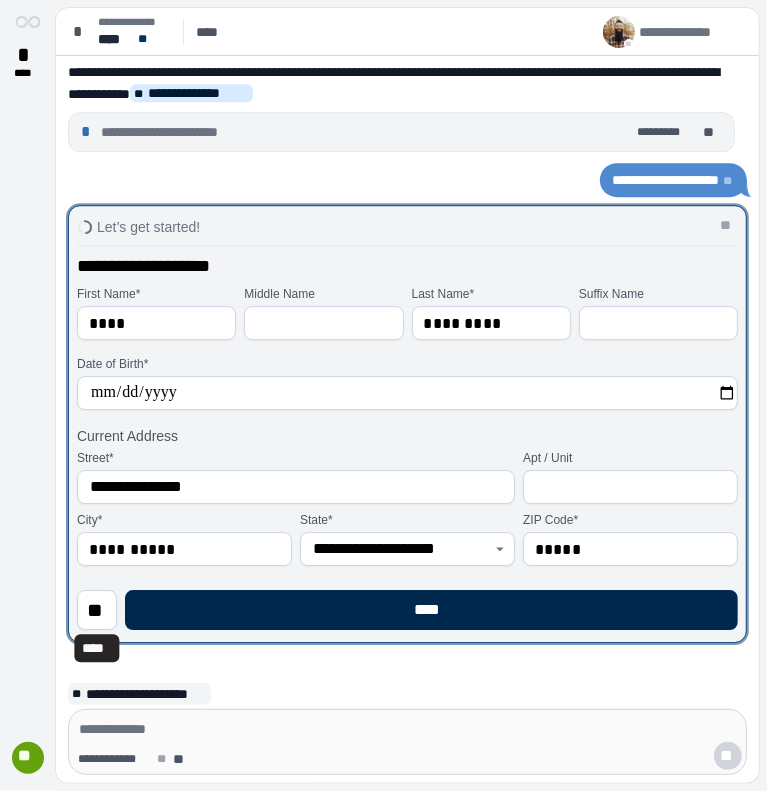 click on "****" at bounding box center [431, 610] 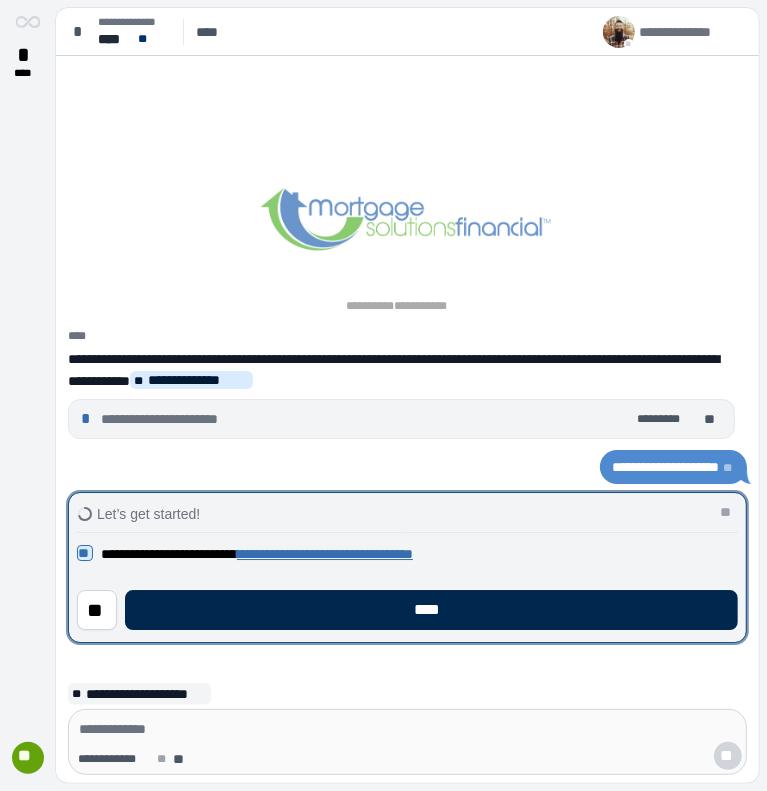 click on "****" at bounding box center [431, 610] 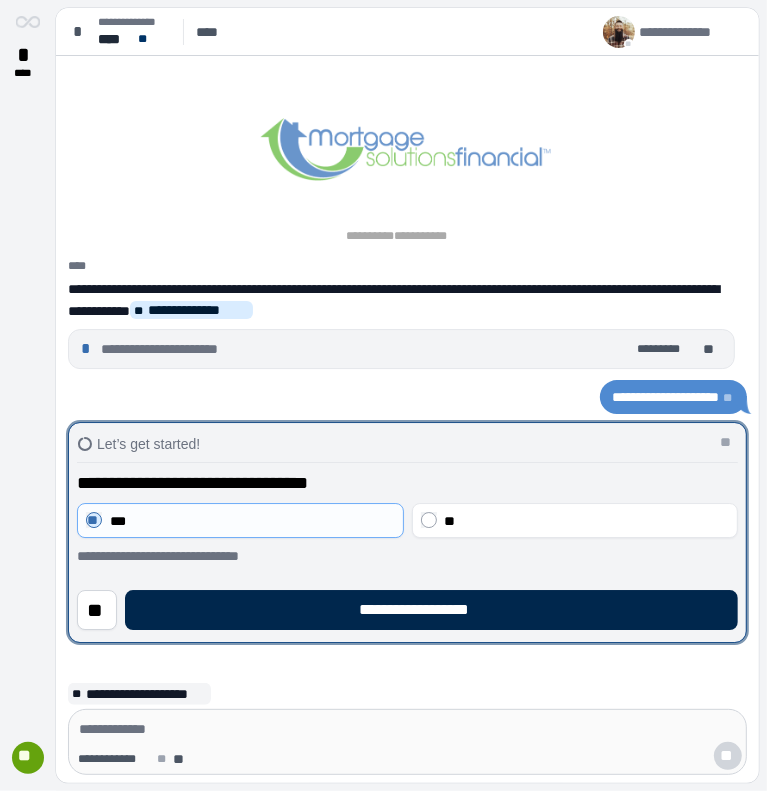 click on "**********" at bounding box center (431, 610) 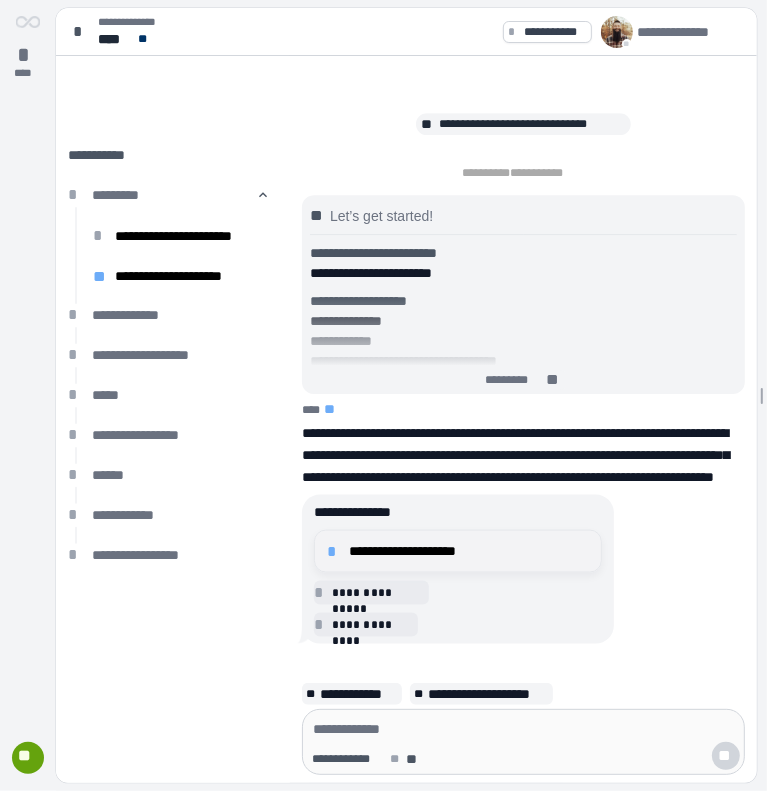 click on "**********" at bounding box center [458, 551] 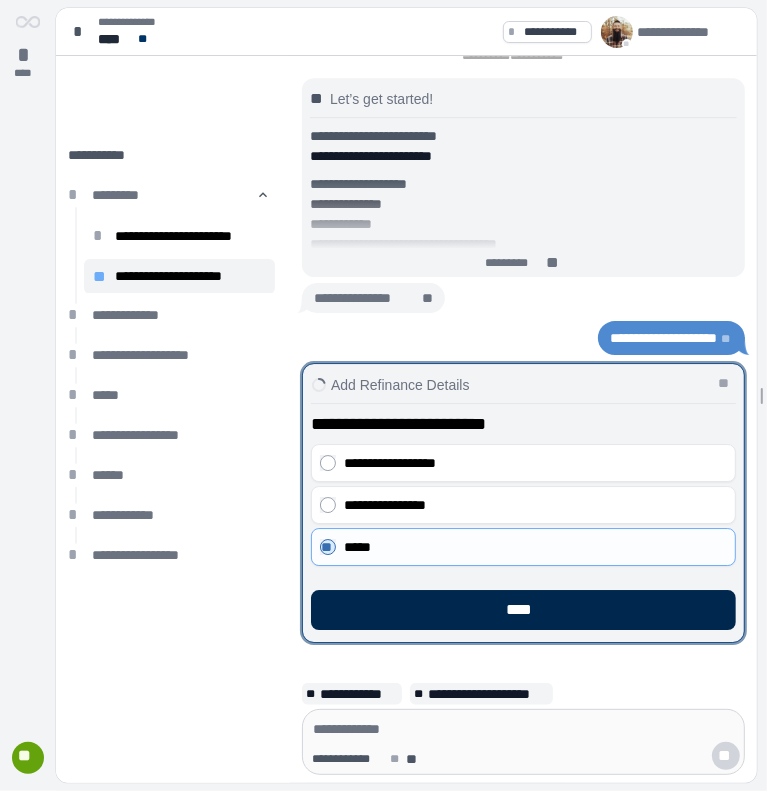 click on "****" at bounding box center [523, 610] 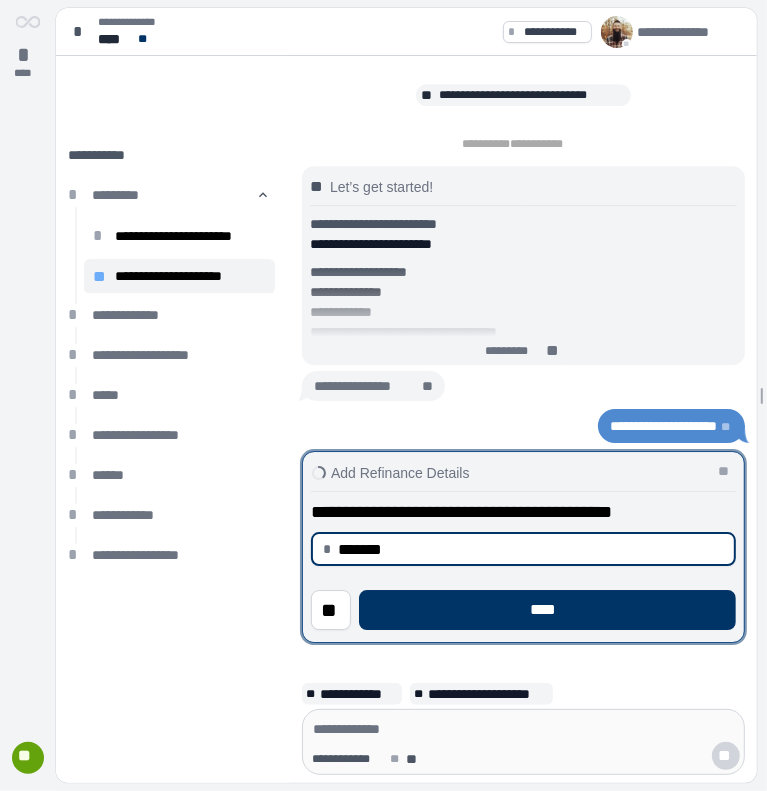 type on "**********" 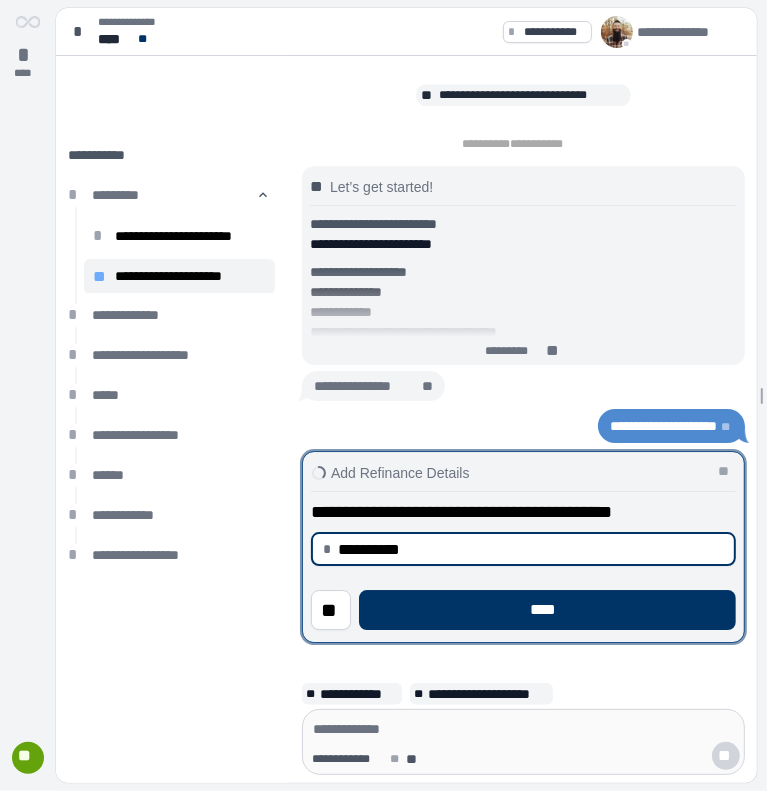 type 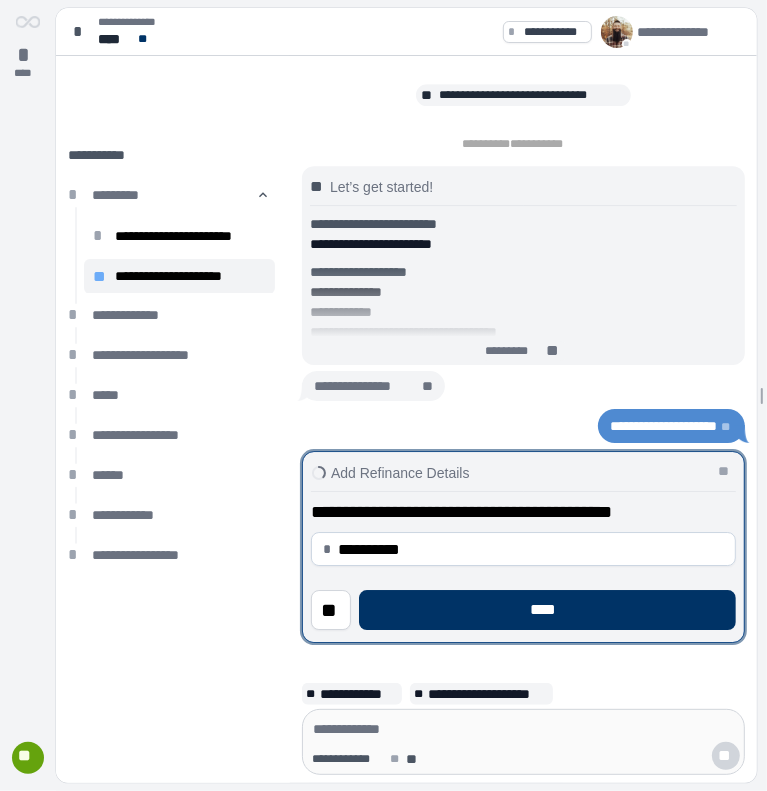 type 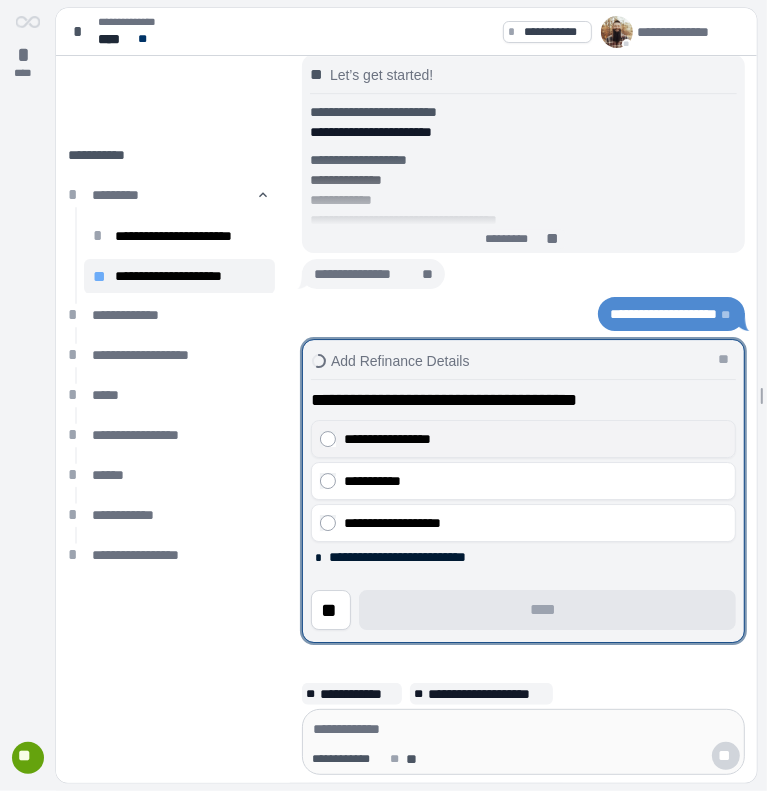 click on "**********" at bounding box center (523, 439) 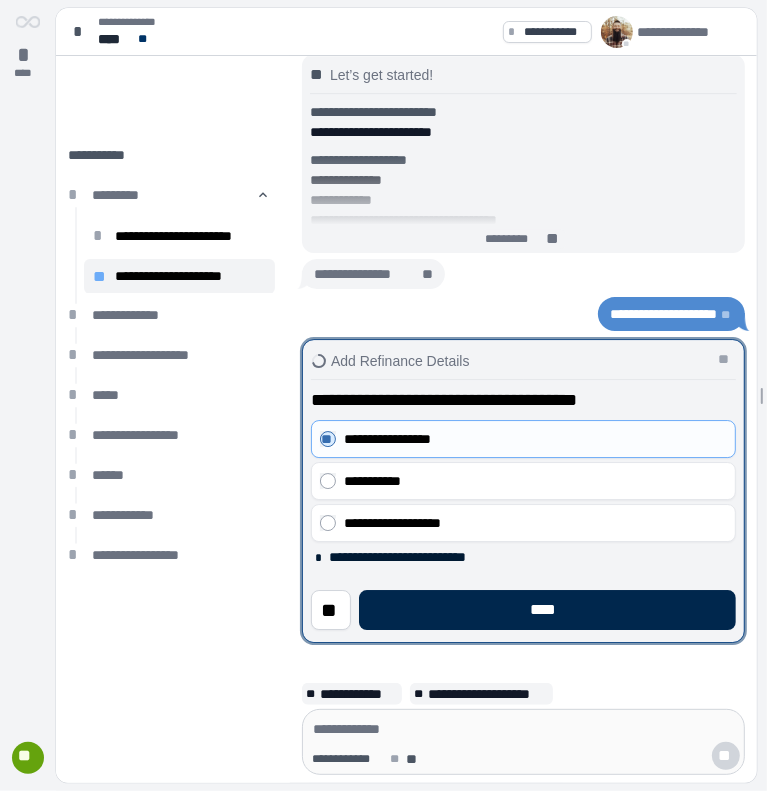 click on "****" at bounding box center [547, 610] 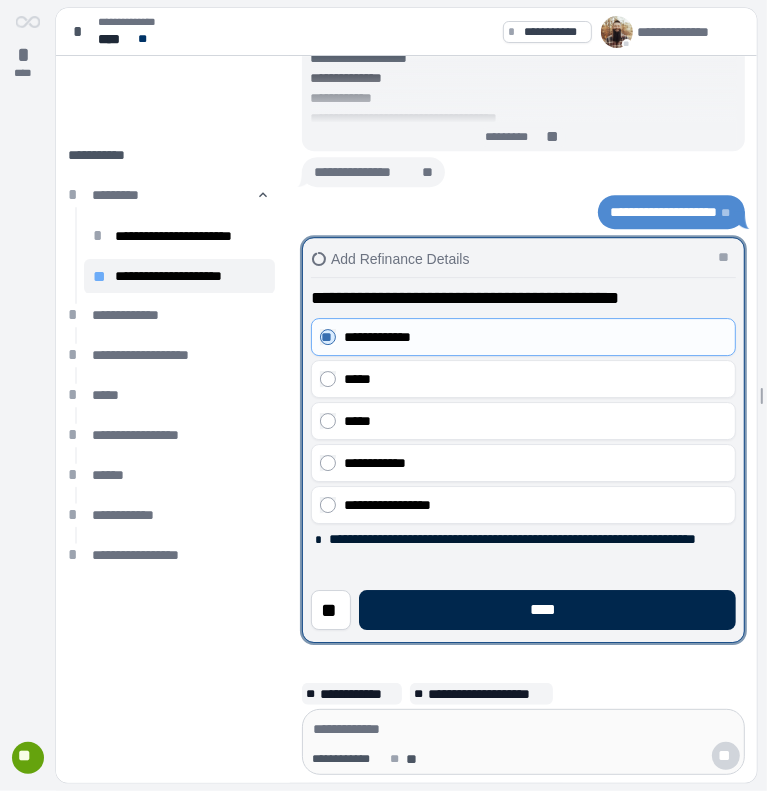 click on "****" at bounding box center (547, 610) 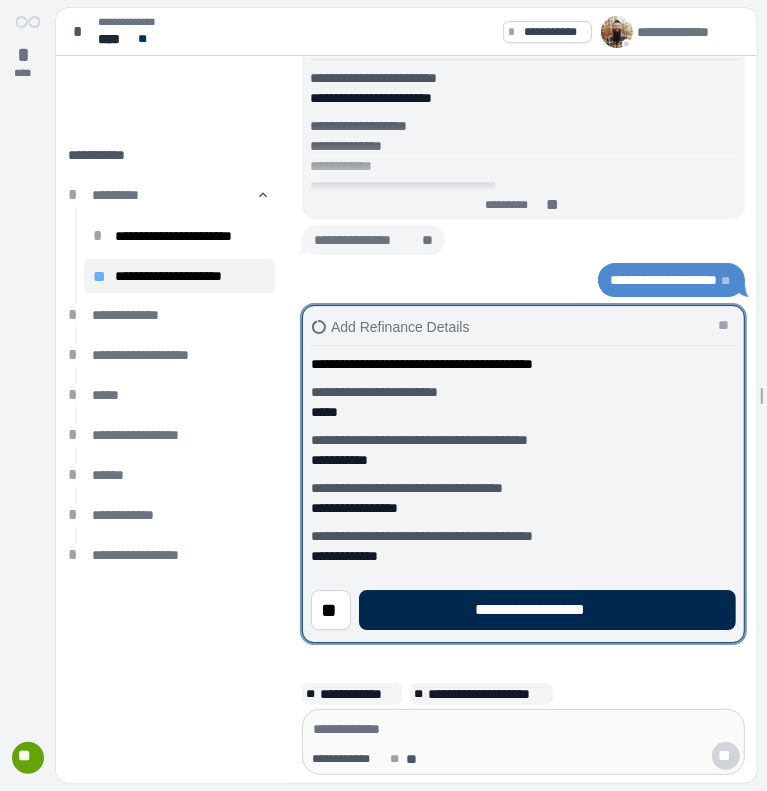 click on "**********" at bounding box center (547, 610) 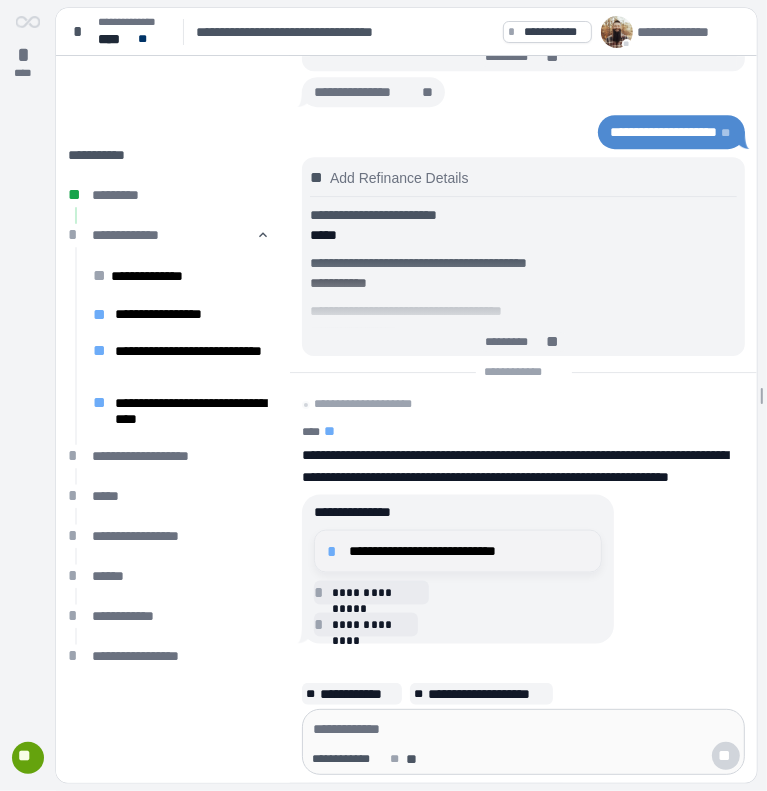 click on "**********" at bounding box center (469, 551) 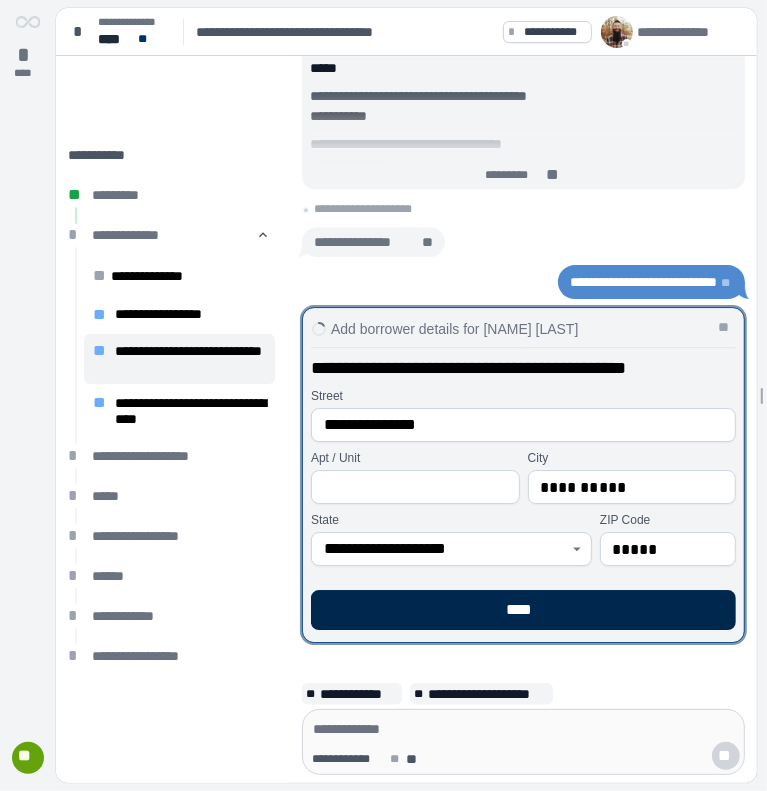 click on "****" at bounding box center (523, 610) 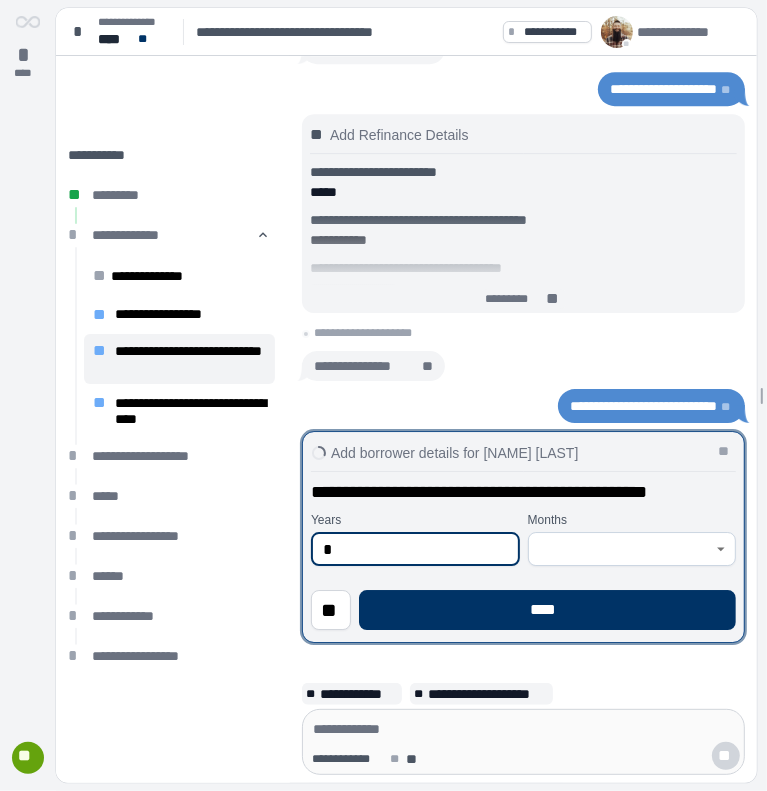 type on "*" 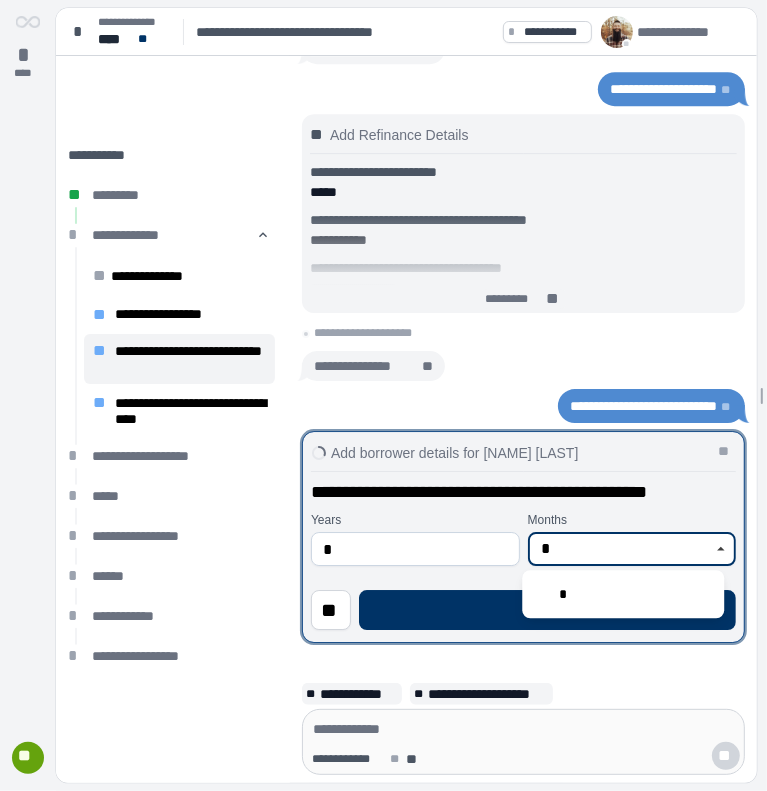 type on "*" 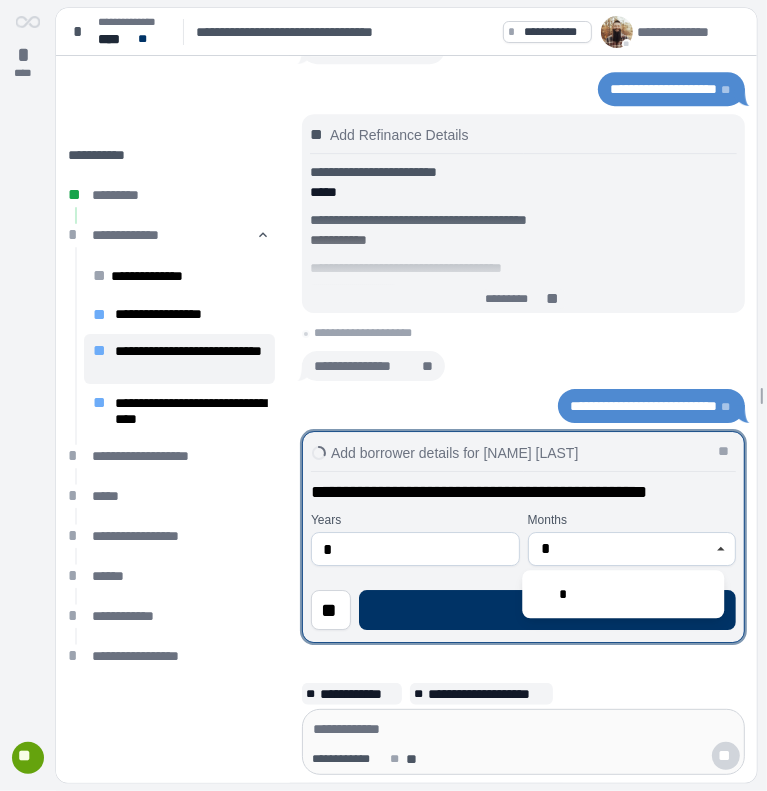 type 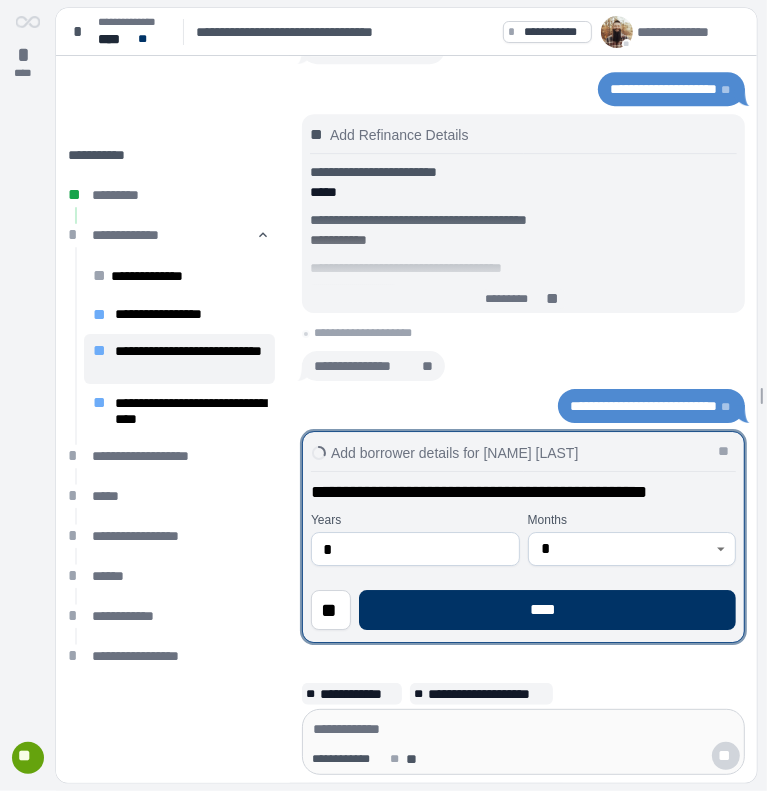 type 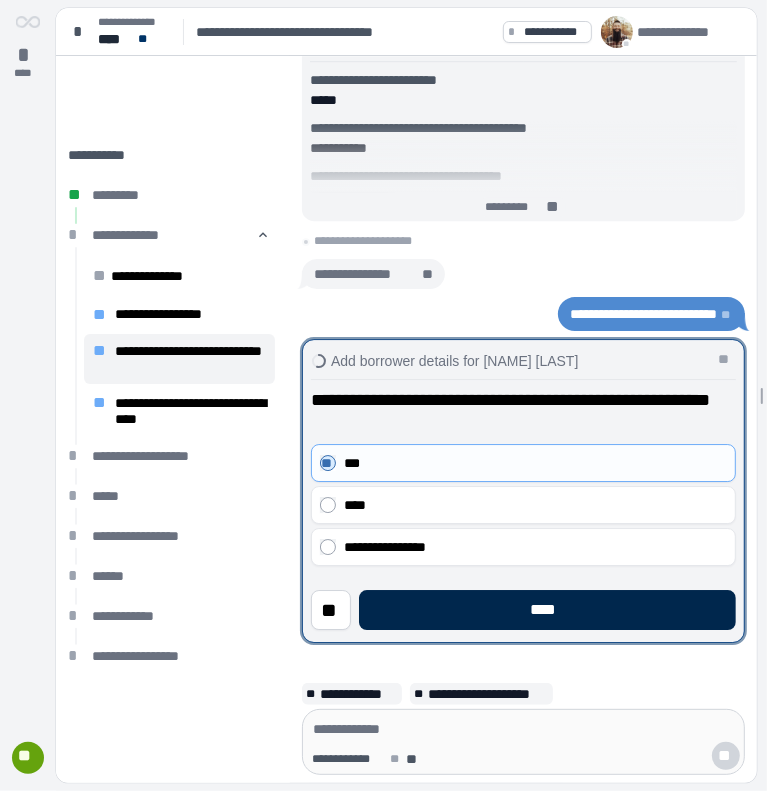 click on "****" at bounding box center (547, 610) 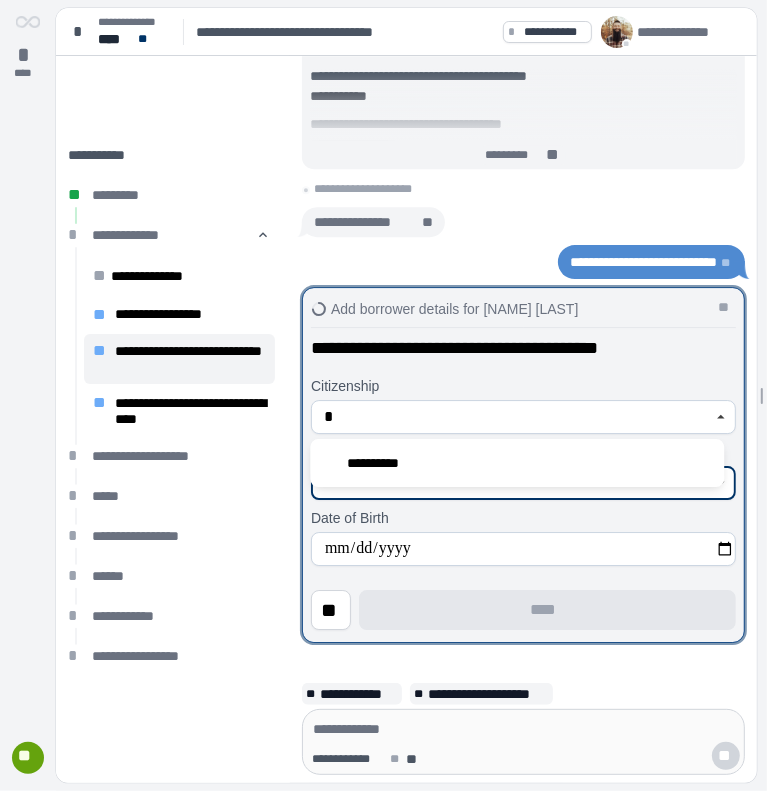 type on "**********" 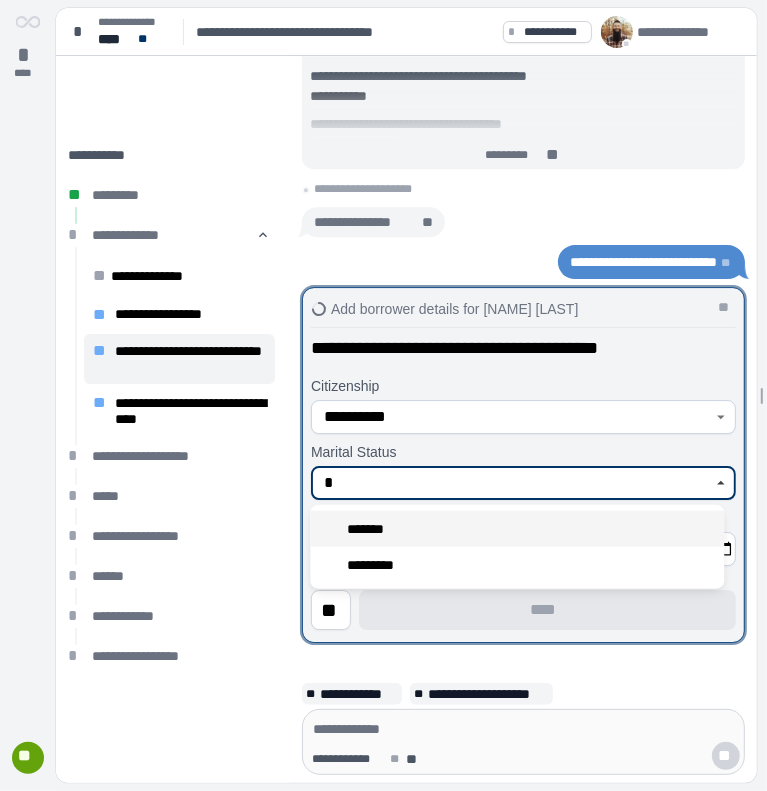 click on "*******" at bounding box center (517, 529) 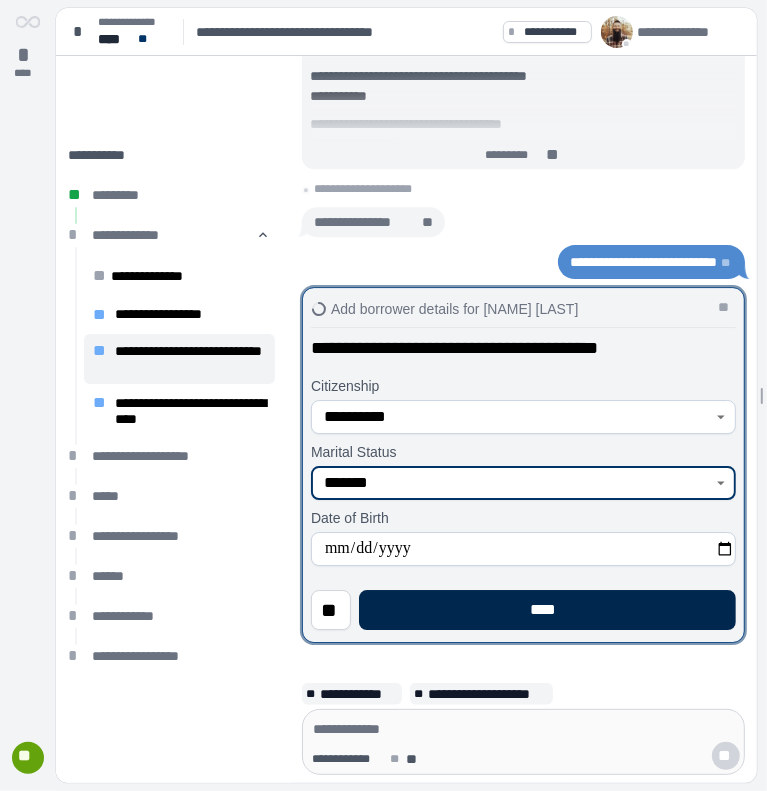 type on "*******" 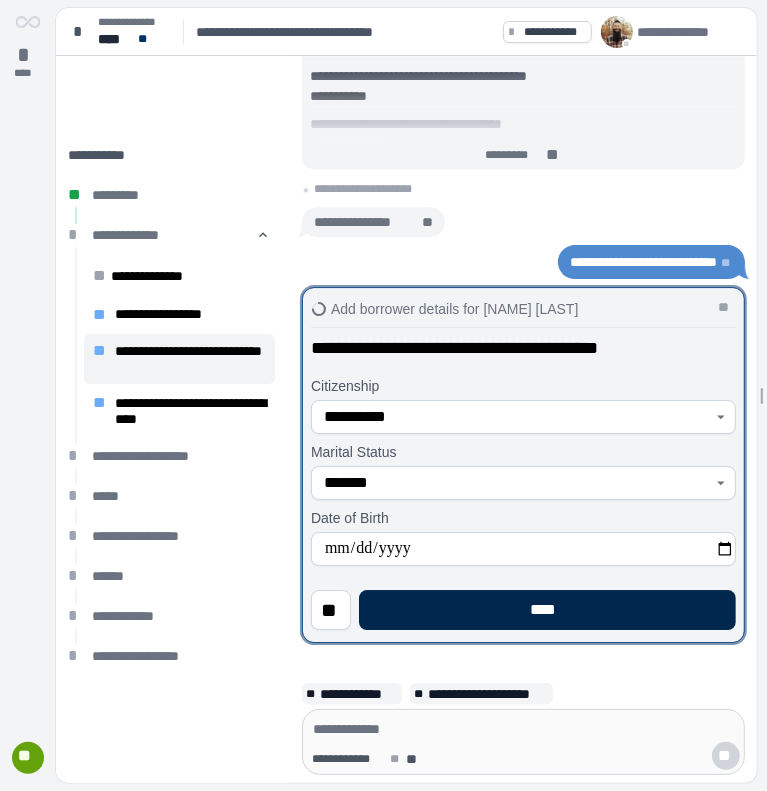 click on "****" at bounding box center [547, 610] 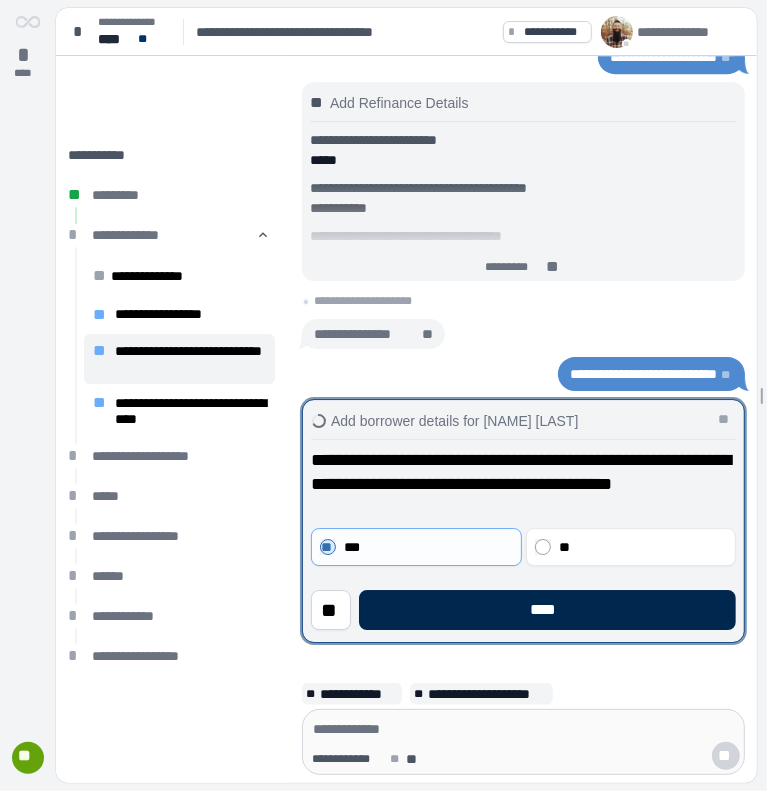 click on "****" at bounding box center [547, 610] 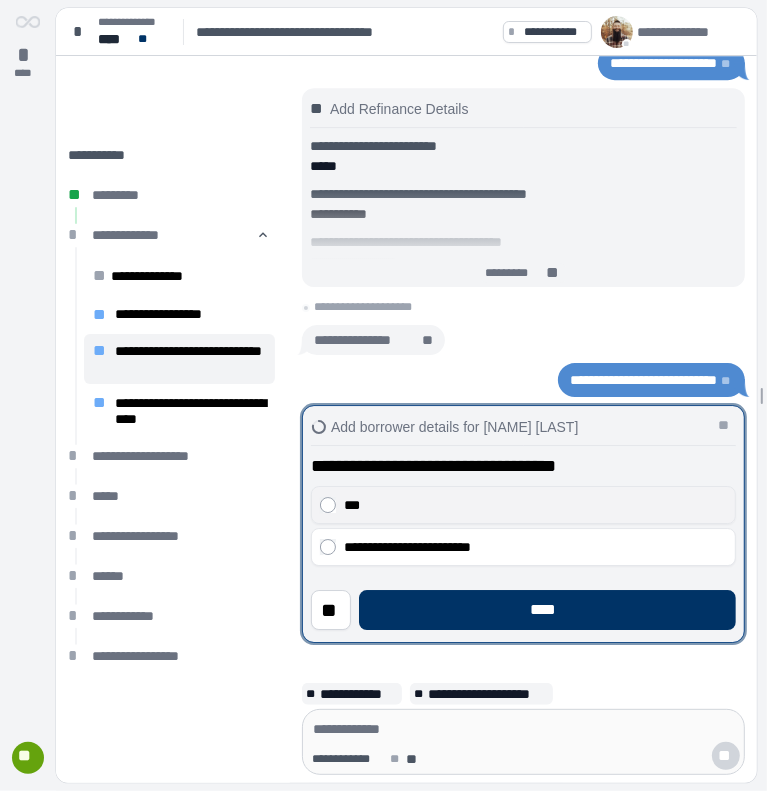 click on "***" at bounding box center (523, 505) 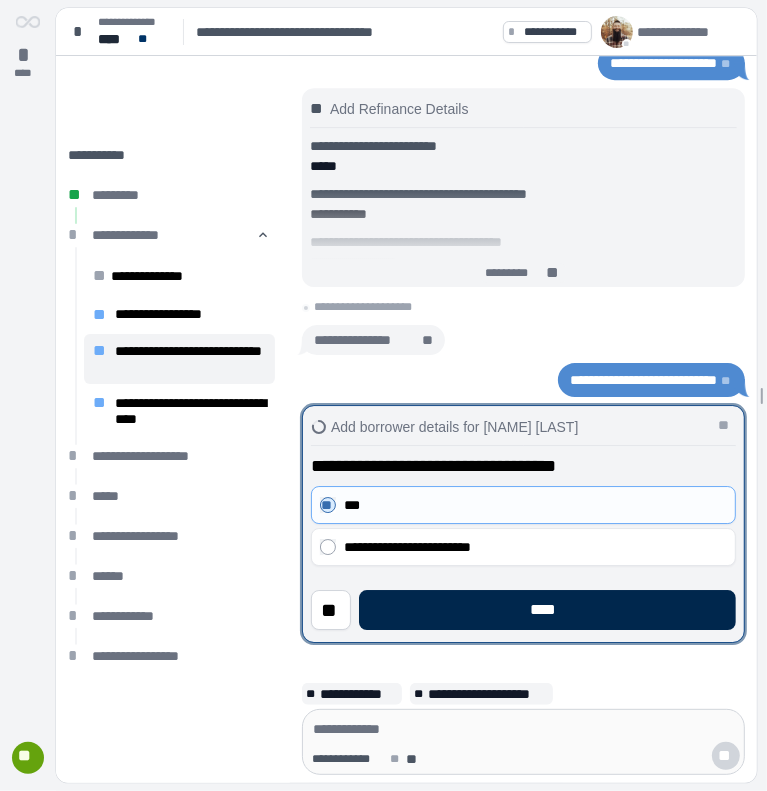 click on "****" at bounding box center (547, 610) 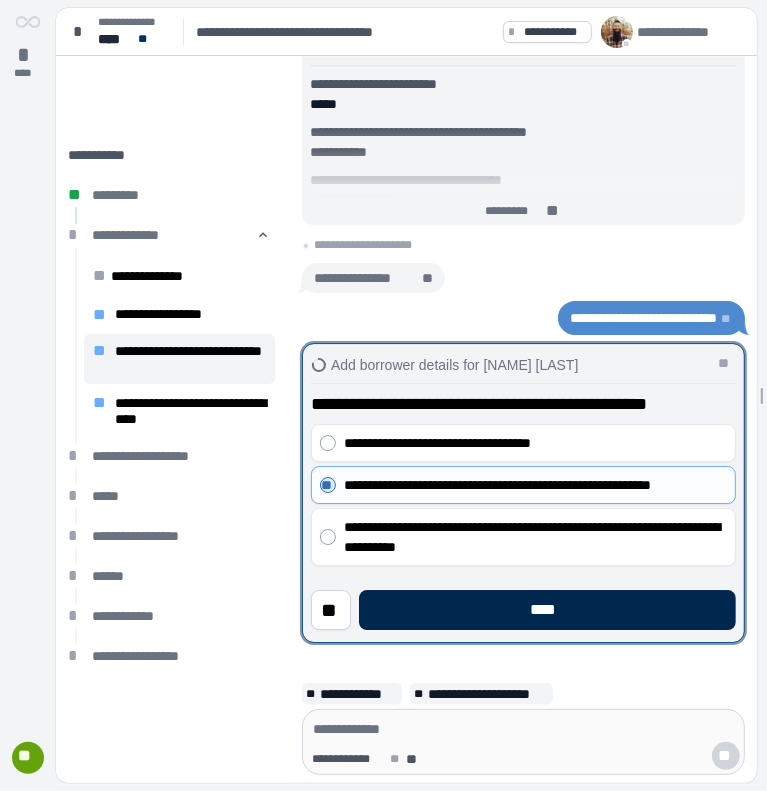 click on "****" at bounding box center (547, 610) 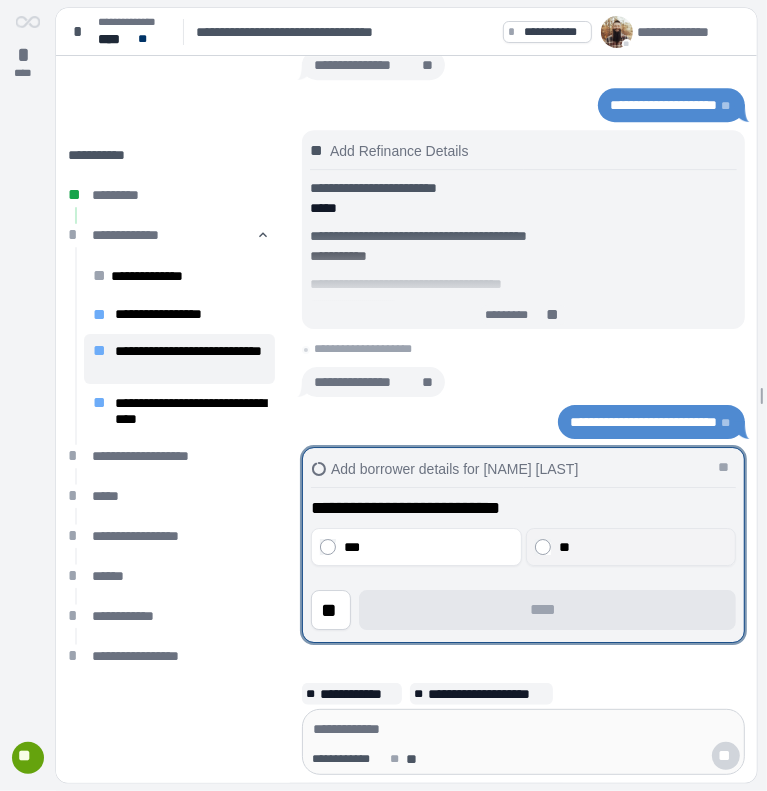 click on "**" at bounding box center (640, 547) 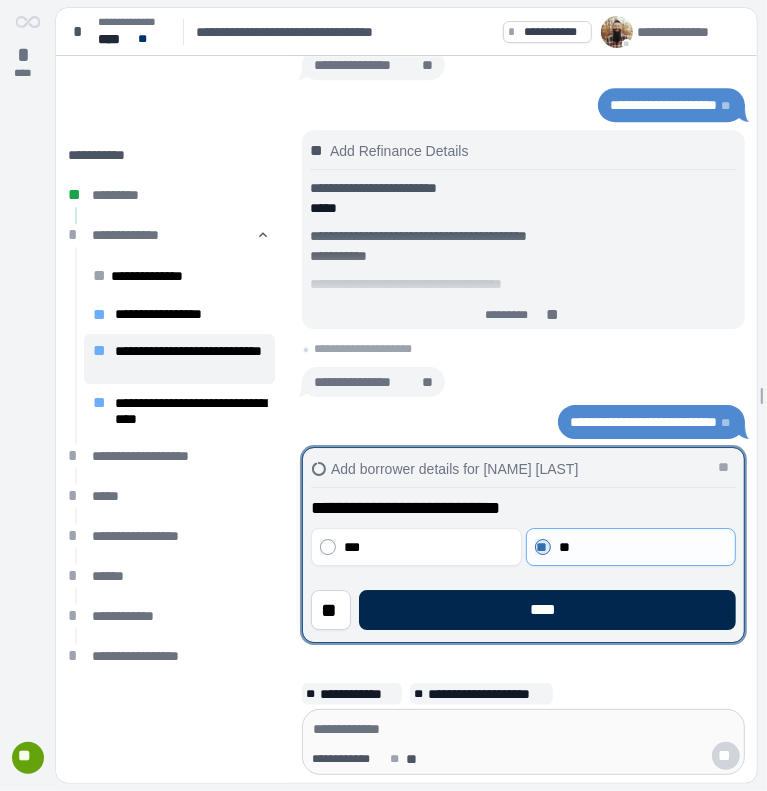click on "****" at bounding box center [547, 610] 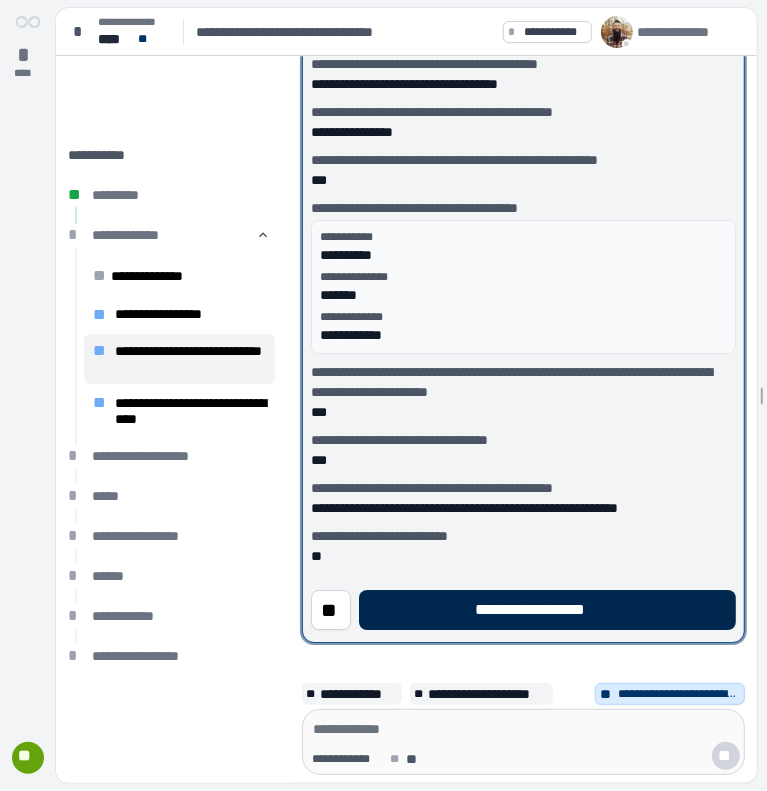 click on "**********" at bounding box center [547, 610] 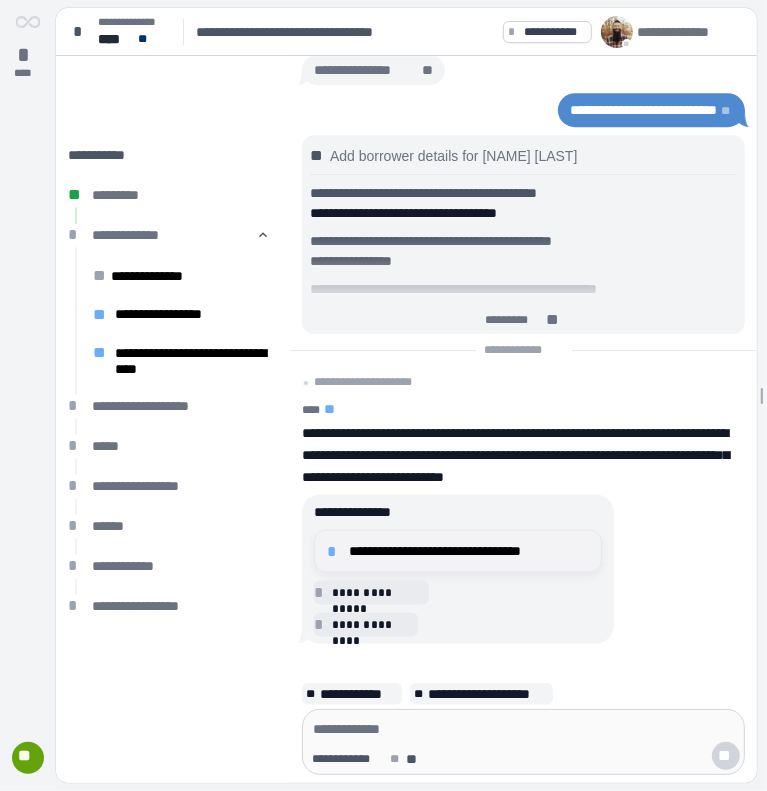 click on "**********" at bounding box center [469, 551] 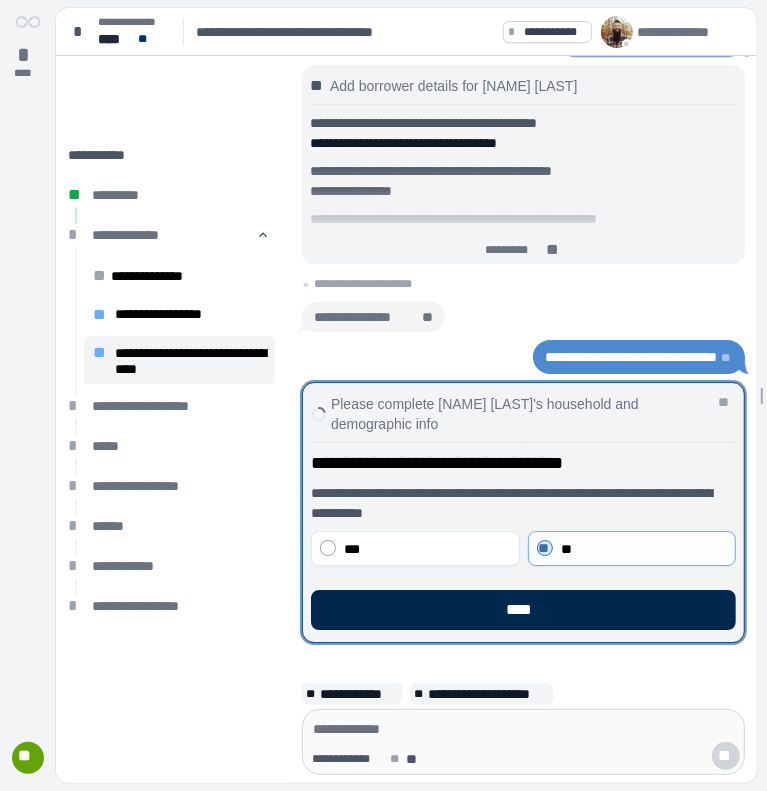 click on "****" at bounding box center [523, 610] 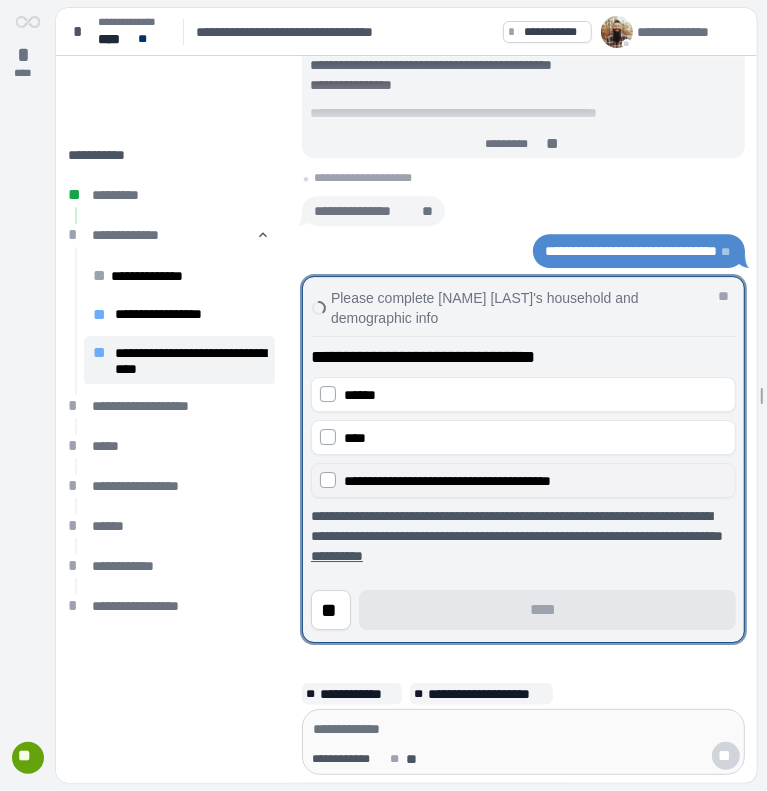 click on "[REDACTED]" at bounding box center (523, 480) 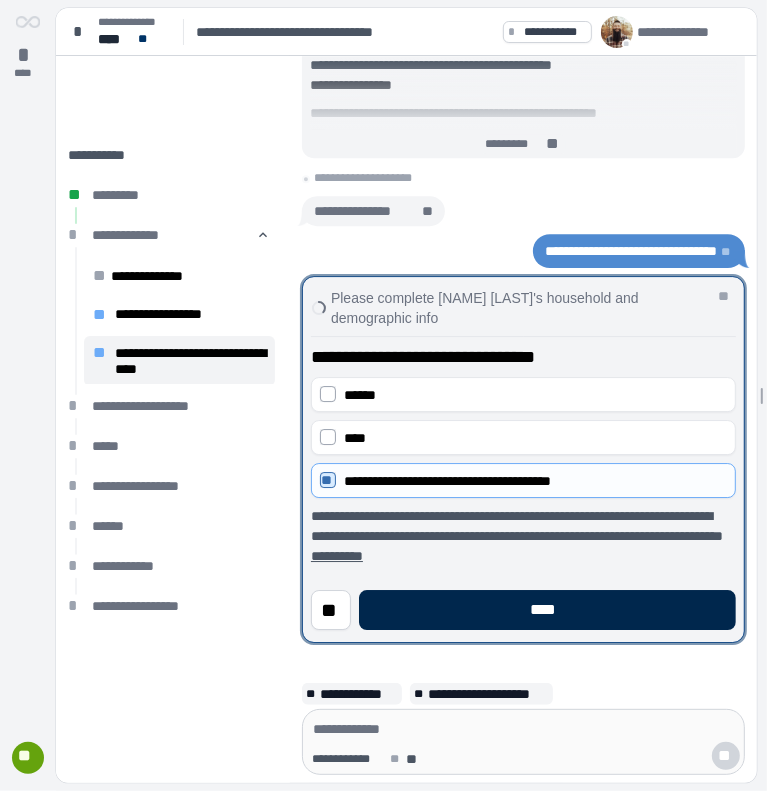 click on "****" at bounding box center [547, 610] 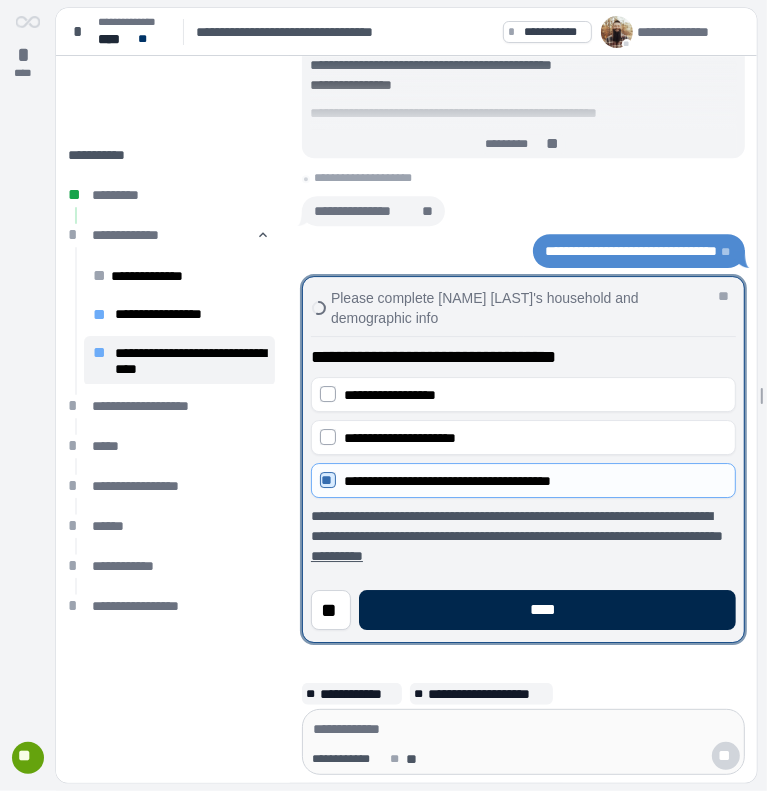 click on "****" at bounding box center [547, 610] 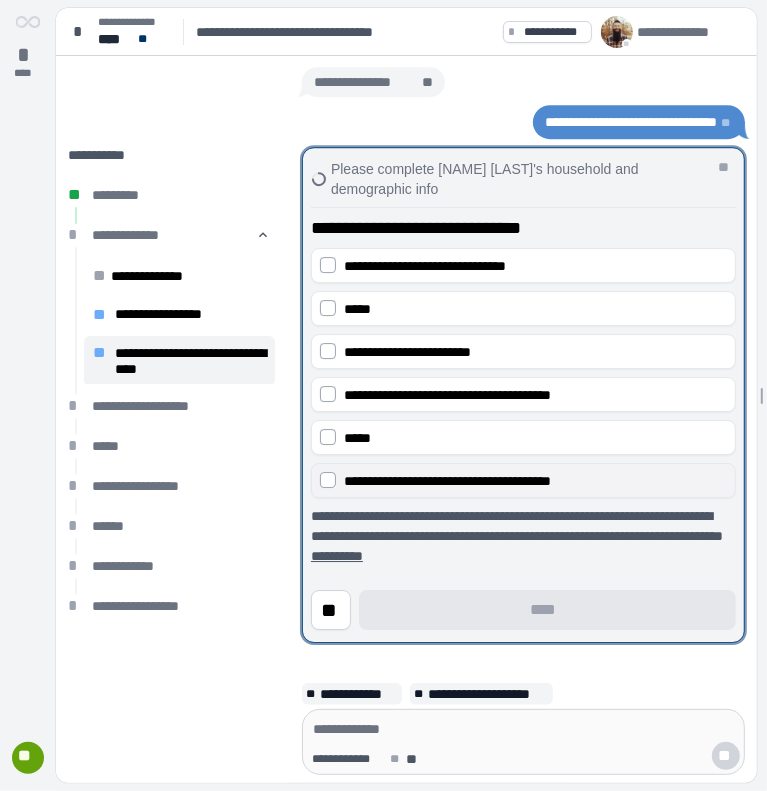 click on "[REDACTED]" at bounding box center [523, 480] 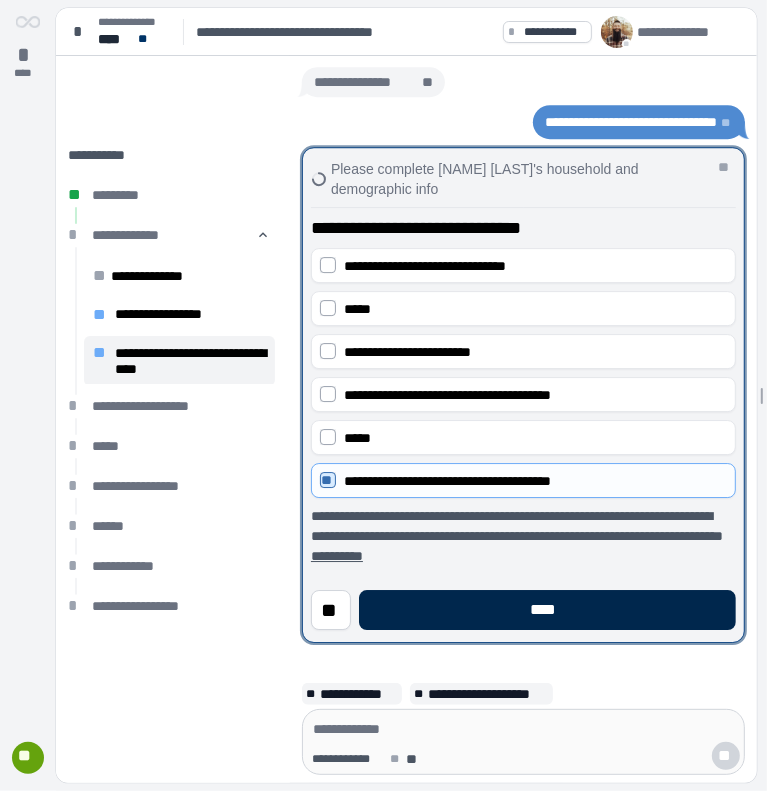 click on "****" at bounding box center [547, 610] 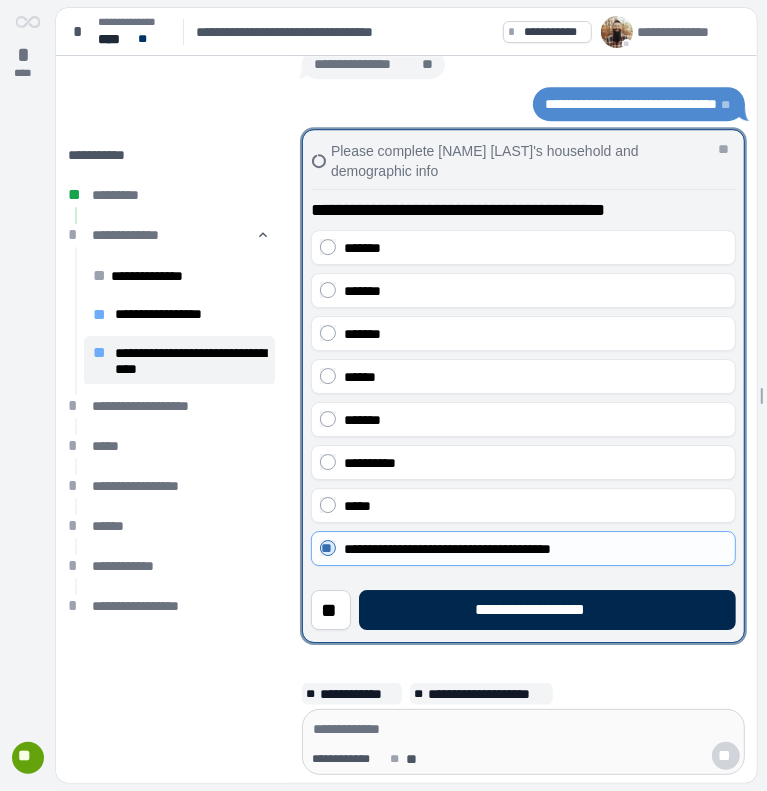 click on "**********" at bounding box center (547, 610) 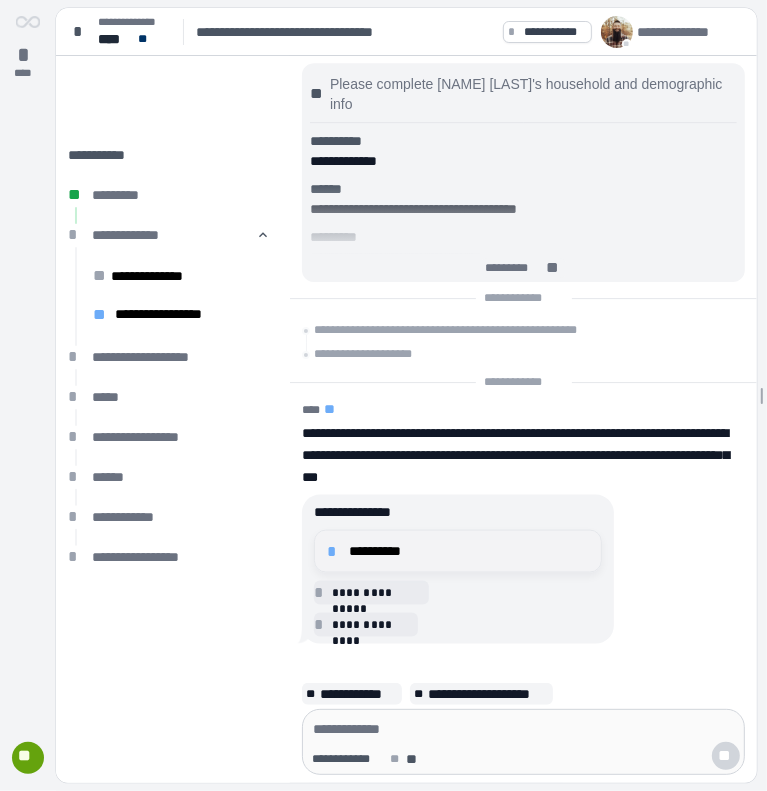 click on "**********" at bounding box center (469, 551) 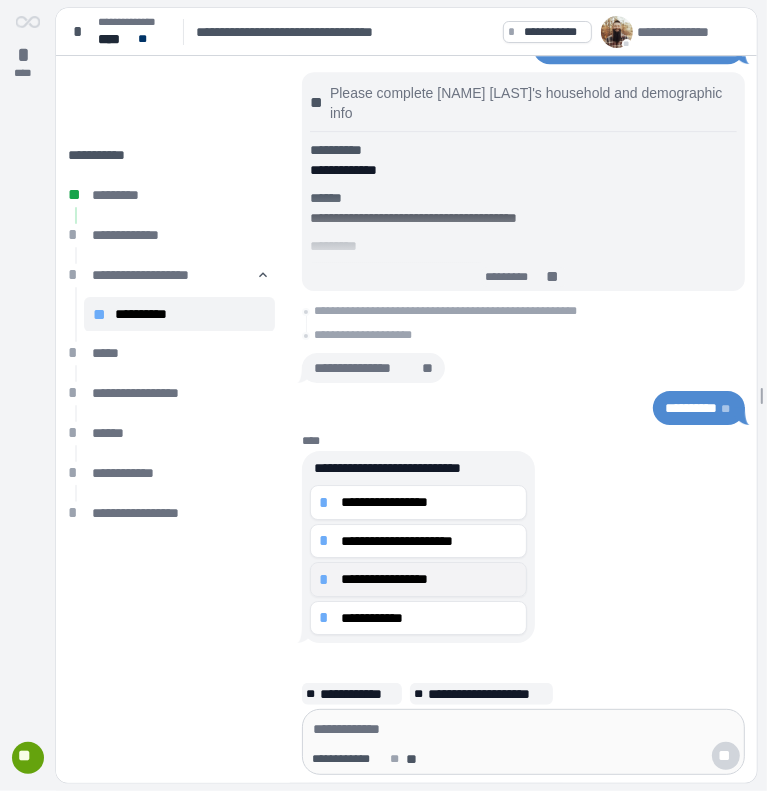 click on "**********" at bounding box center (418, 579) 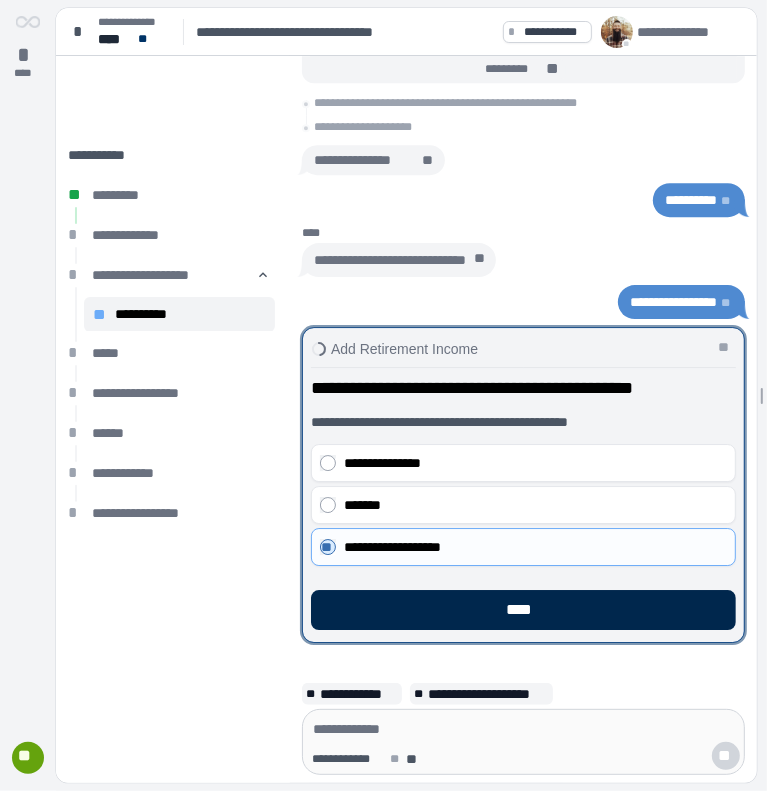 click on "****" at bounding box center (523, 610) 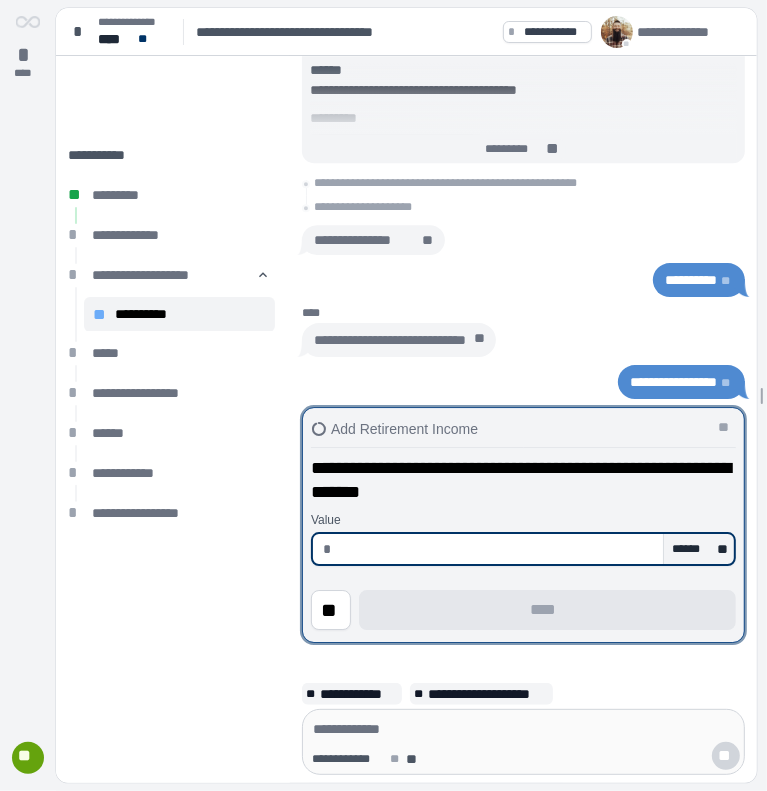 click at bounding box center (496, 549) 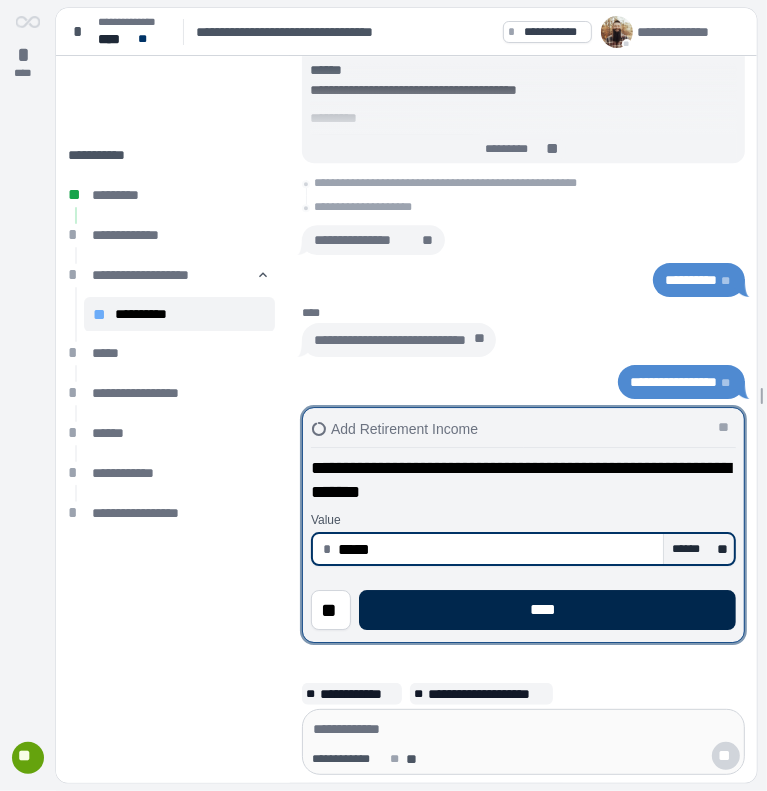 type on "********" 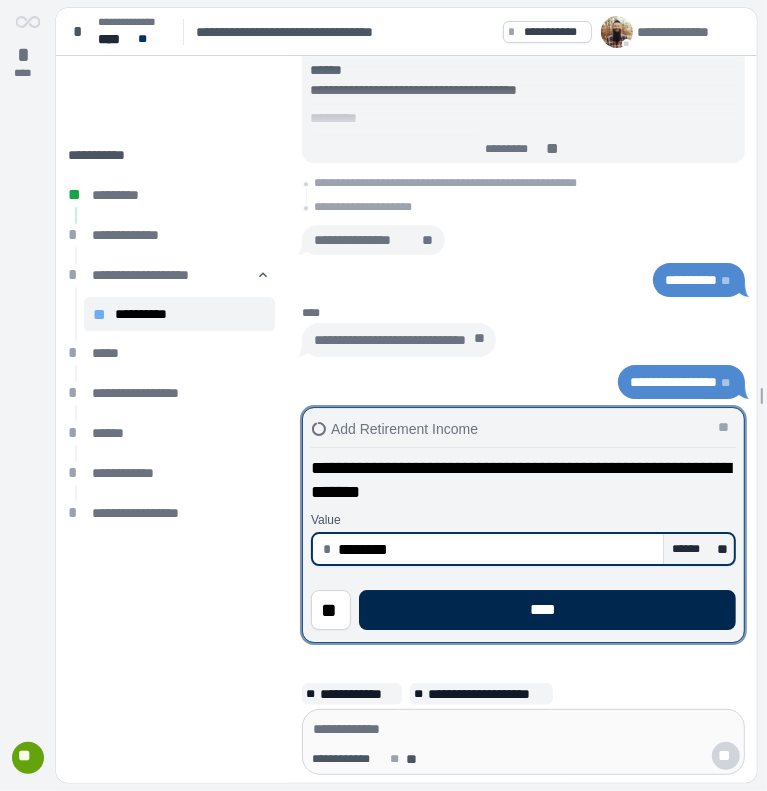 click on "****" at bounding box center [547, 610] 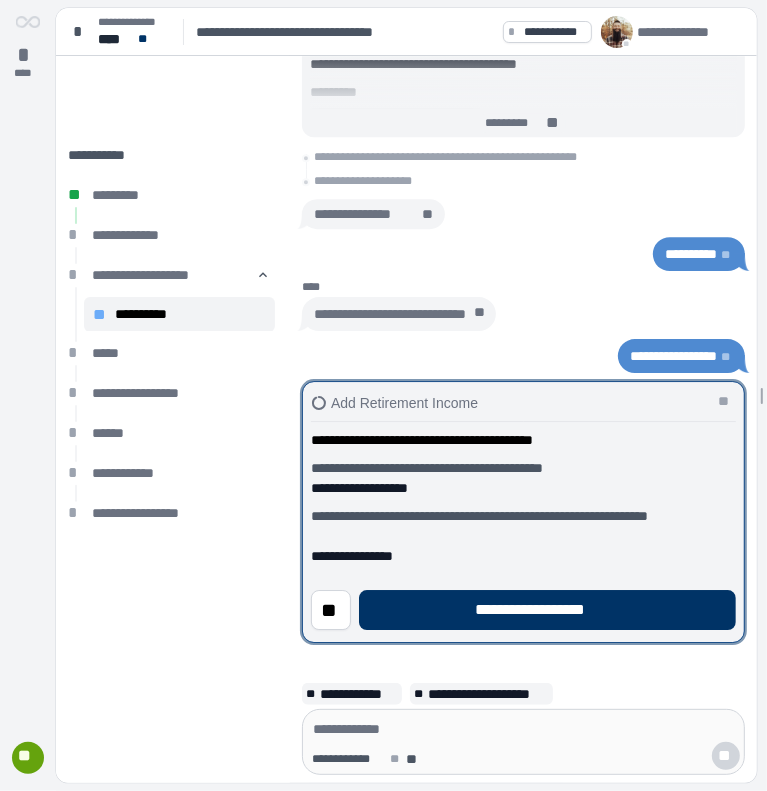 click on "**********" at bounding box center (547, 610) 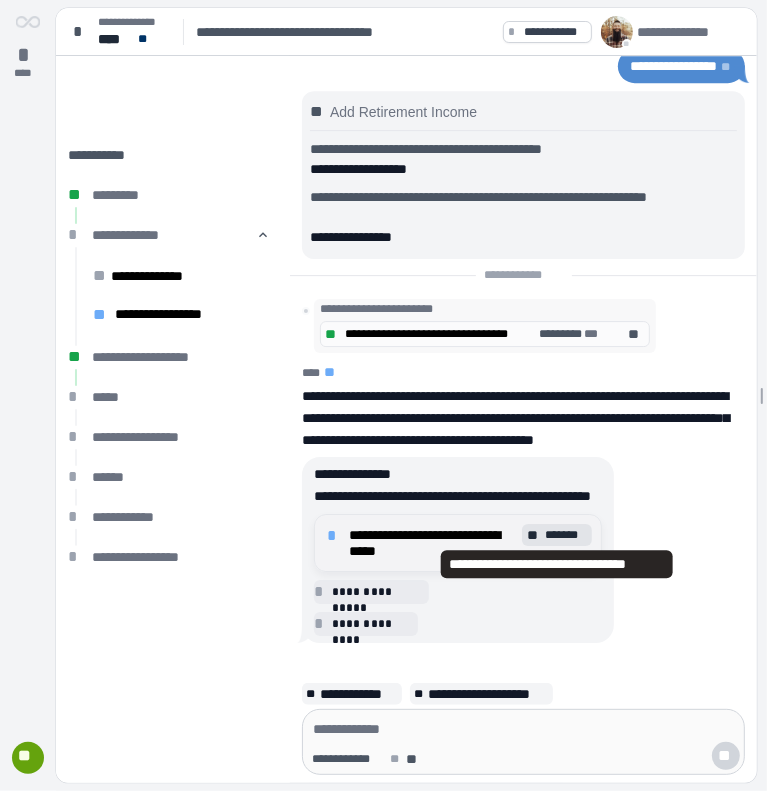 click on "*******" at bounding box center (566, 535) 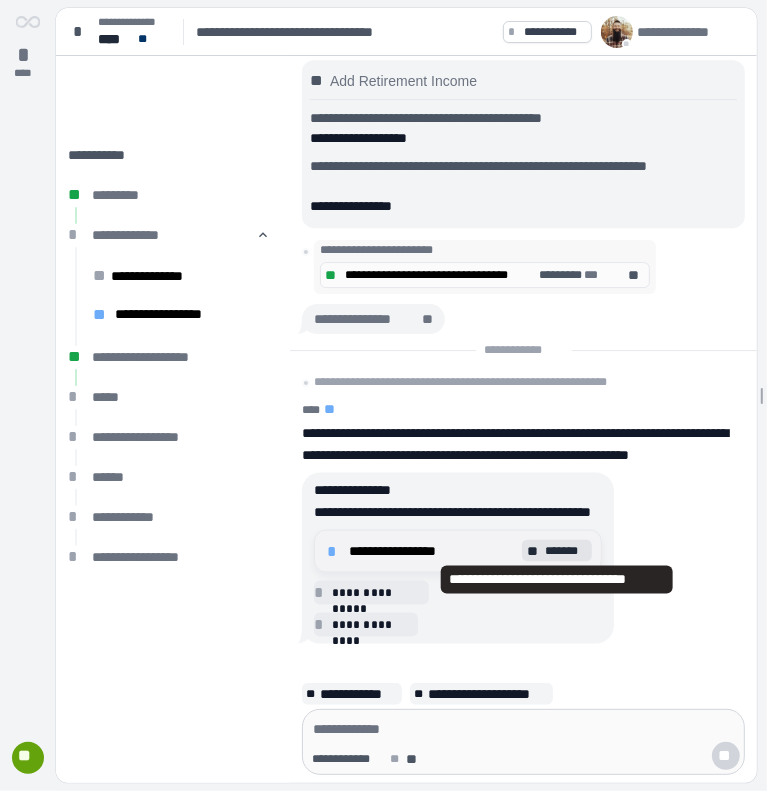 click on "*******" at bounding box center (566, 551) 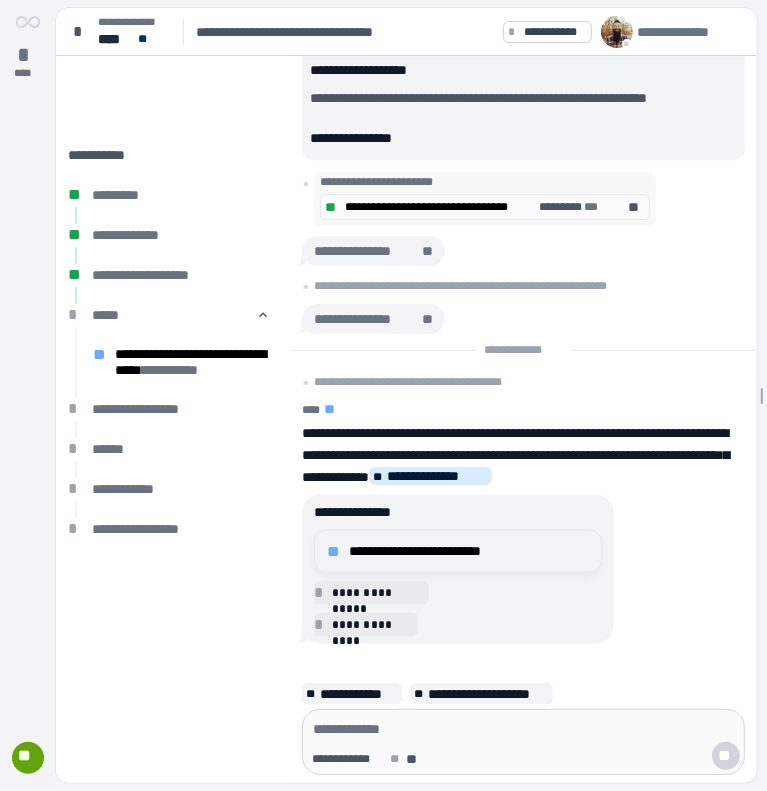 click on "**********" at bounding box center (469, 551) 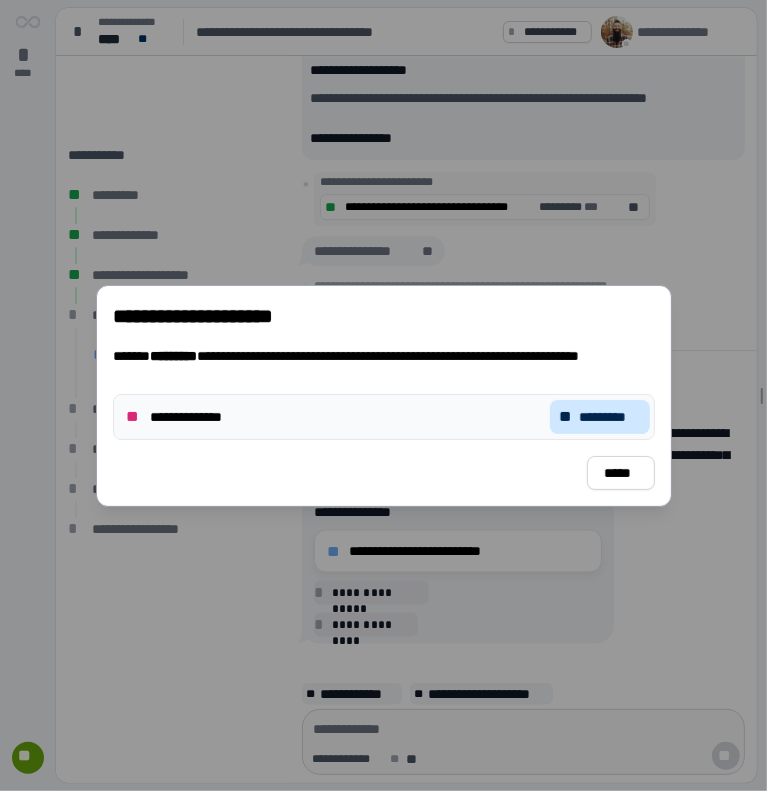 click on "*********" at bounding box center (610, 417) 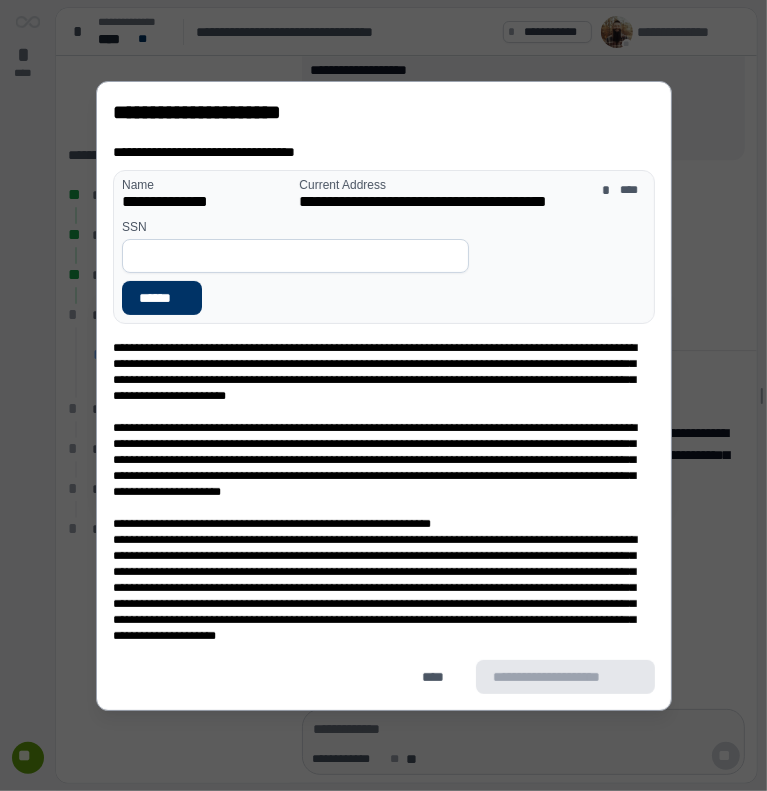 click at bounding box center (295, 256) 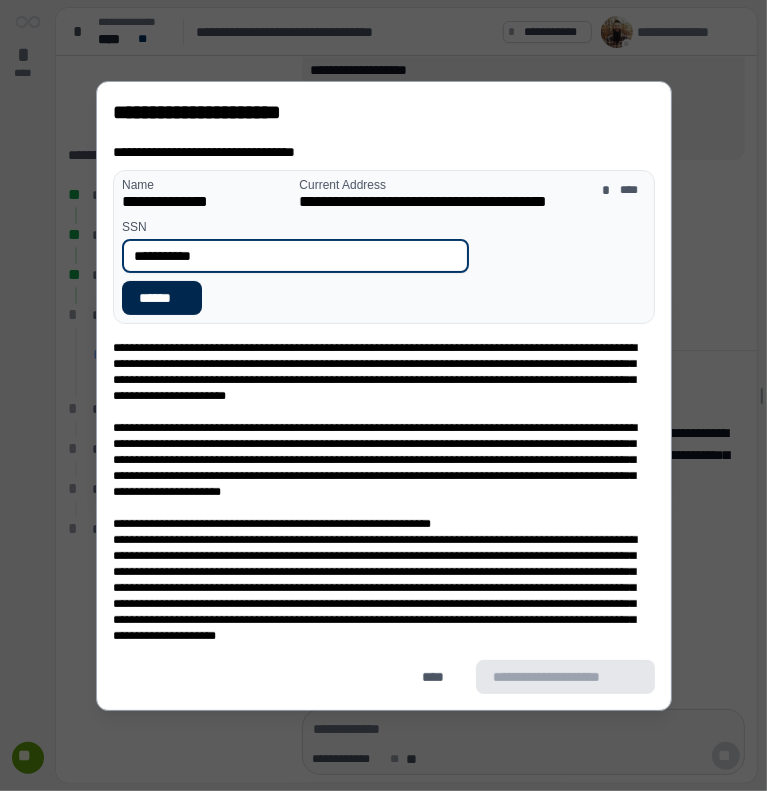 type on "**********" 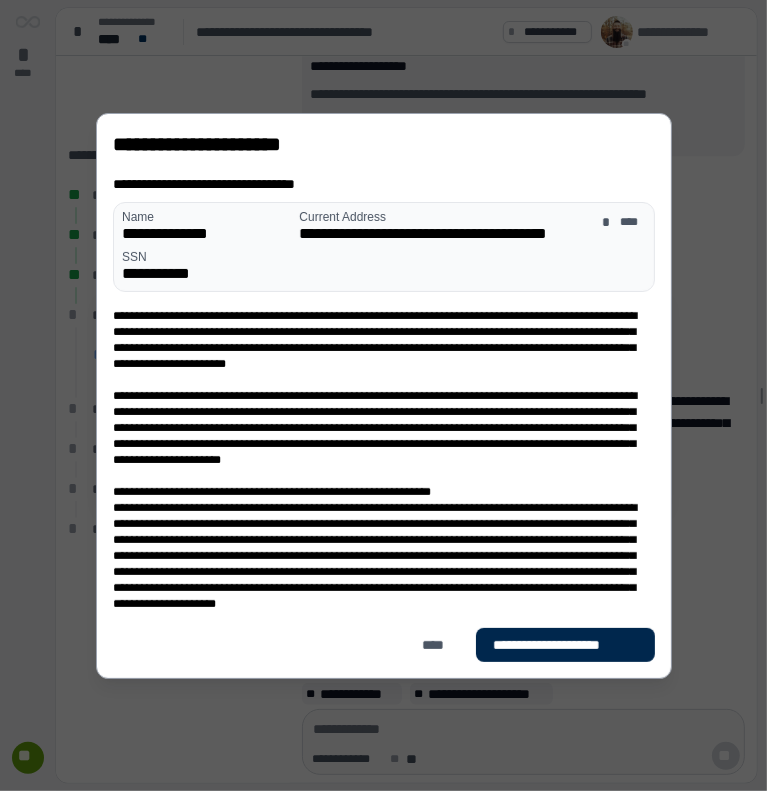 click on "**********" at bounding box center [565, 645] 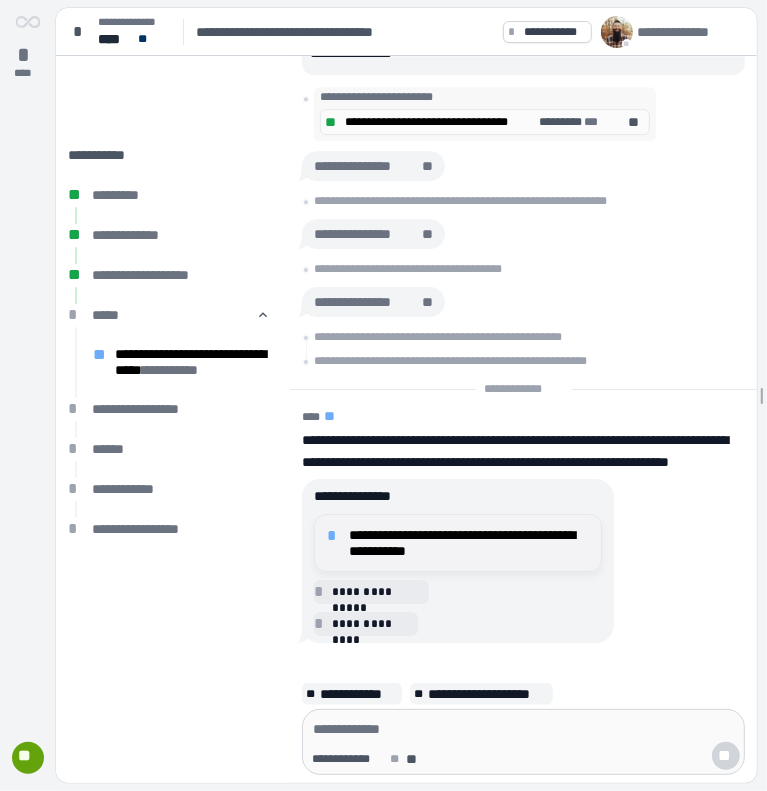 click on "[REDACTED]" at bounding box center [469, 543] 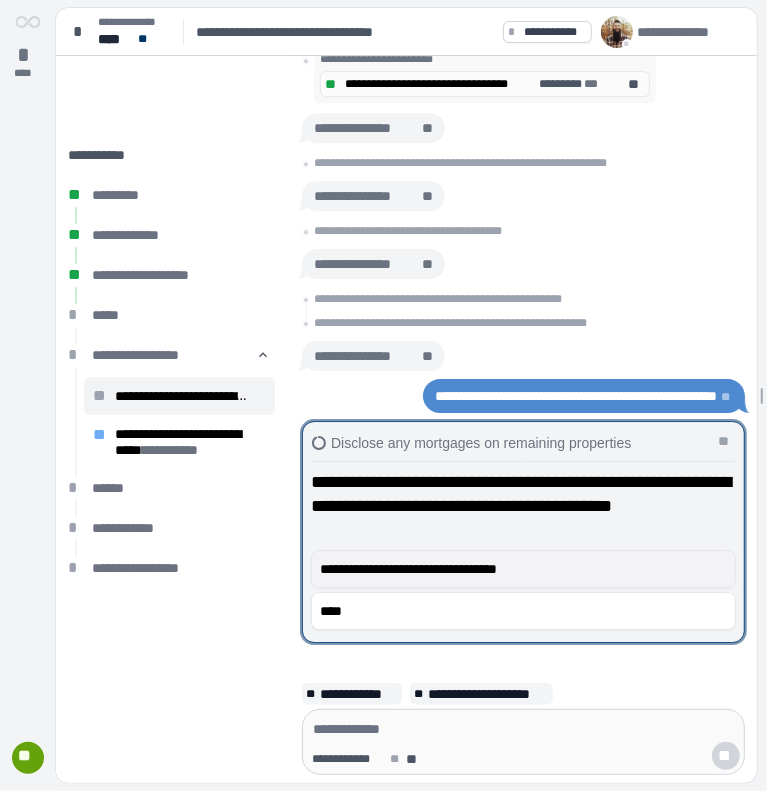 click on "**********" at bounding box center (523, 569) 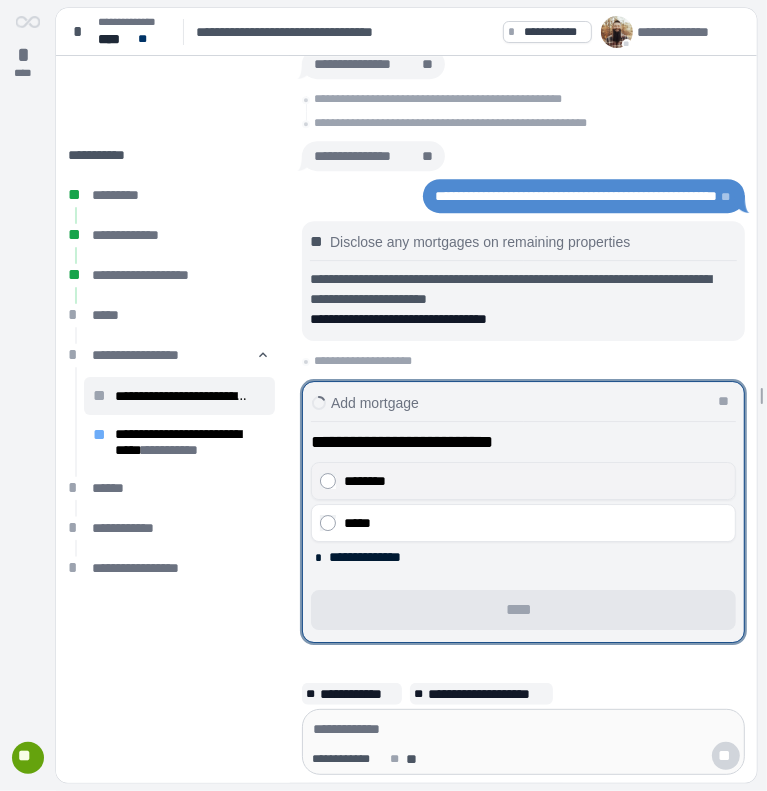 click on "********" at bounding box center [531, 481] 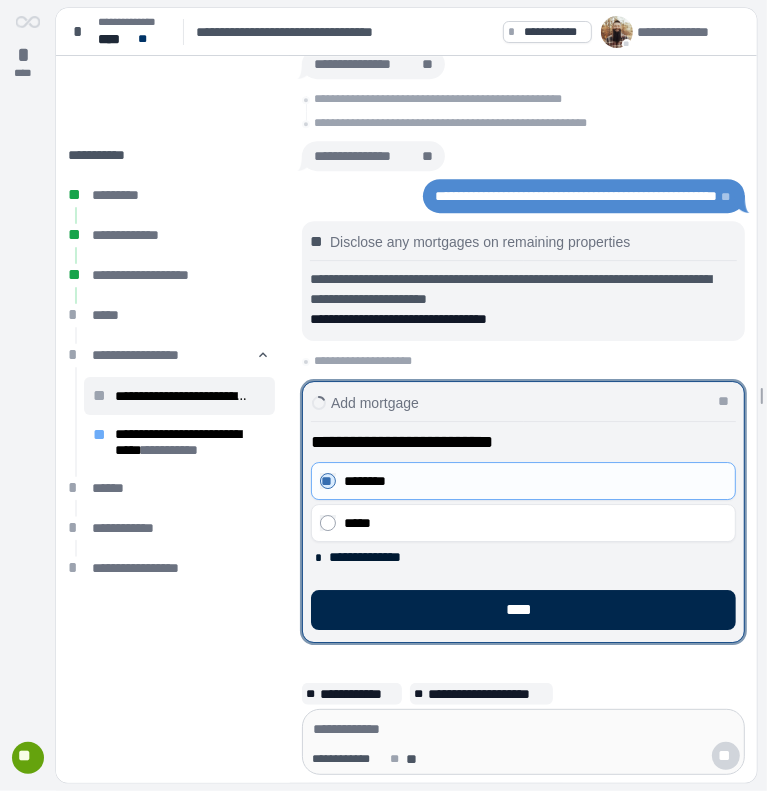 click on "****" at bounding box center (523, 610) 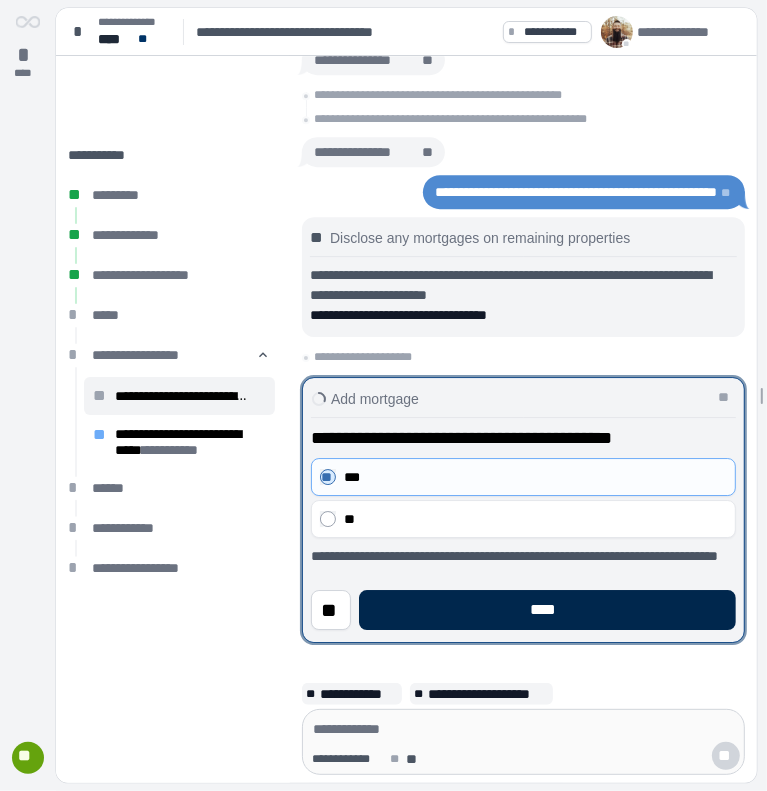 click on "****" at bounding box center (547, 610) 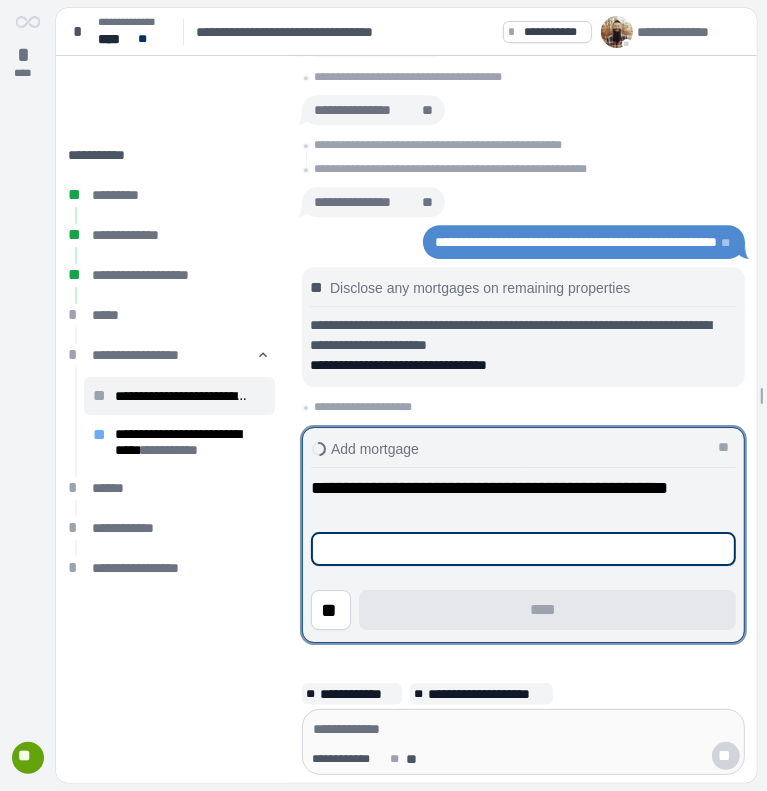click at bounding box center [523, 549] 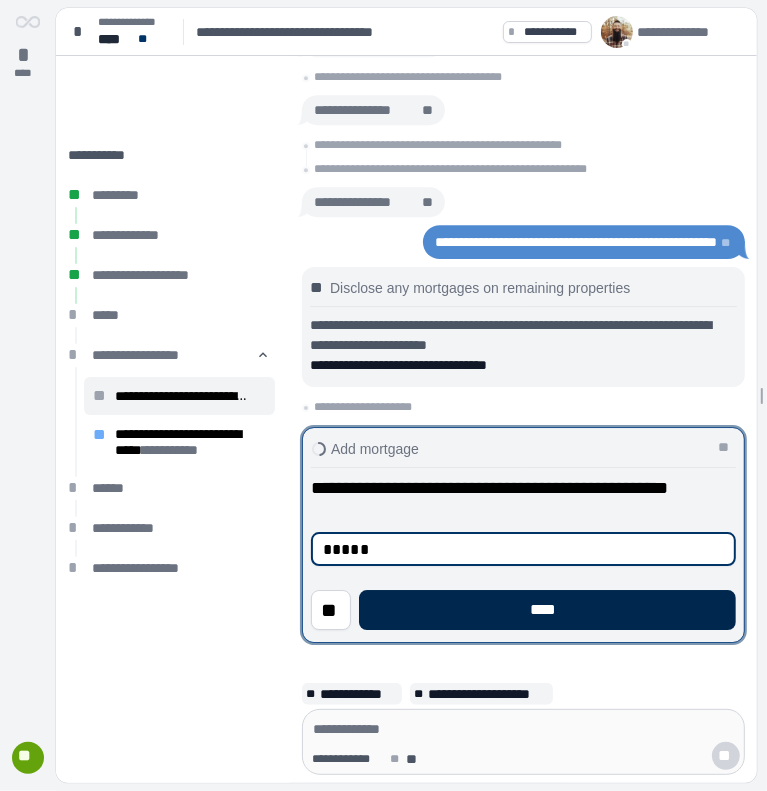 type on "*****" 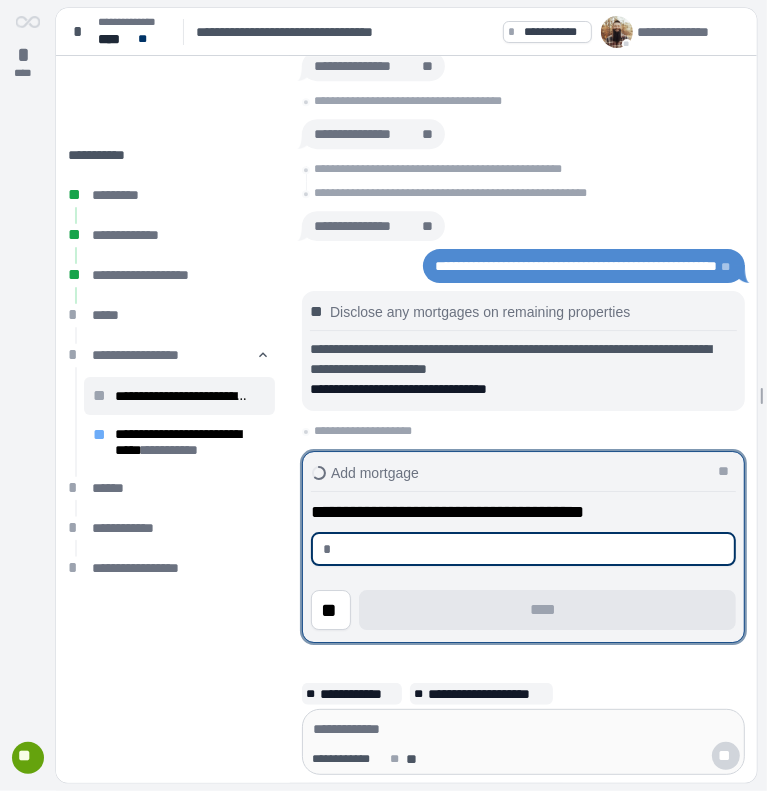 click at bounding box center [531, 549] 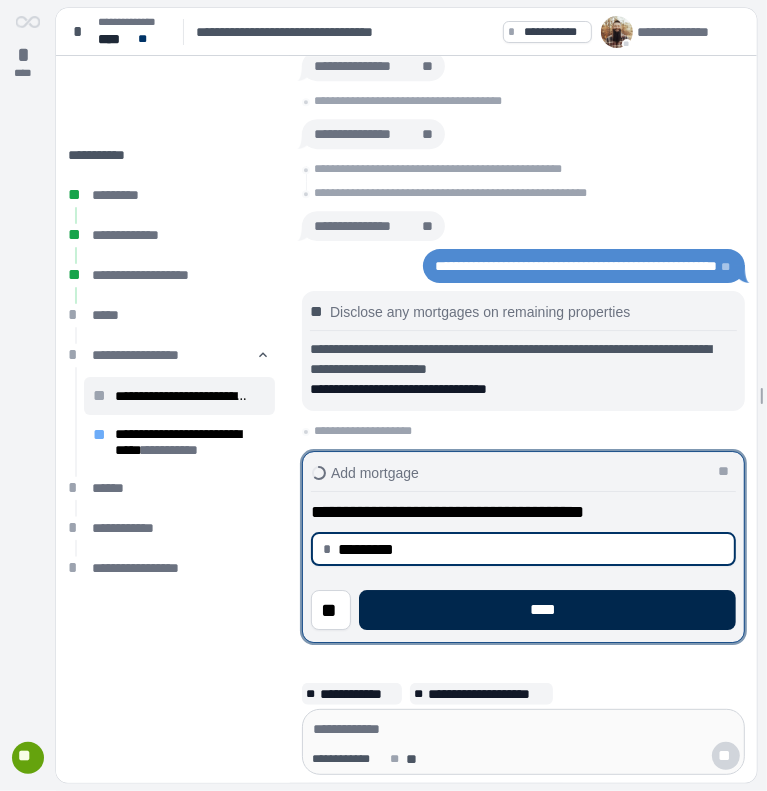 type on "**********" 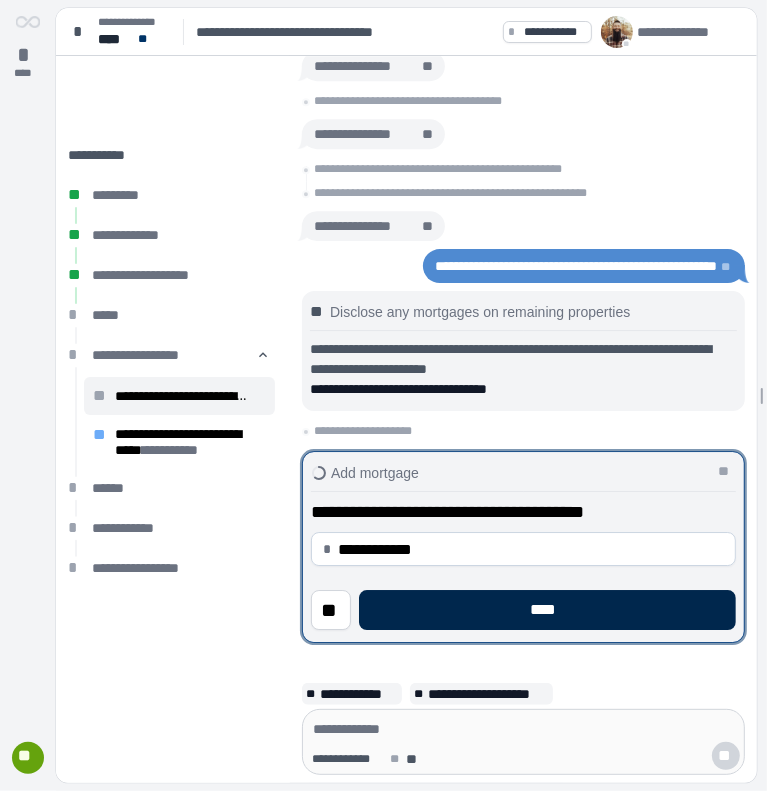 click on "****" at bounding box center [547, 610] 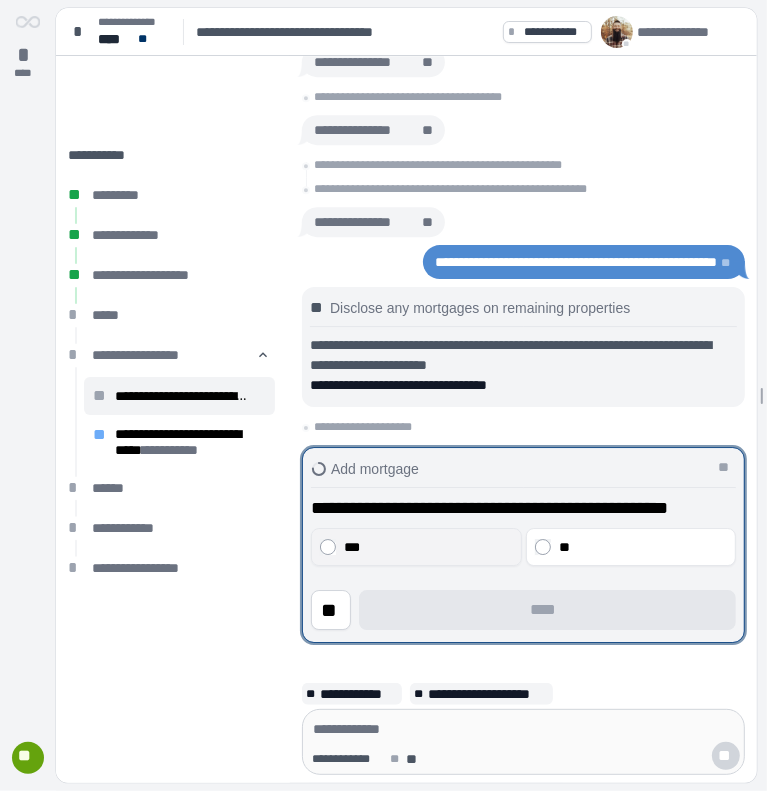 click on "***" at bounding box center (426, 547) 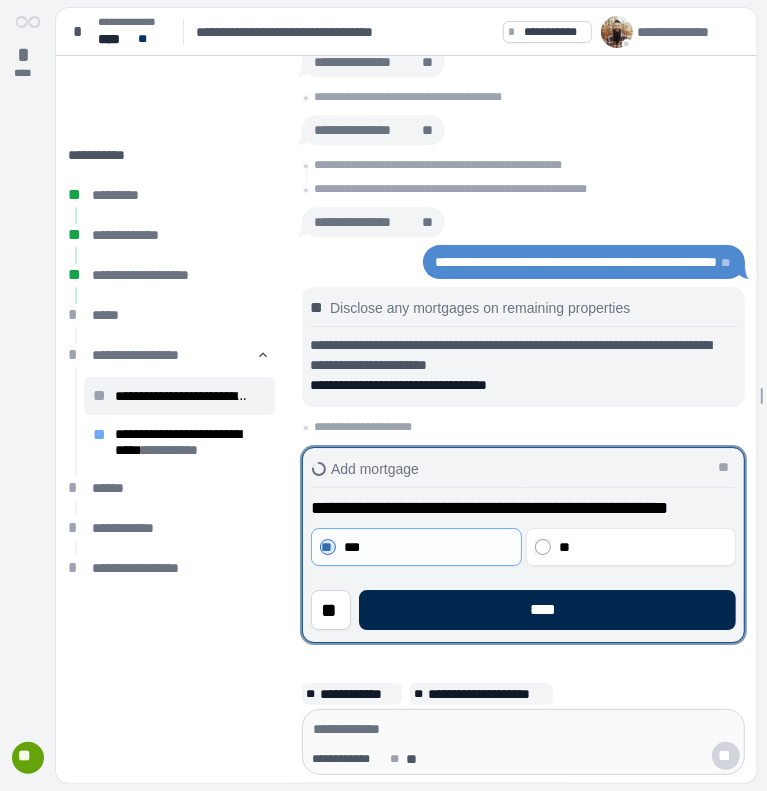 click on "****" at bounding box center (547, 610) 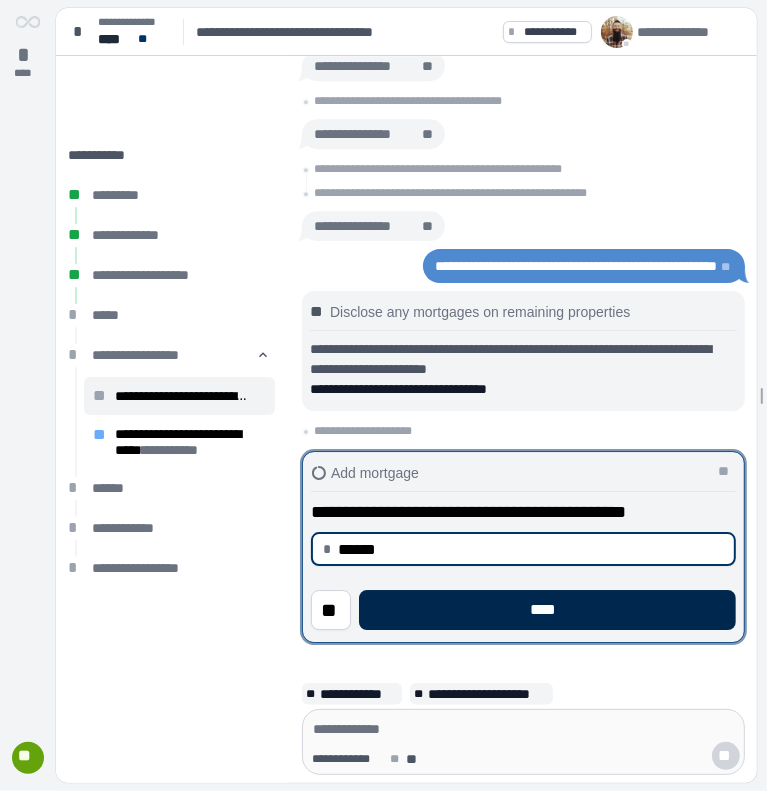 type on "*********" 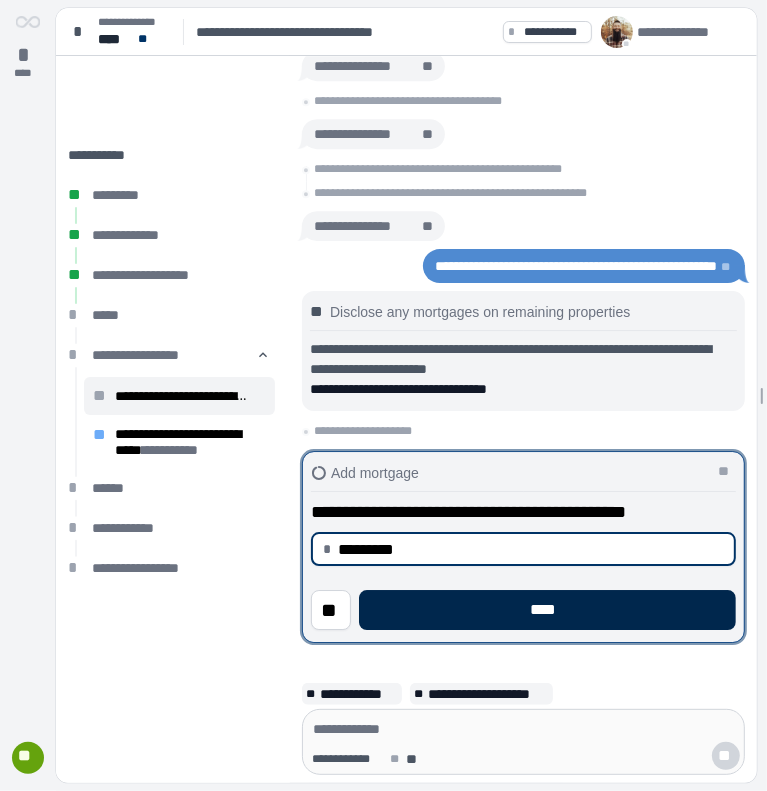 click on "****" at bounding box center [547, 610] 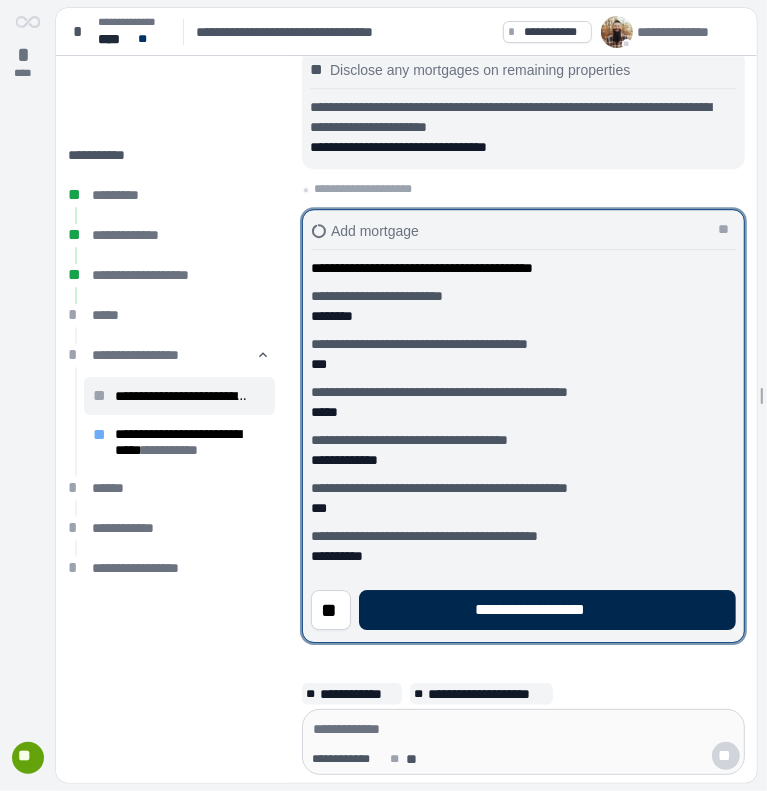 click on "**********" at bounding box center [547, 610] 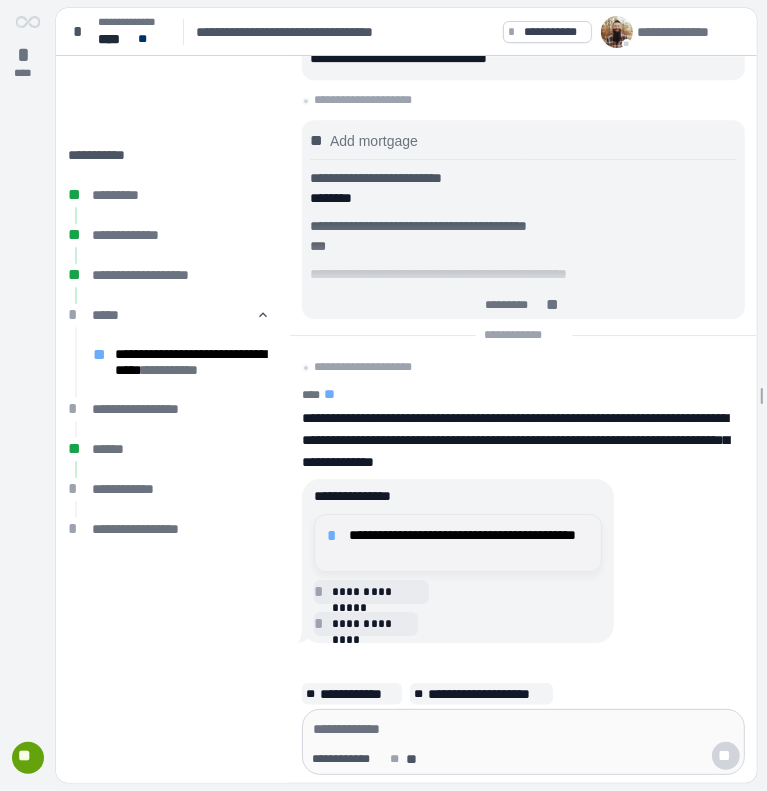 click on "**********" at bounding box center (469, 543) 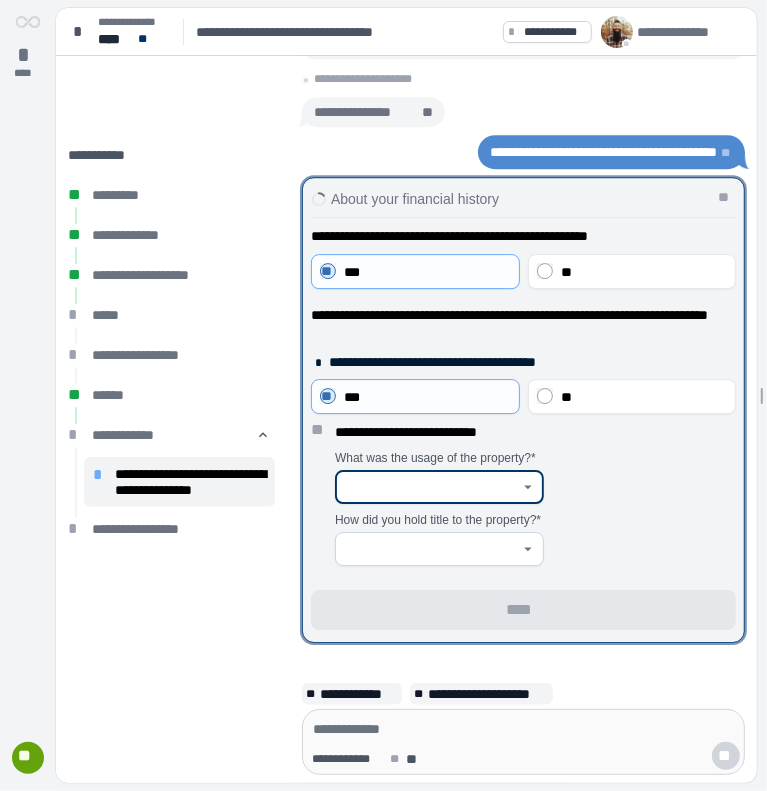 click at bounding box center [428, 487] 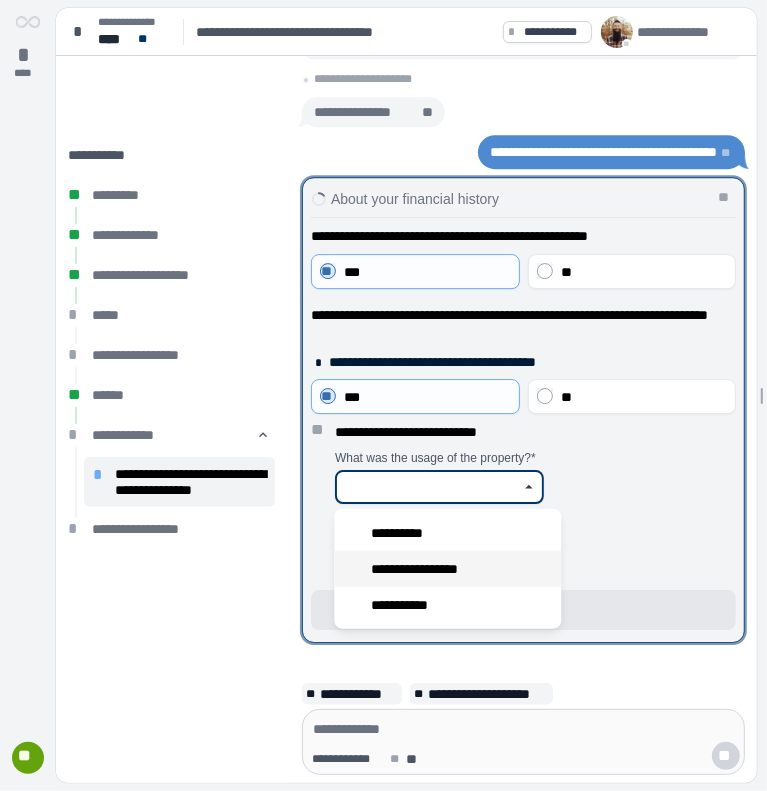 click on "**********" at bounding box center [427, 569] 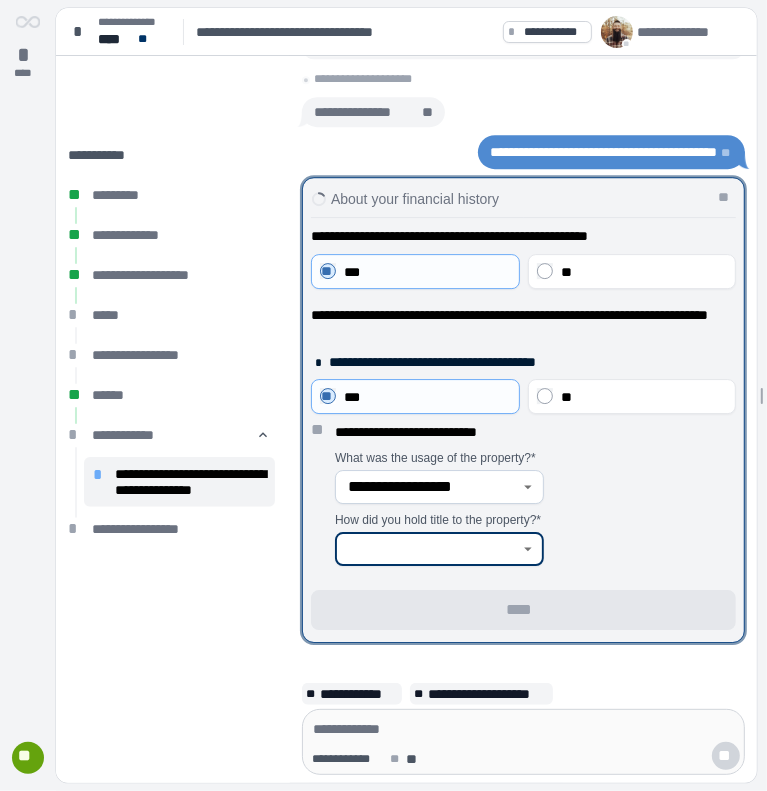 click at bounding box center [428, 549] 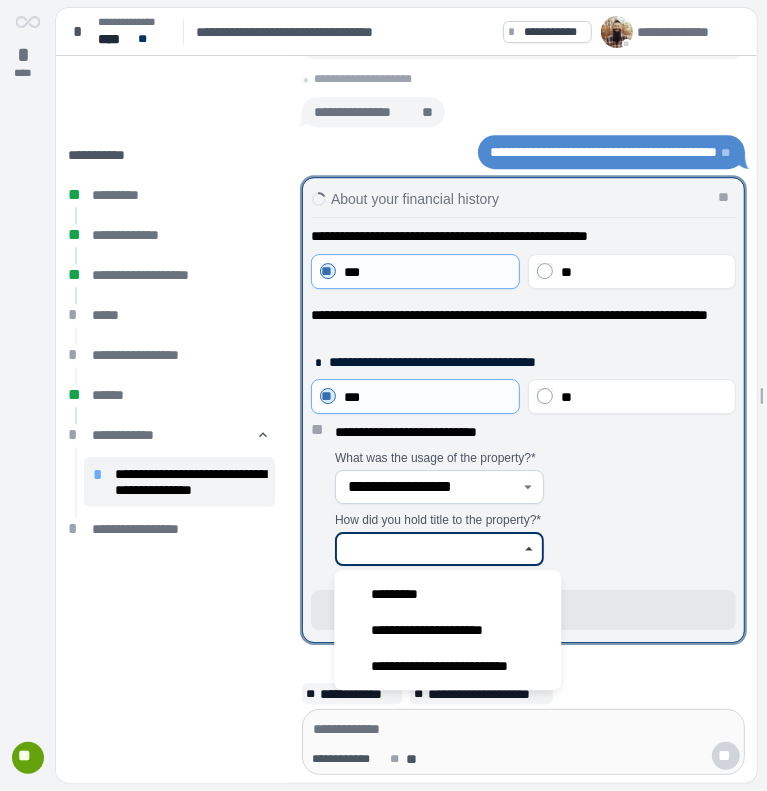 click at bounding box center (428, 549) 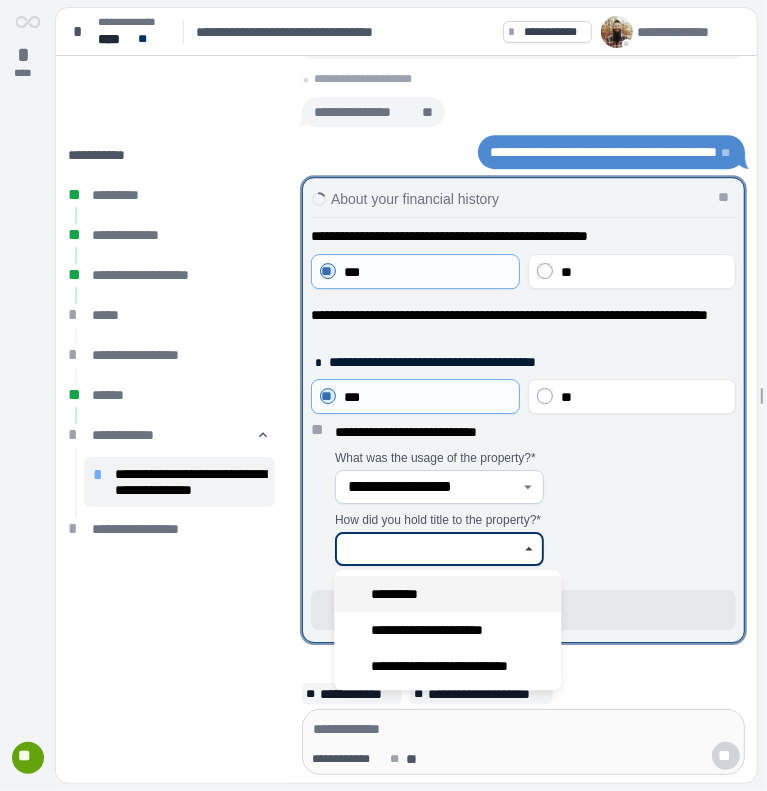 click on "*********" at bounding box center [400, 594] 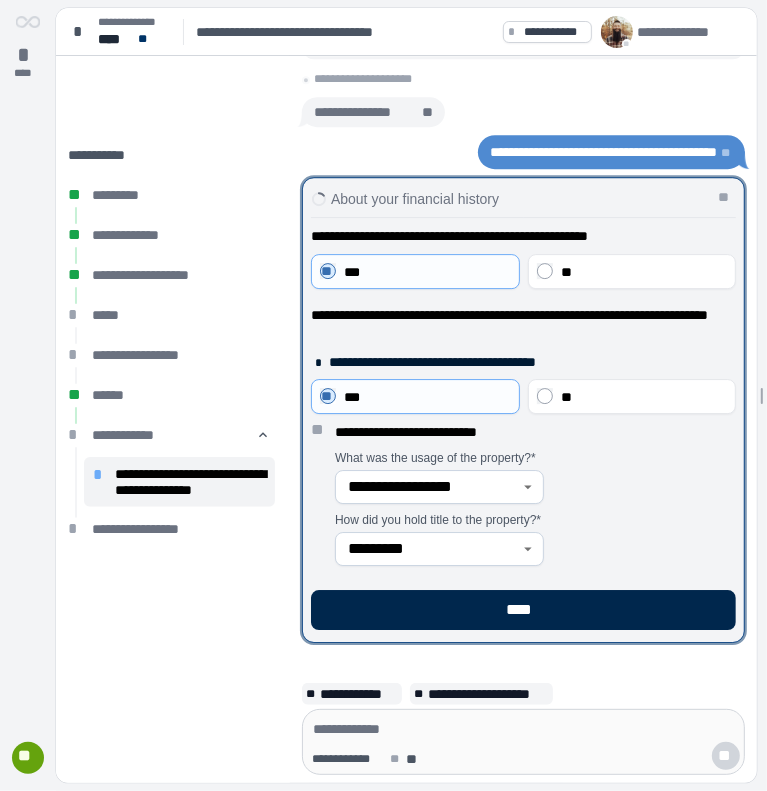 click on "****" at bounding box center [523, 610] 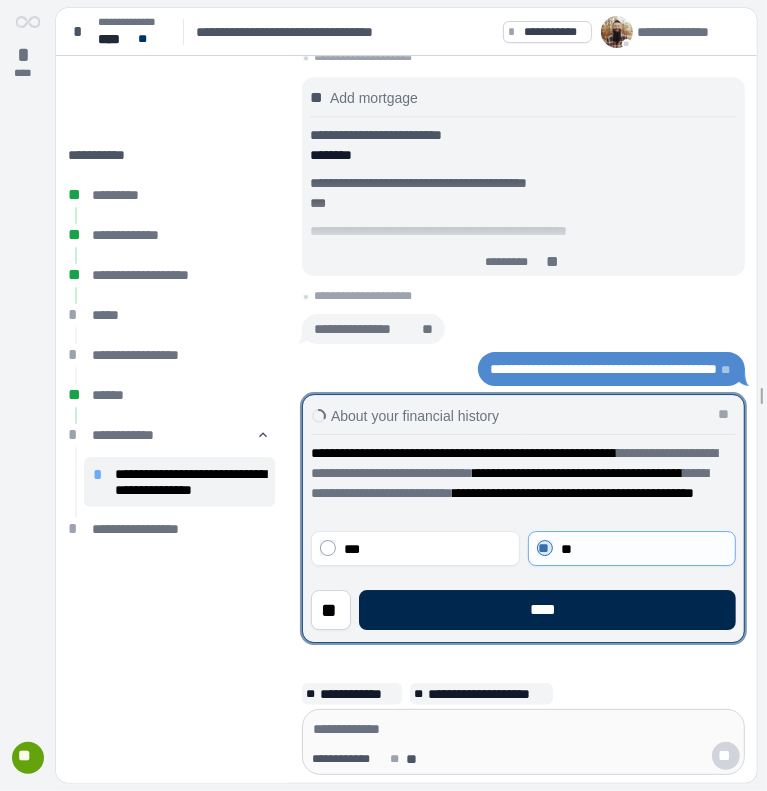 click on "****" at bounding box center [547, 610] 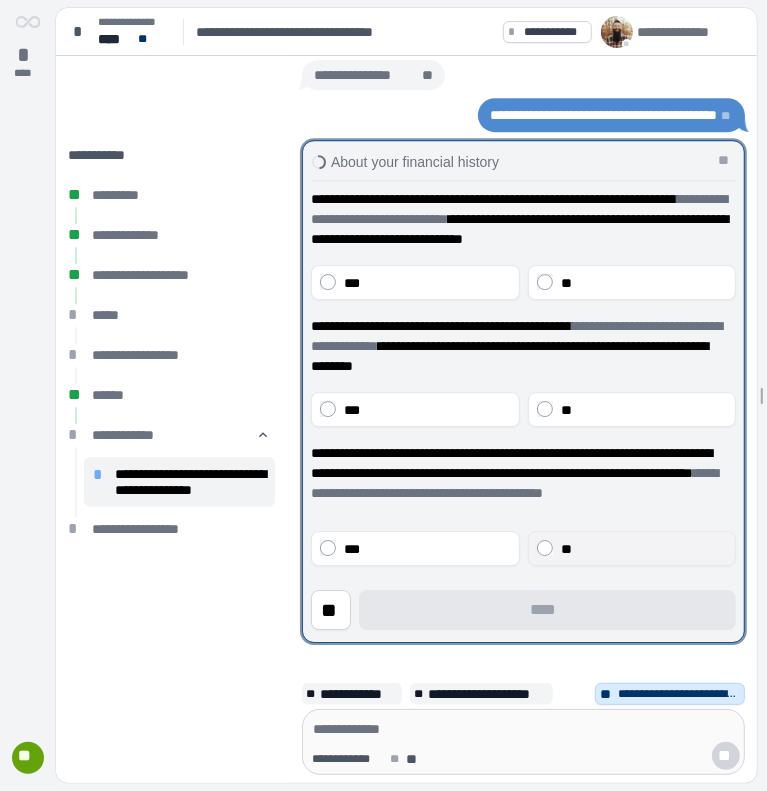 click on "**" at bounding box center [631, 548] 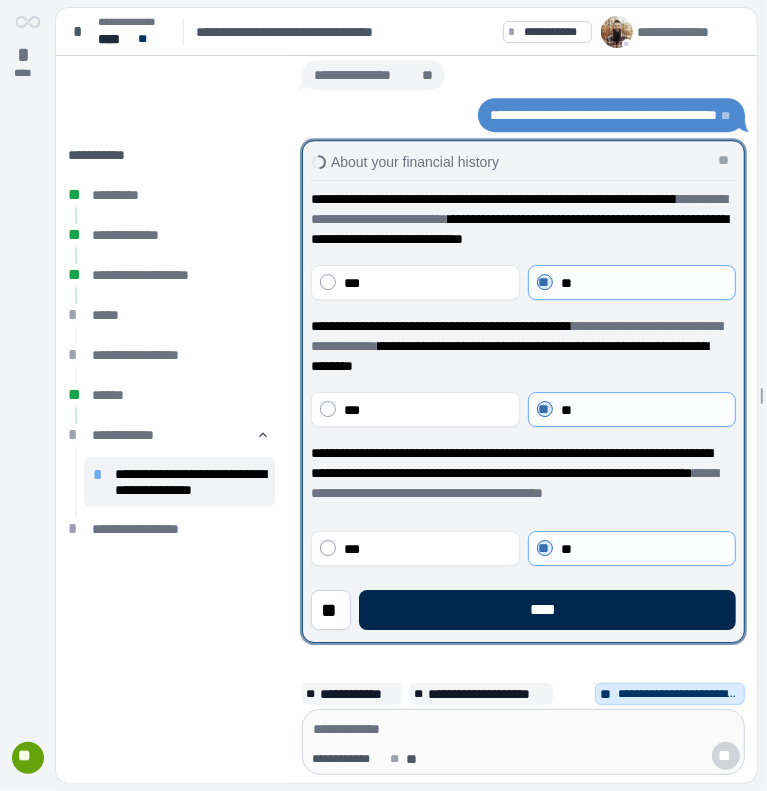 click on "****" at bounding box center [547, 610] 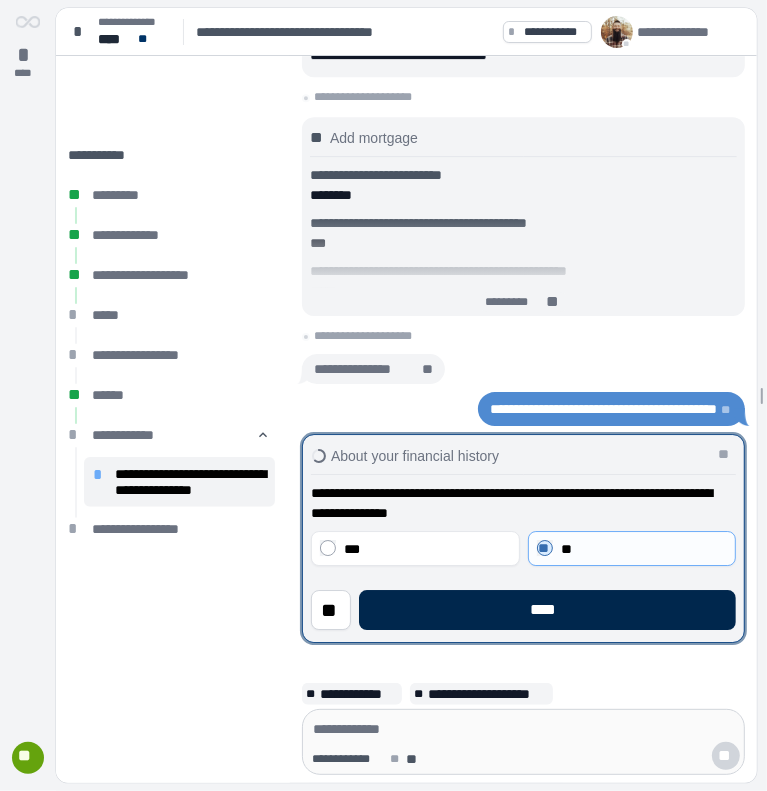 click on "****" at bounding box center [547, 610] 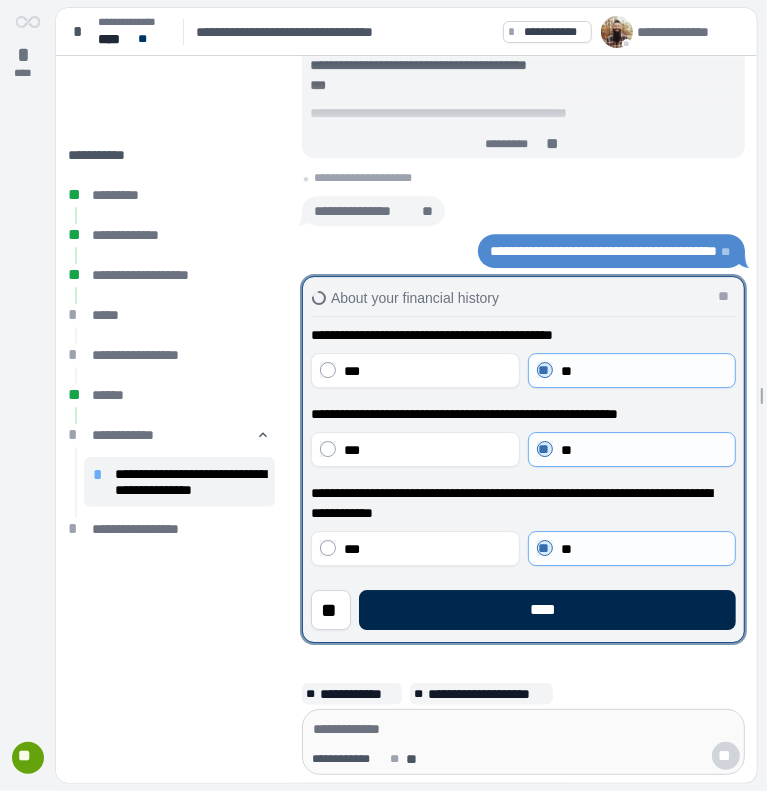 click on "****" at bounding box center [547, 610] 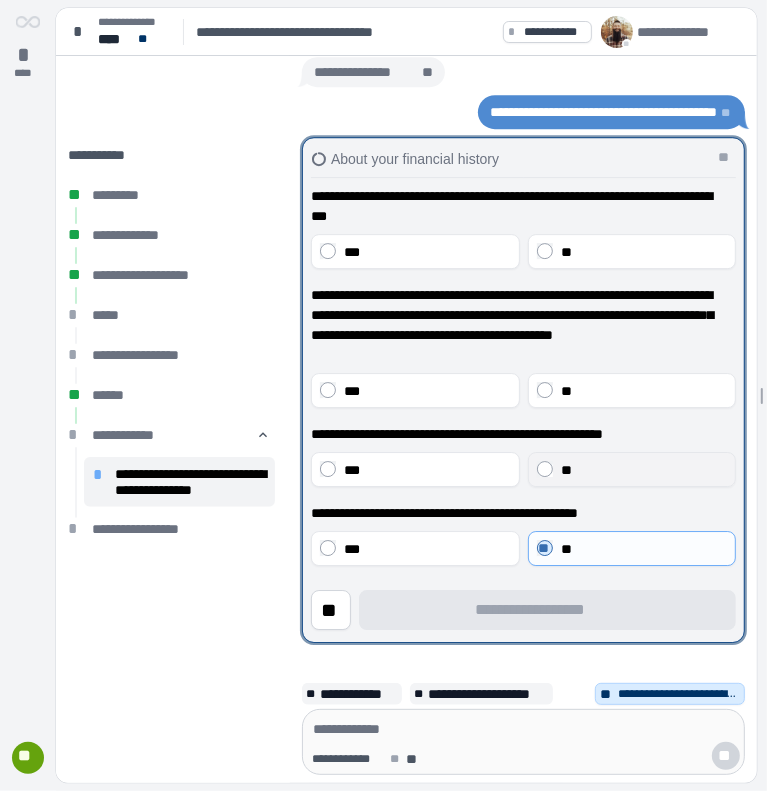 click on "**" at bounding box center [631, 469] 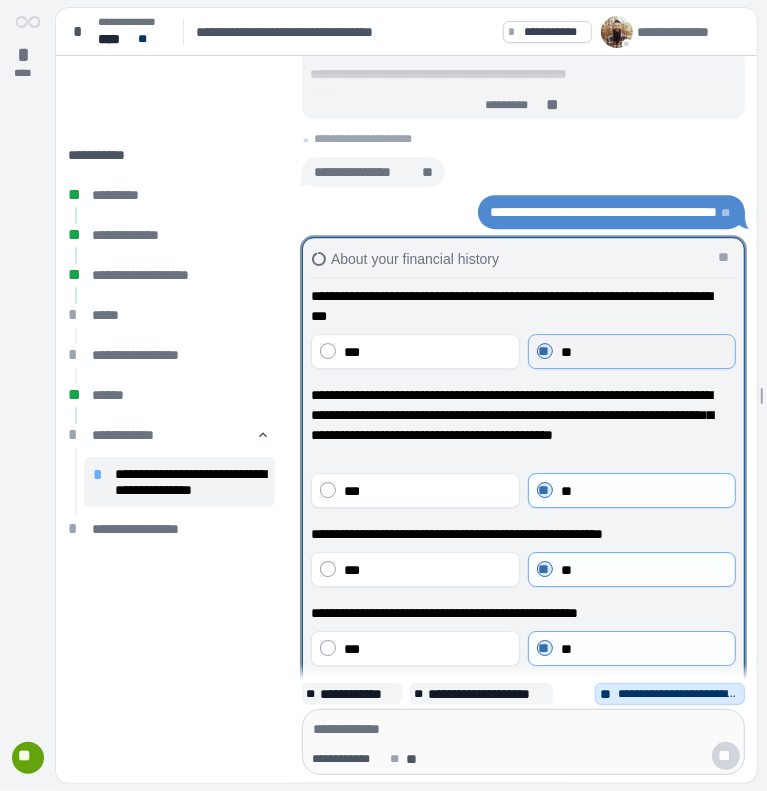 scroll, scrollTop: 0, scrollLeft: 0, axis: both 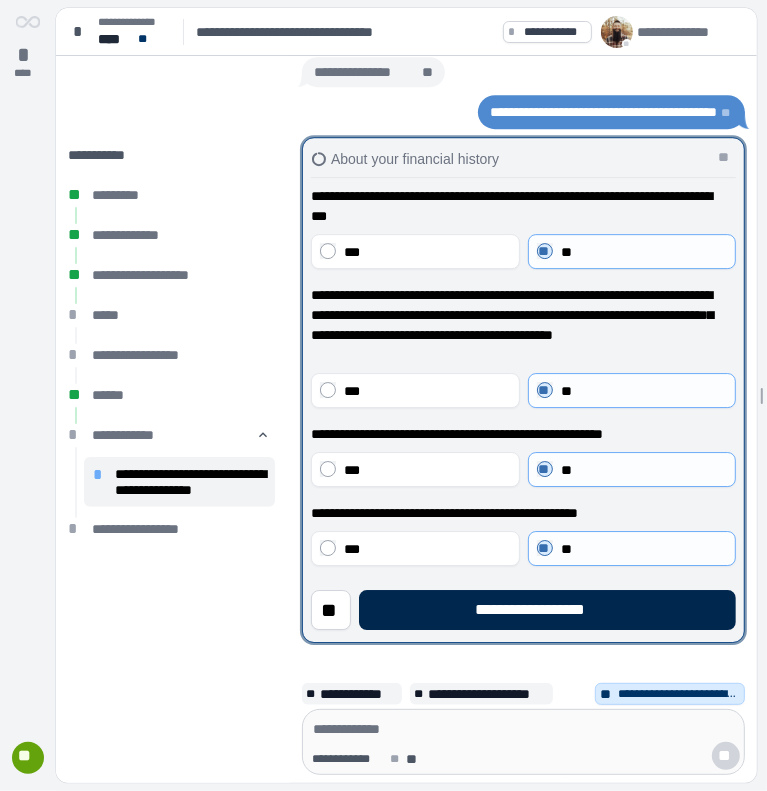 click on "**********" at bounding box center (547, 610) 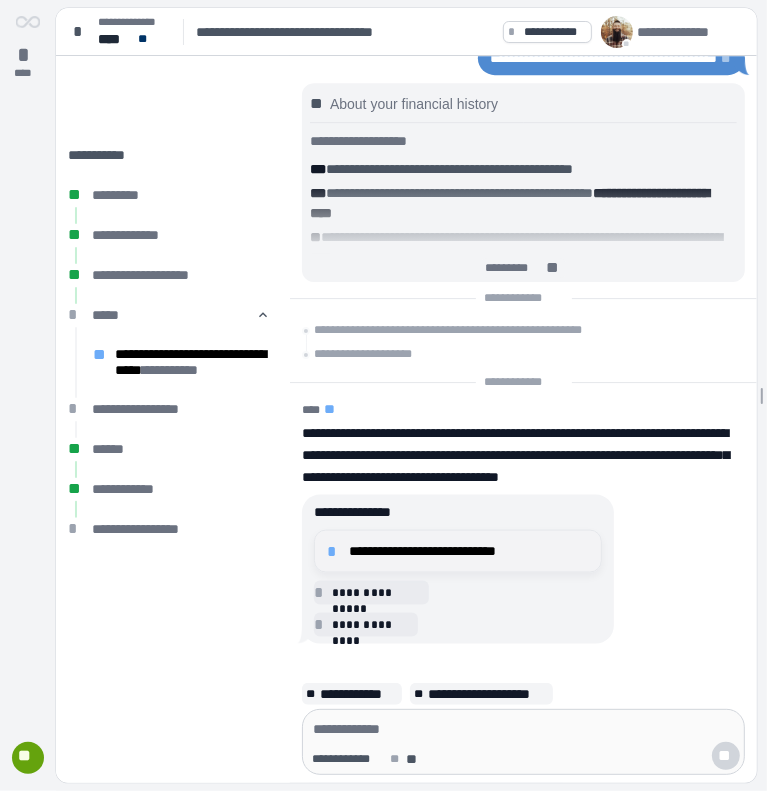 click on "**********" at bounding box center (469, 551) 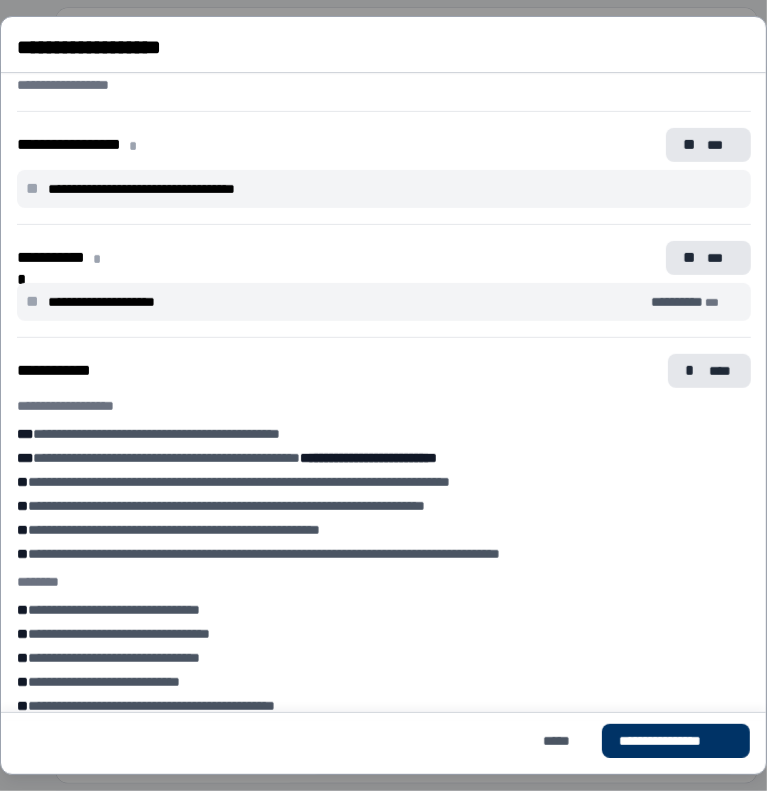 scroll, scrollTop: 600, scrollLeft: 0, axis: vertical 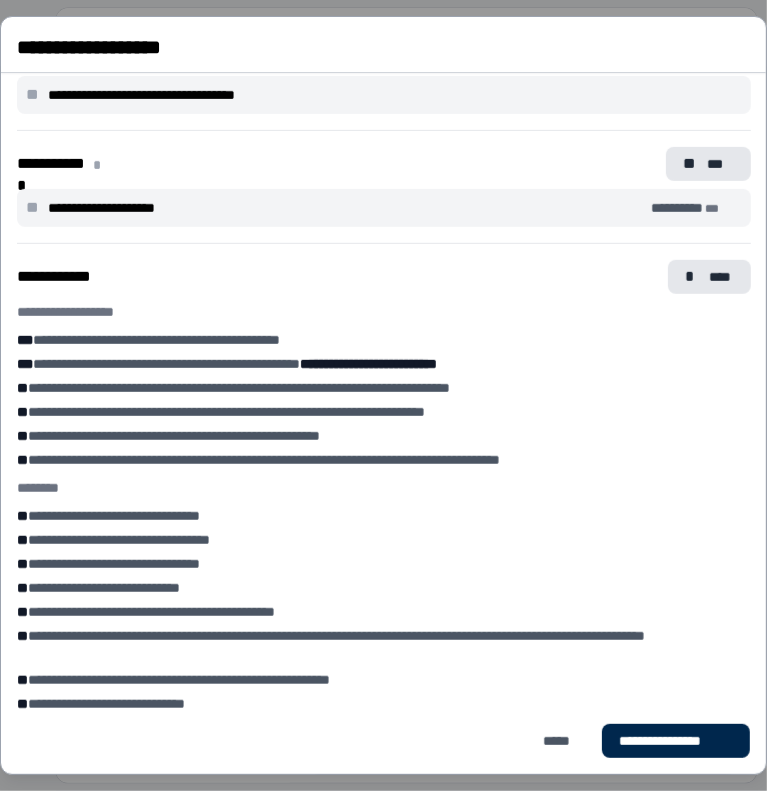 click on "**********" at bounding box center (676, 741) 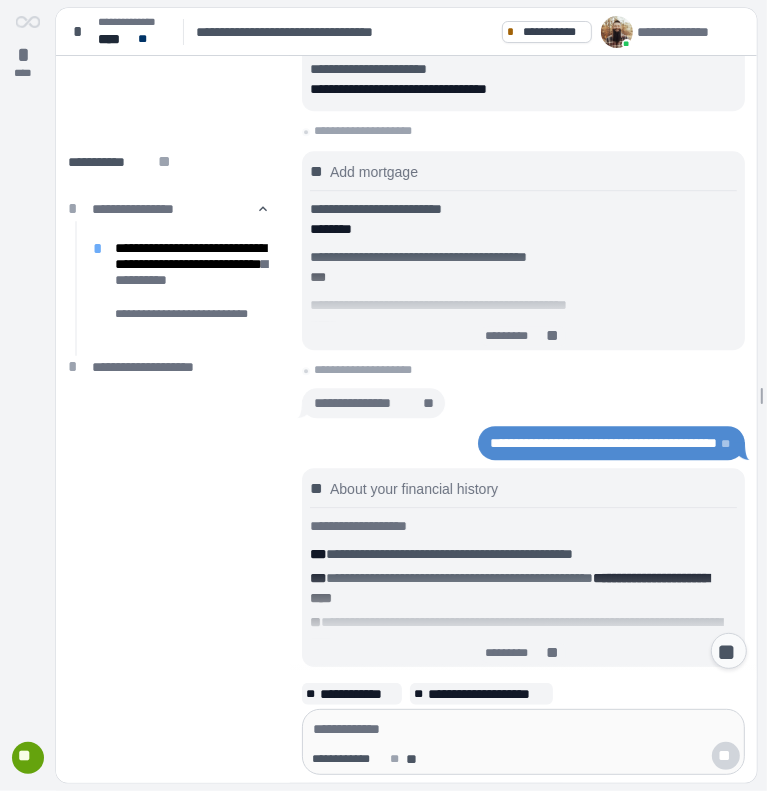 scroll, scrollTop: 194, scrollLeft: 0, axis: vertical 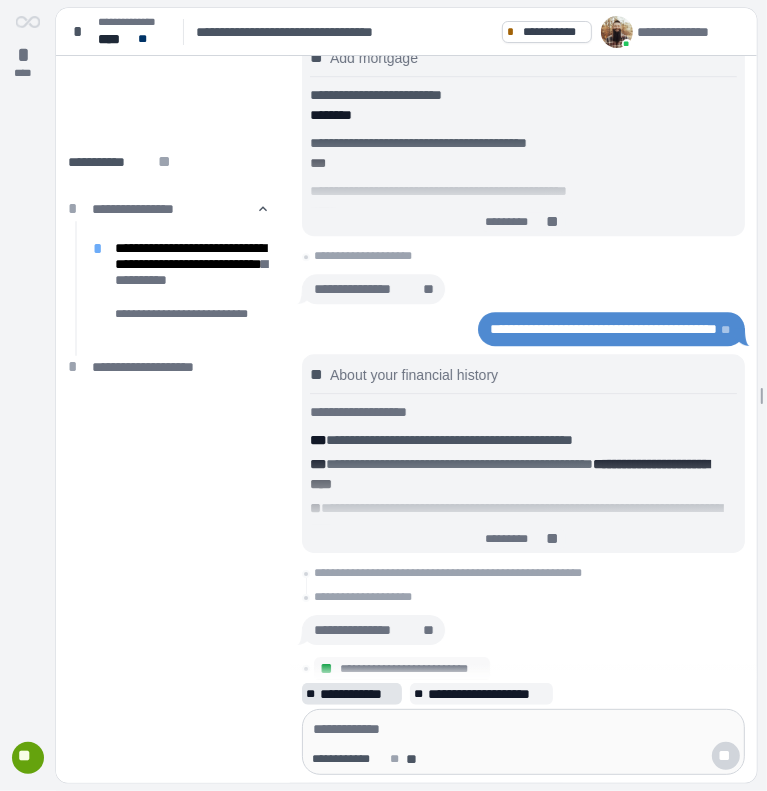 click on "**********" at bounding box center (352, 694) 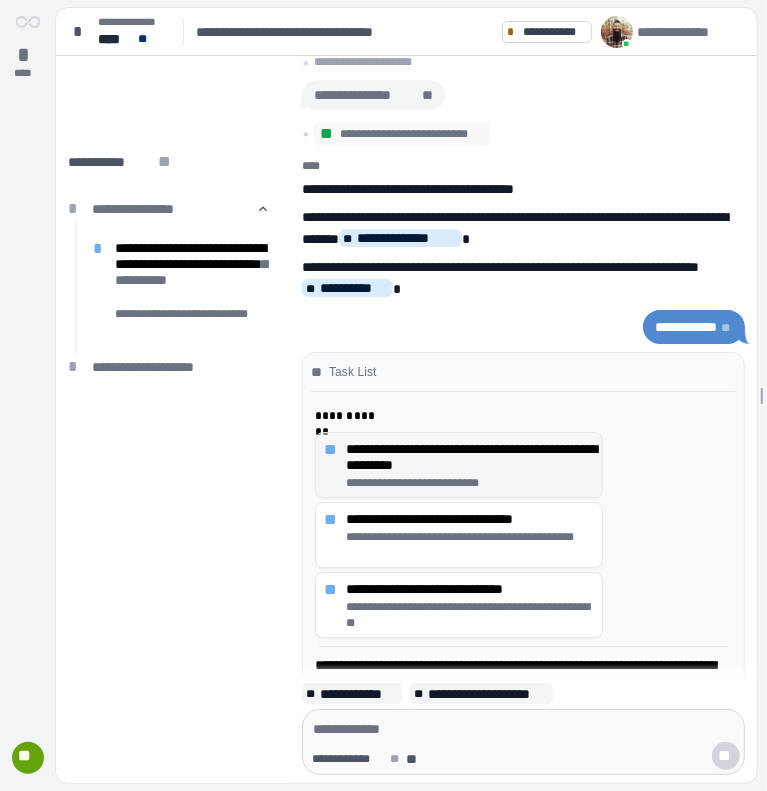 scroll, scrollTop: 0, scrollLeft: 0, axis: both 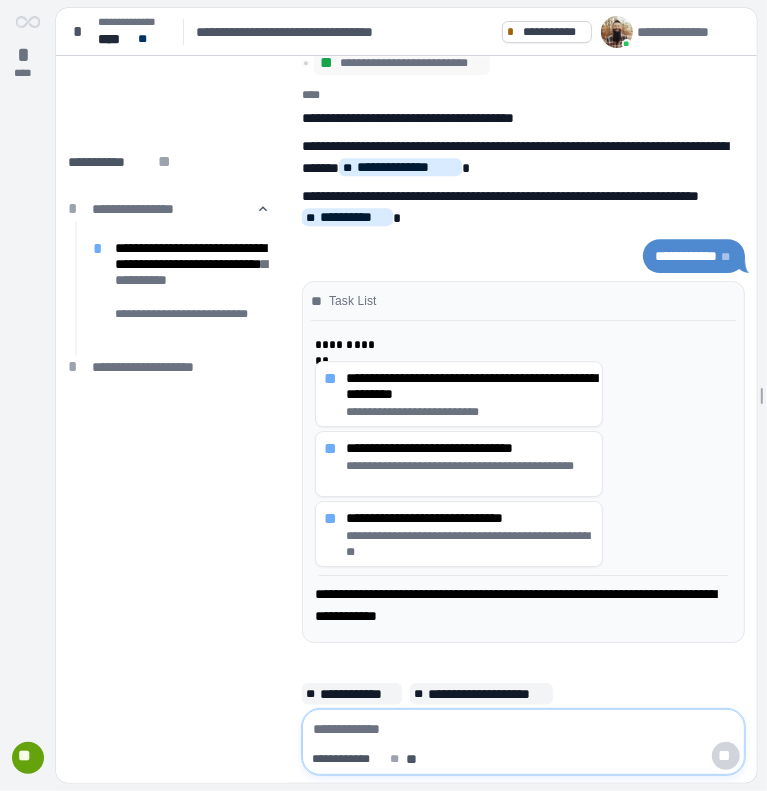 click at bounding box center (523, 729) 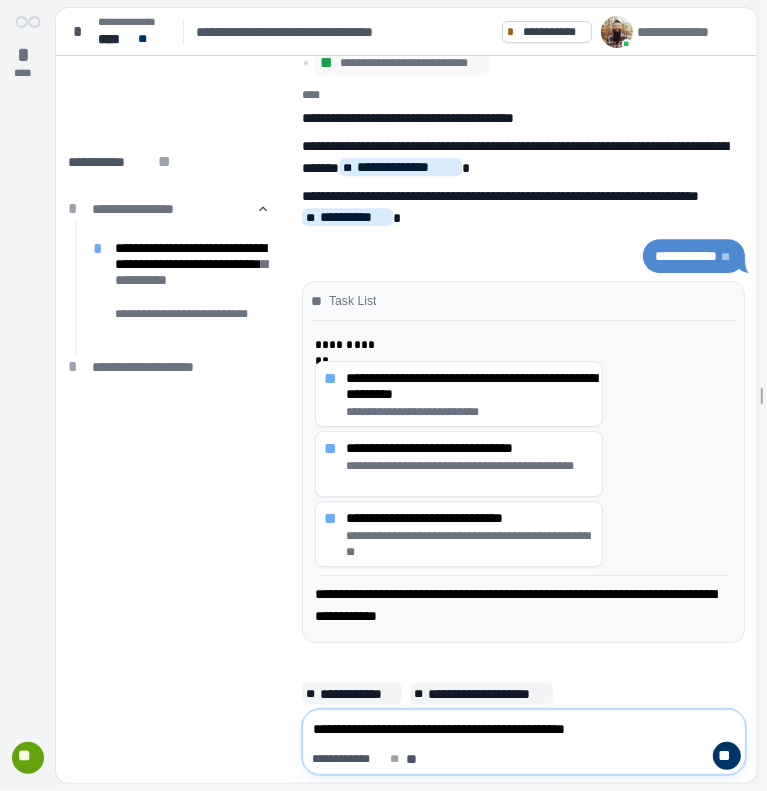 type on "**********" 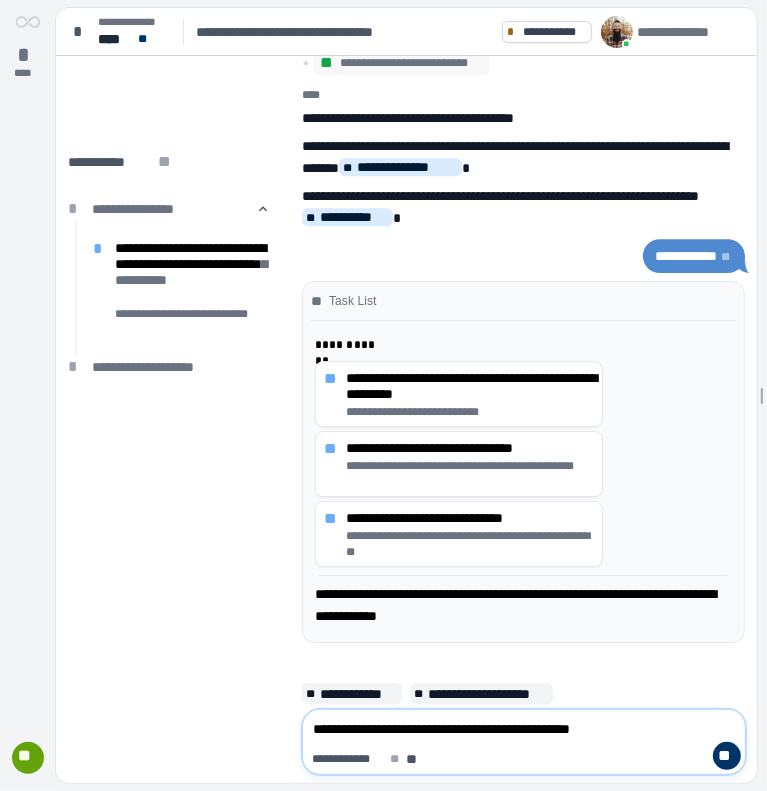 type 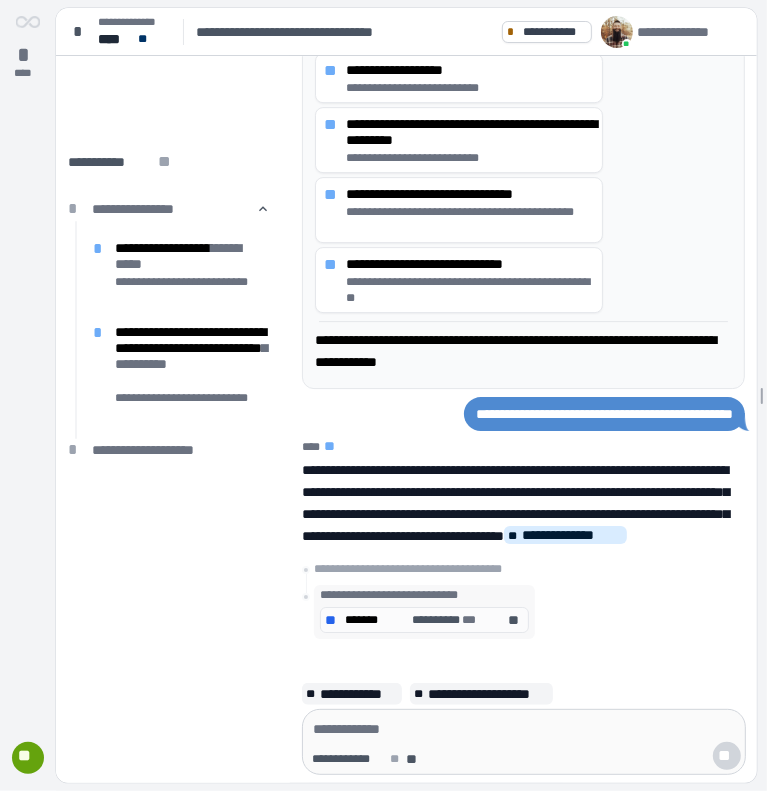click on "**********" at bounding box center [523, 181] 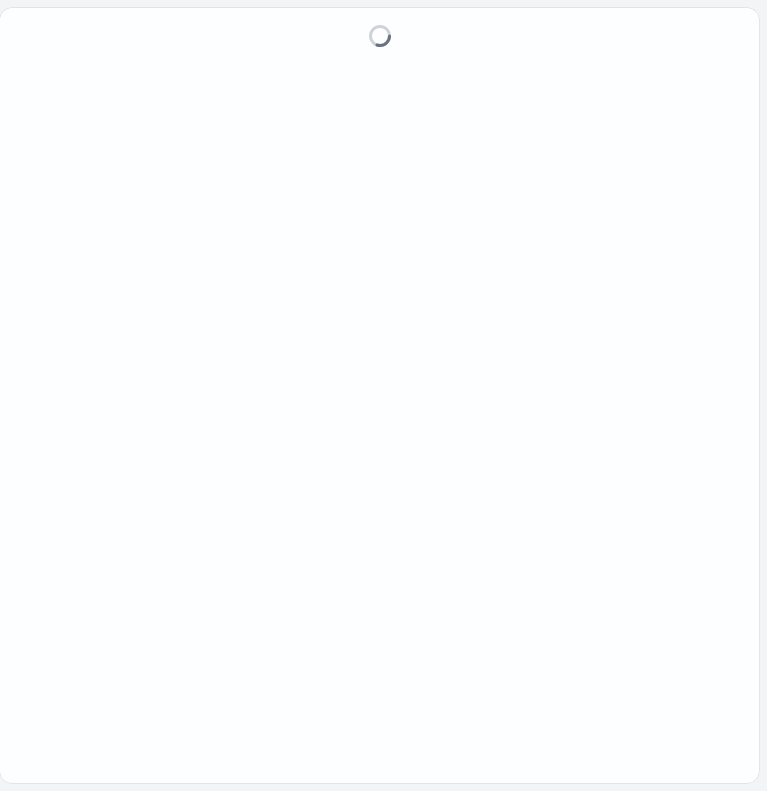 scroll, scrollTop: 0, scrollLeft: 0, axis: both 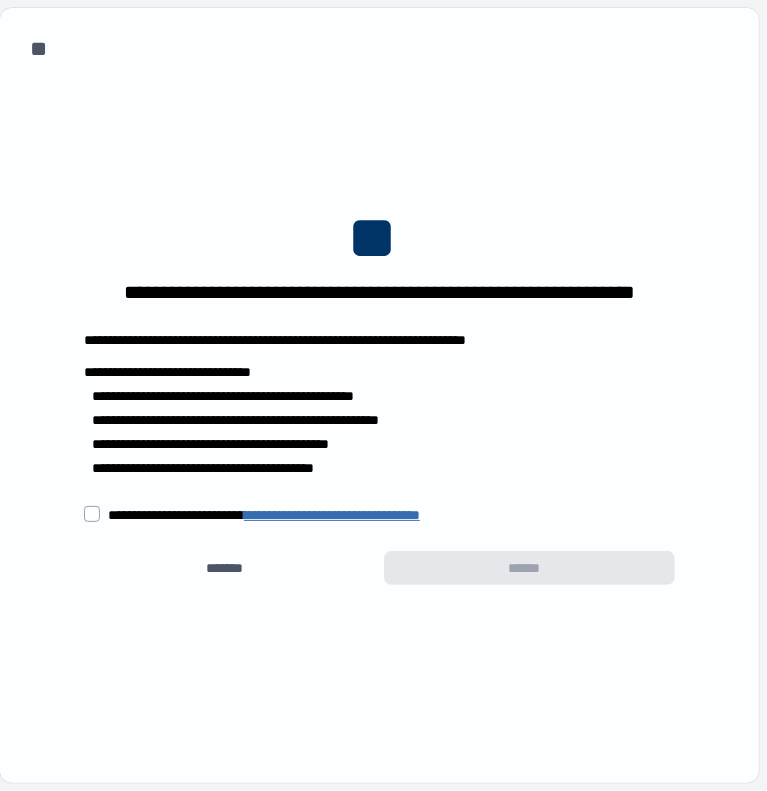 click on "**********" at bounding box center (379, 514) 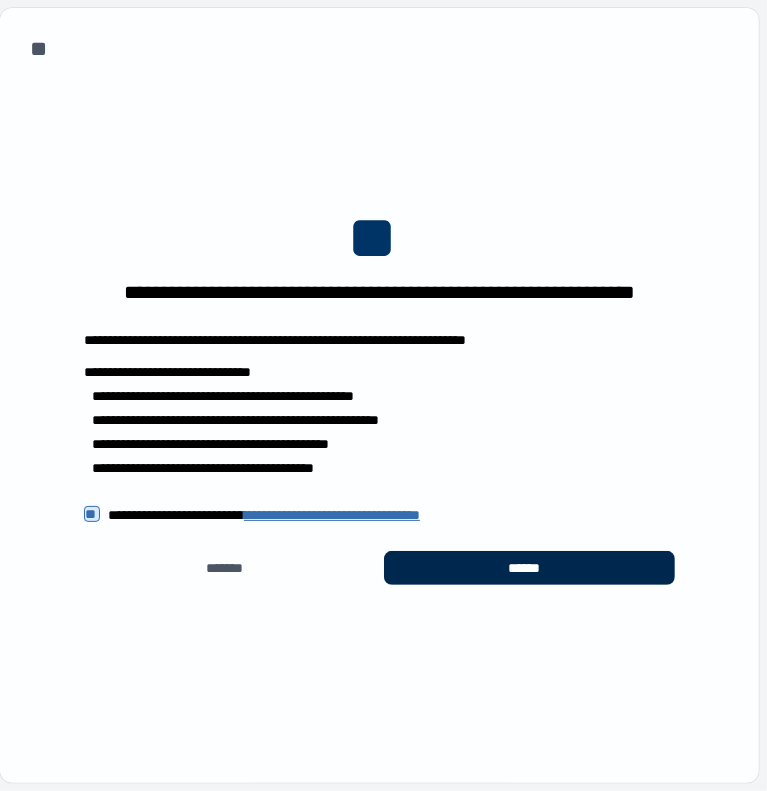 click on "******" at bounding box center (530, 568) 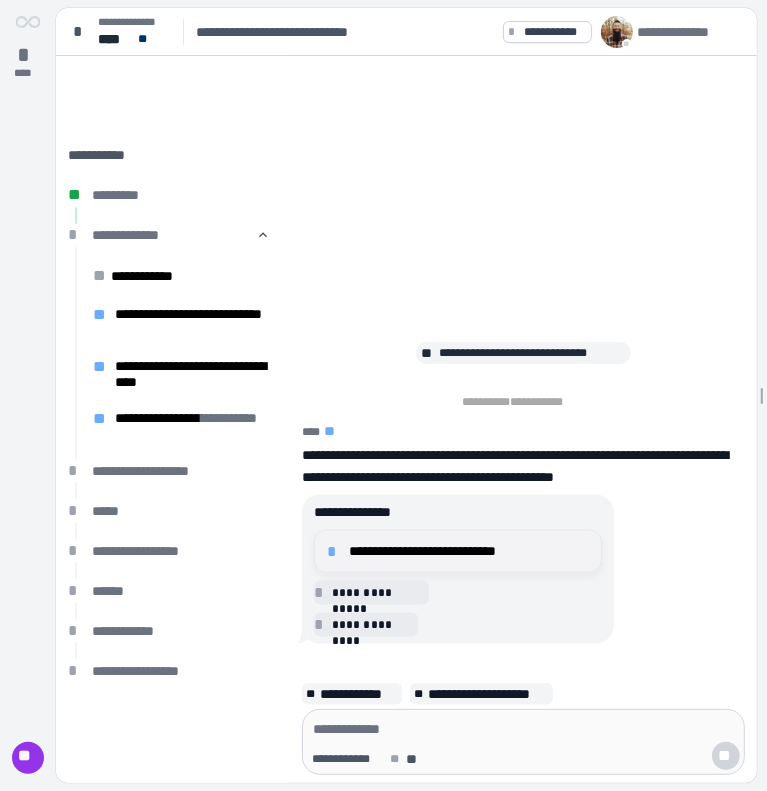 click on "**********" at bounding box center [469, 551] 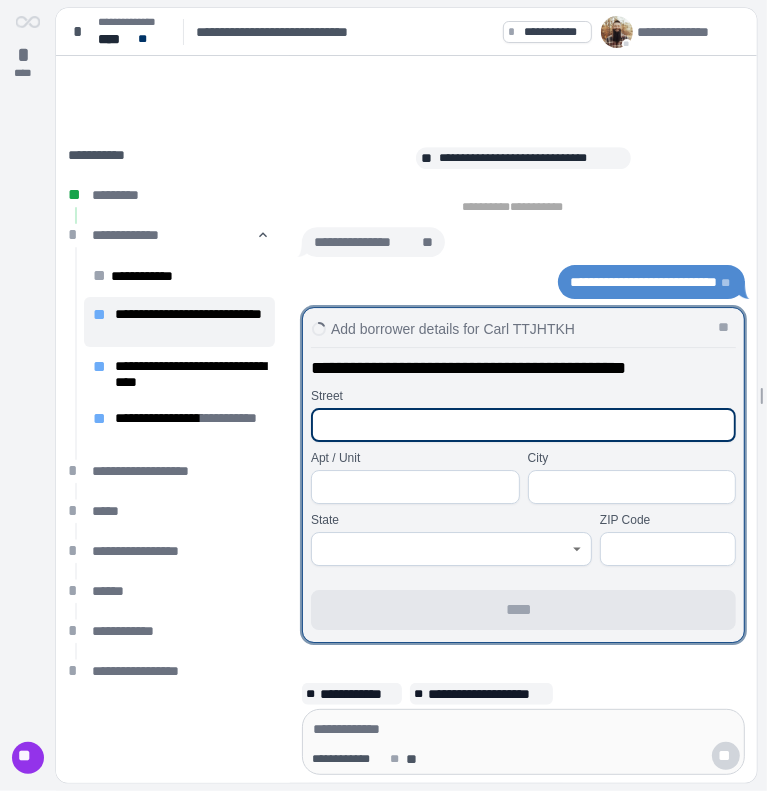 click at bounding box center (523, 425) 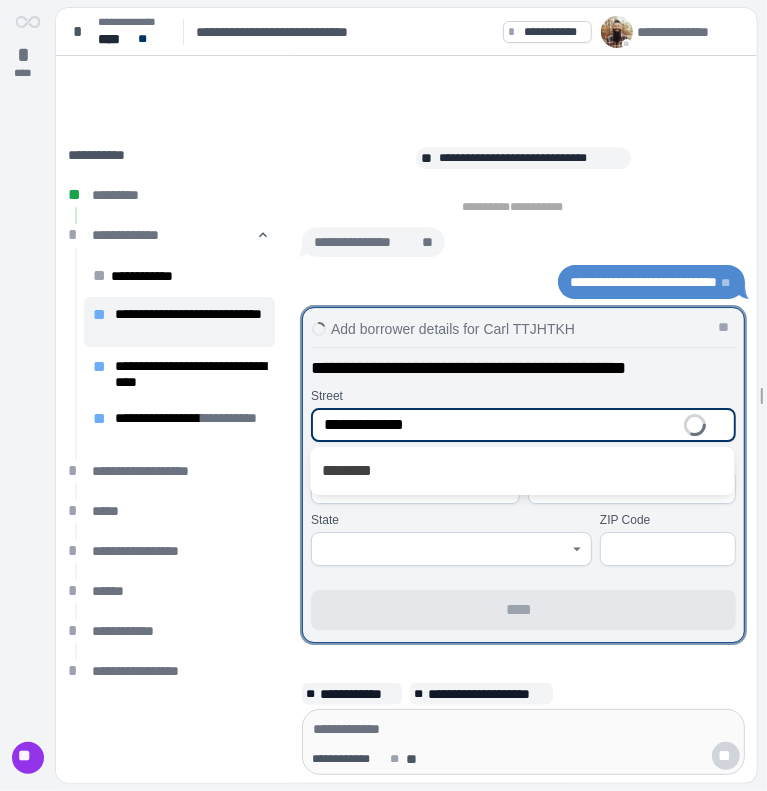 type on "**********" 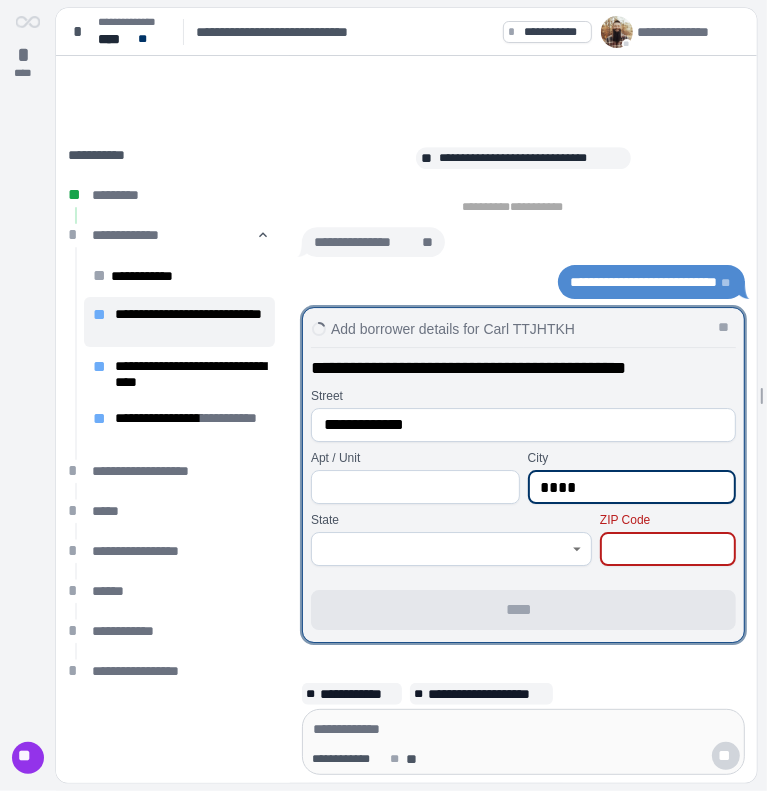 type on "****" 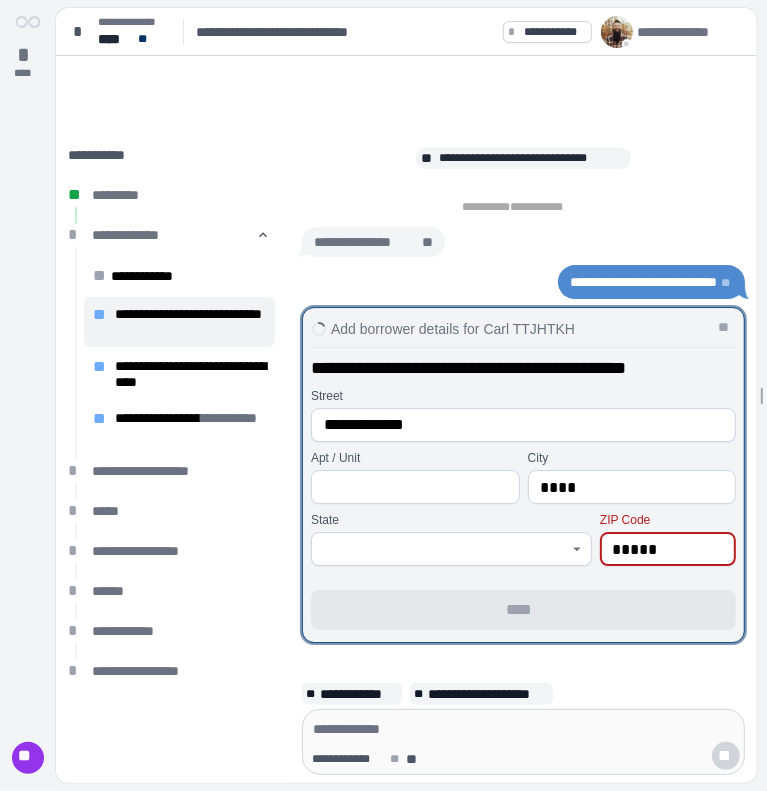 type on "*****" 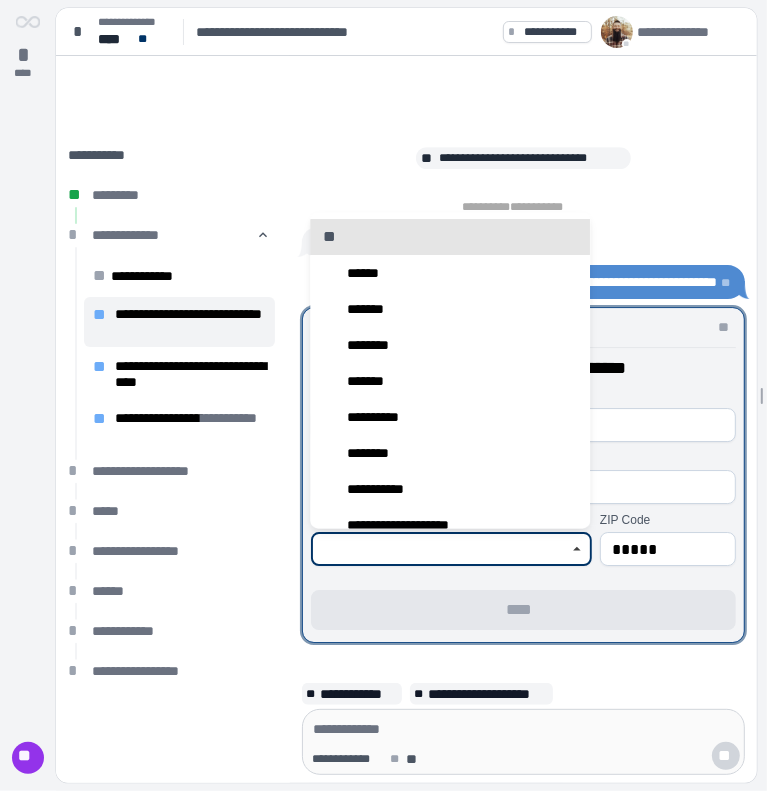 click at bounding box center [440, 549] 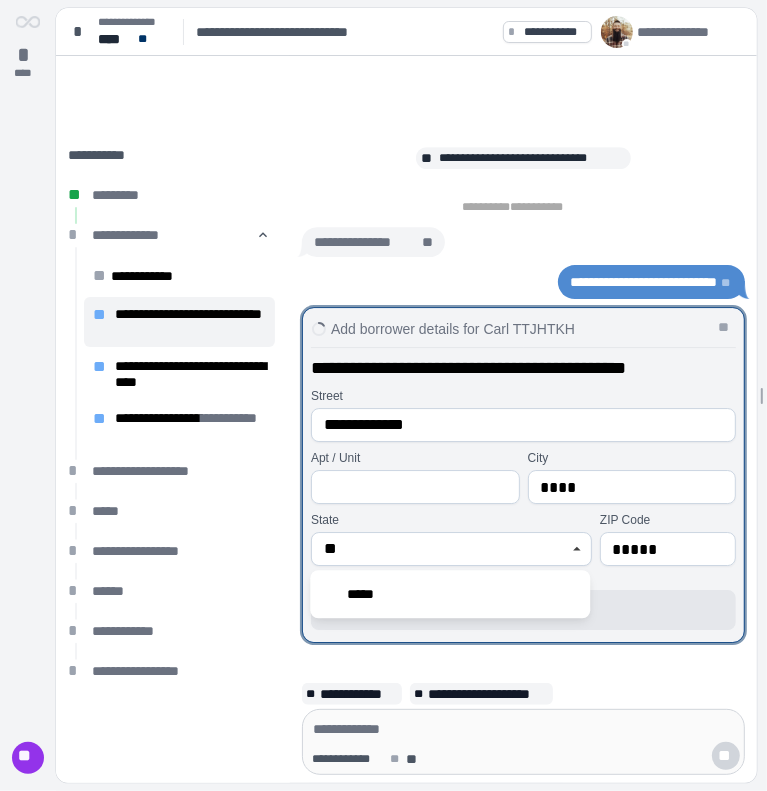 type on "*****" 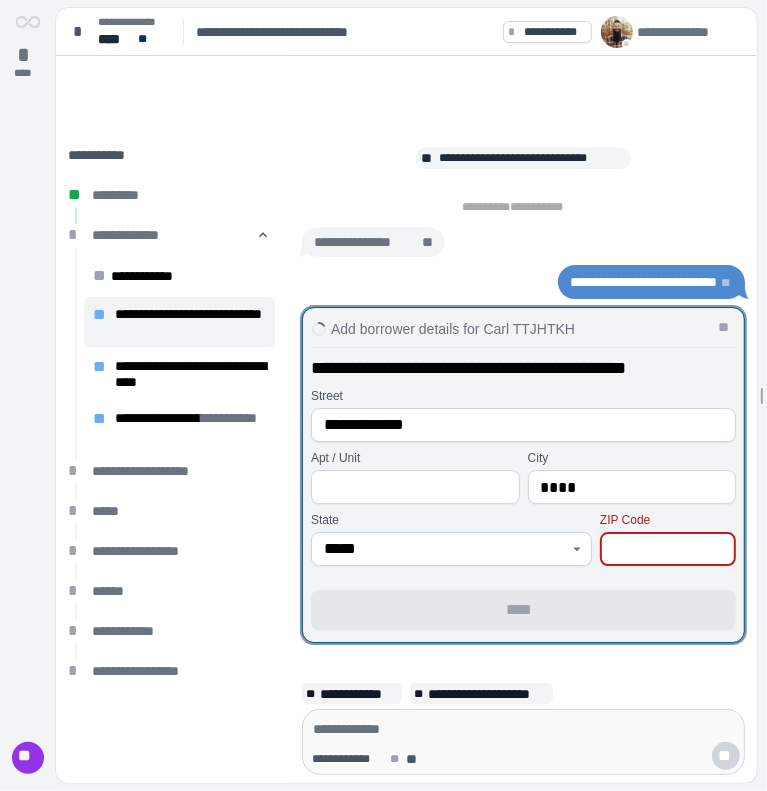 click at bounding box center (668, 549) 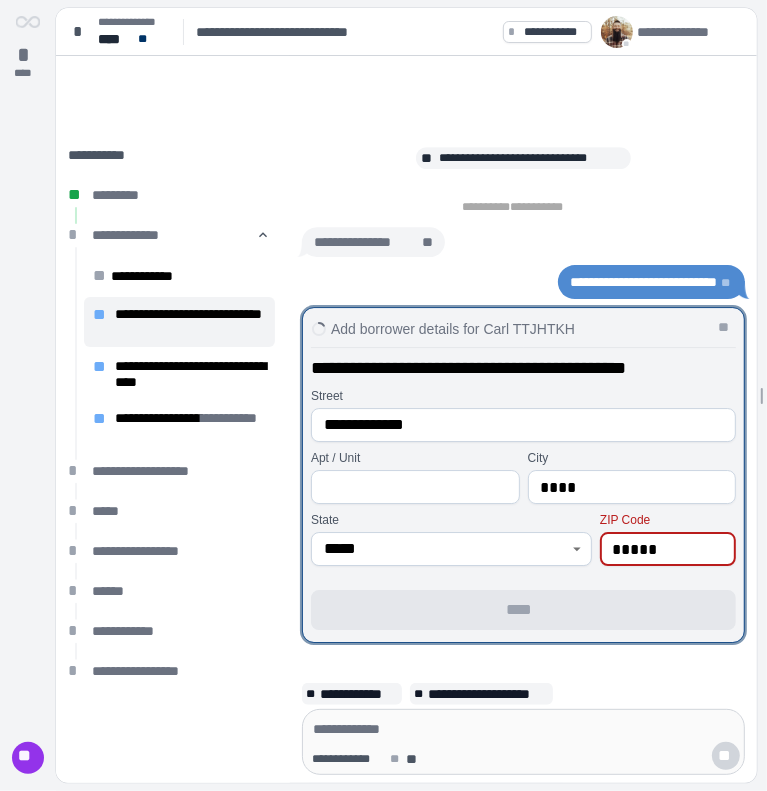 type on "*****" 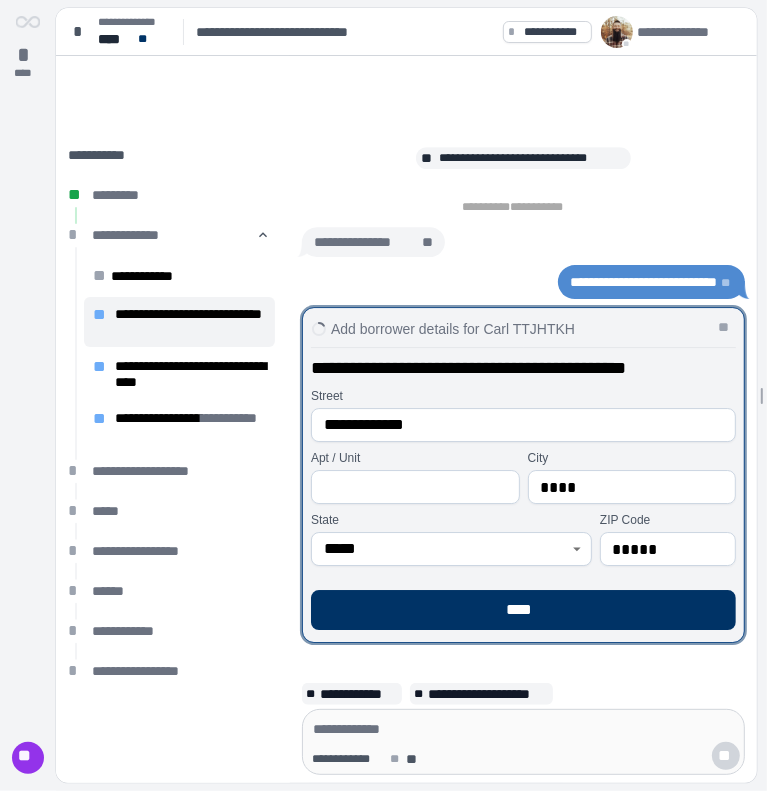 type 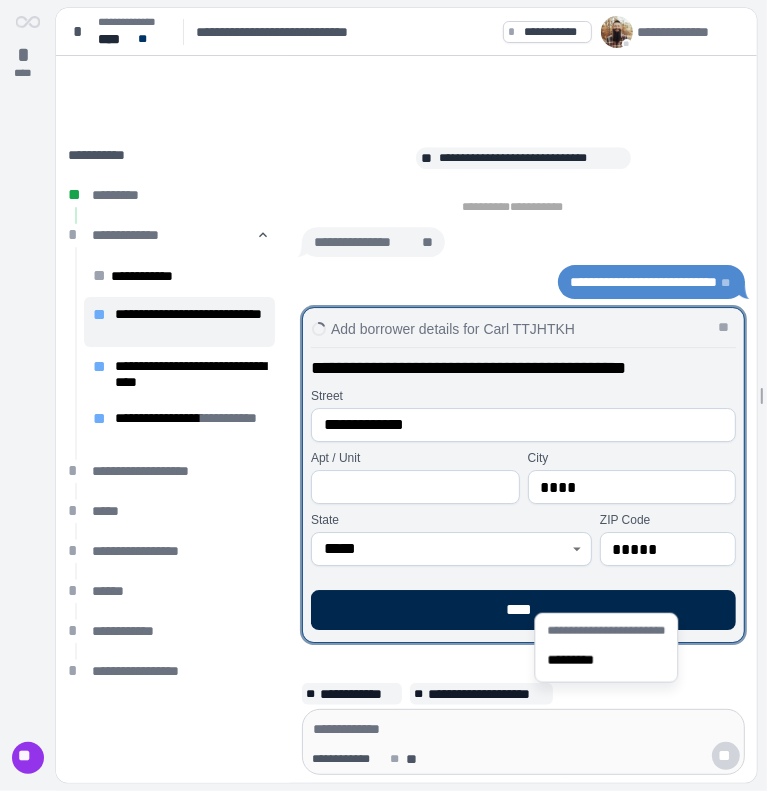 click on "****" at bounding box center (523, 610) 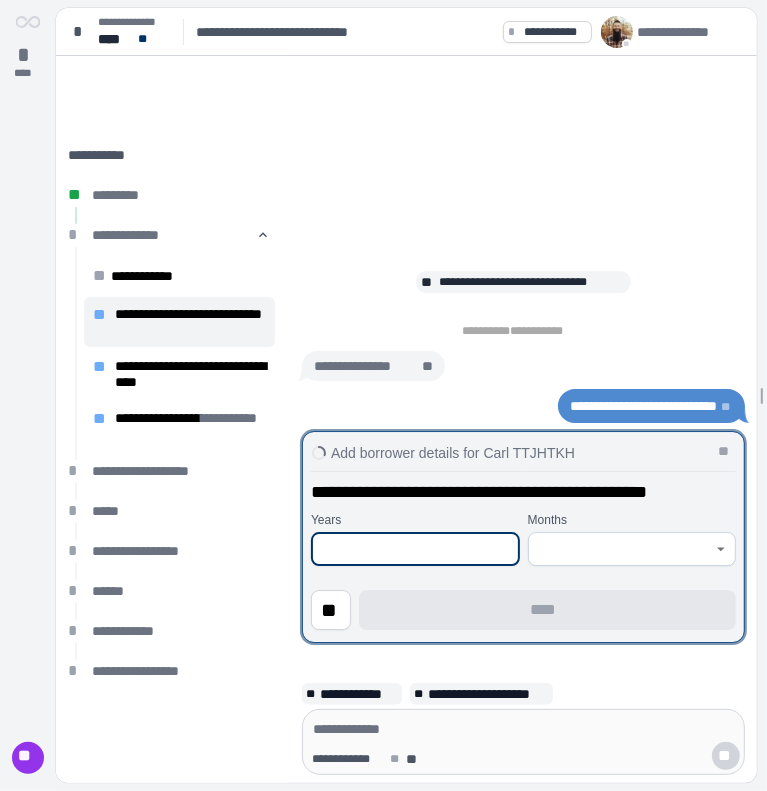 click at bounding box center [415, 549] 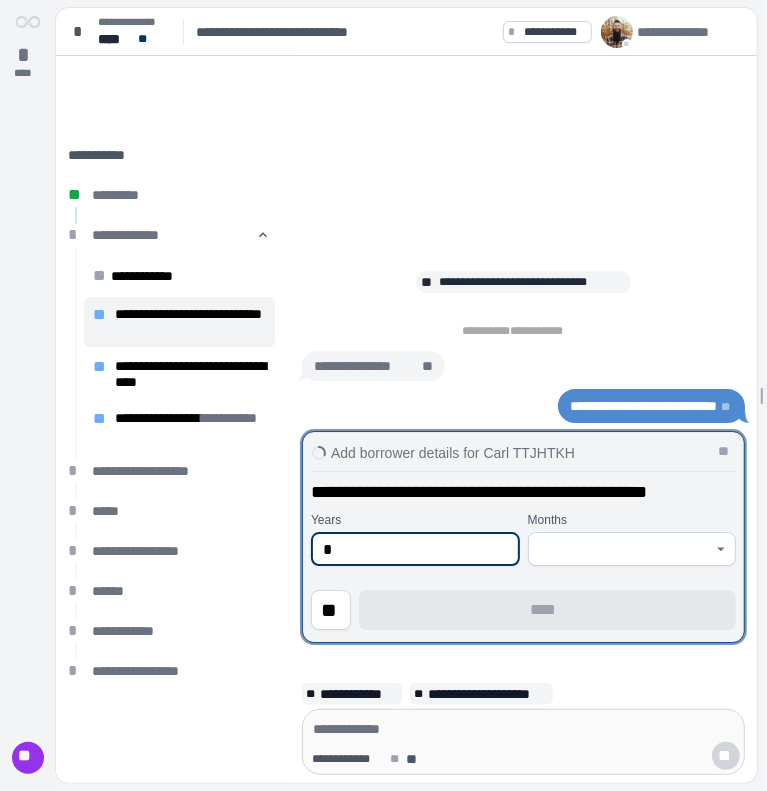 type on "*" 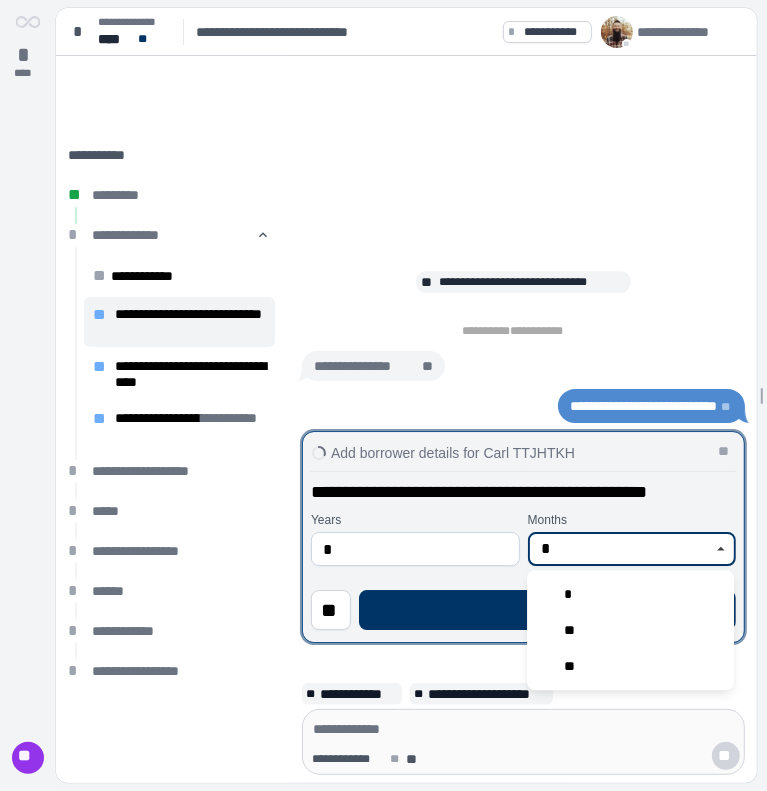 type on "*" 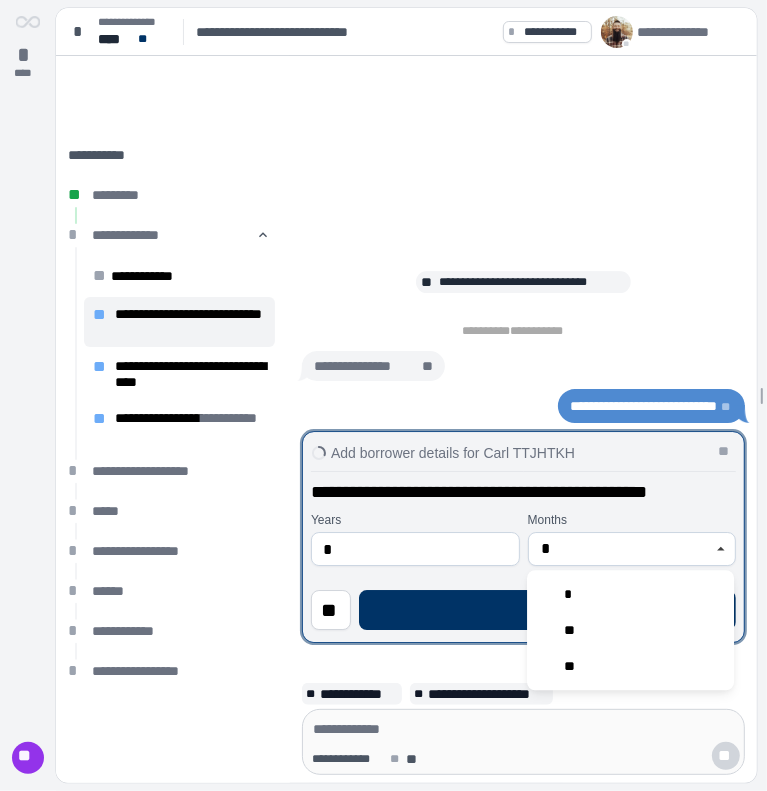 type 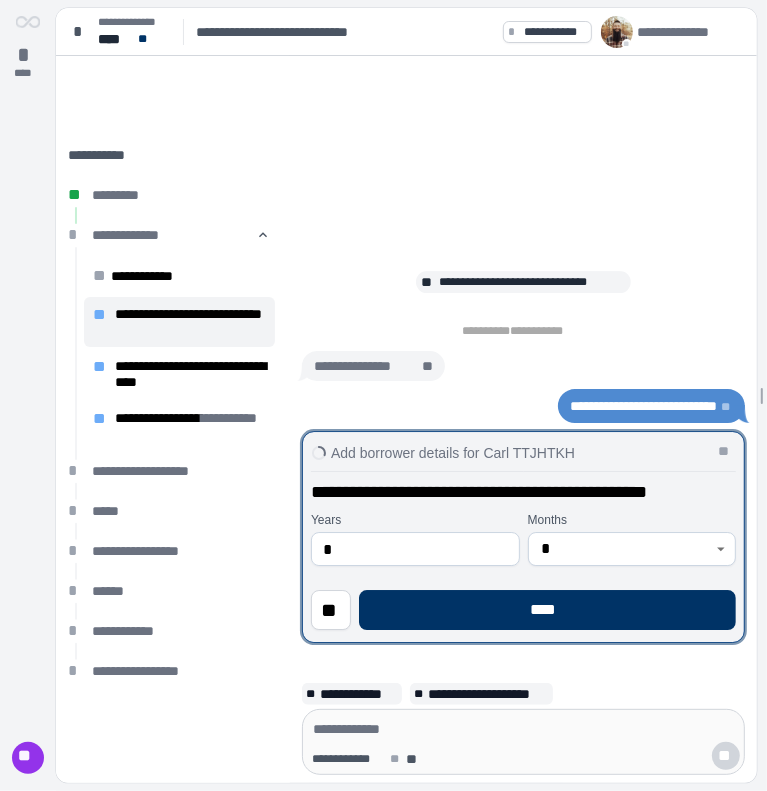 type 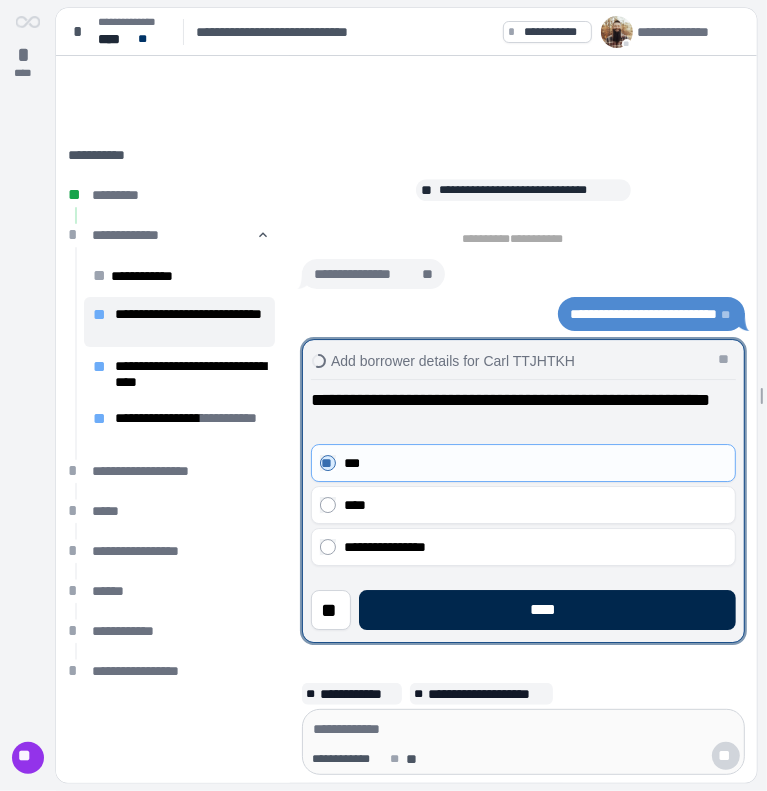 click on "****" at bounding box center (547, 610) 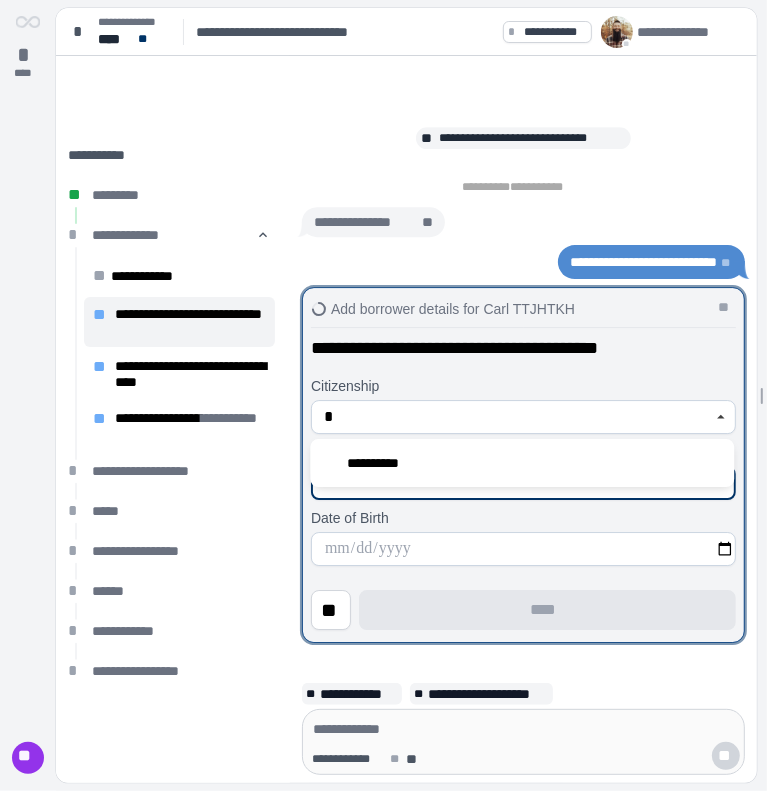 type on "**********" 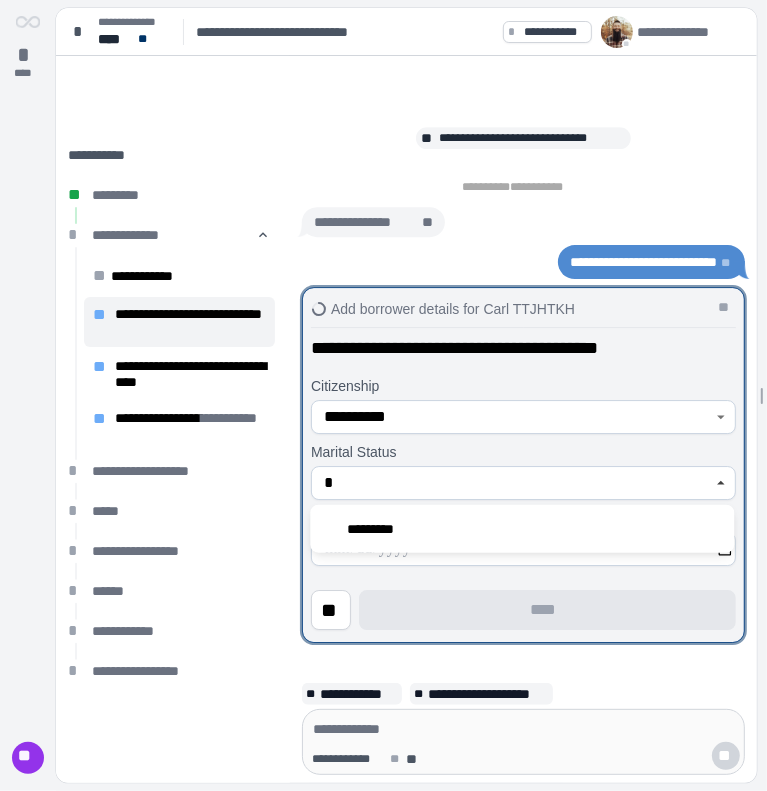 type on "*********" 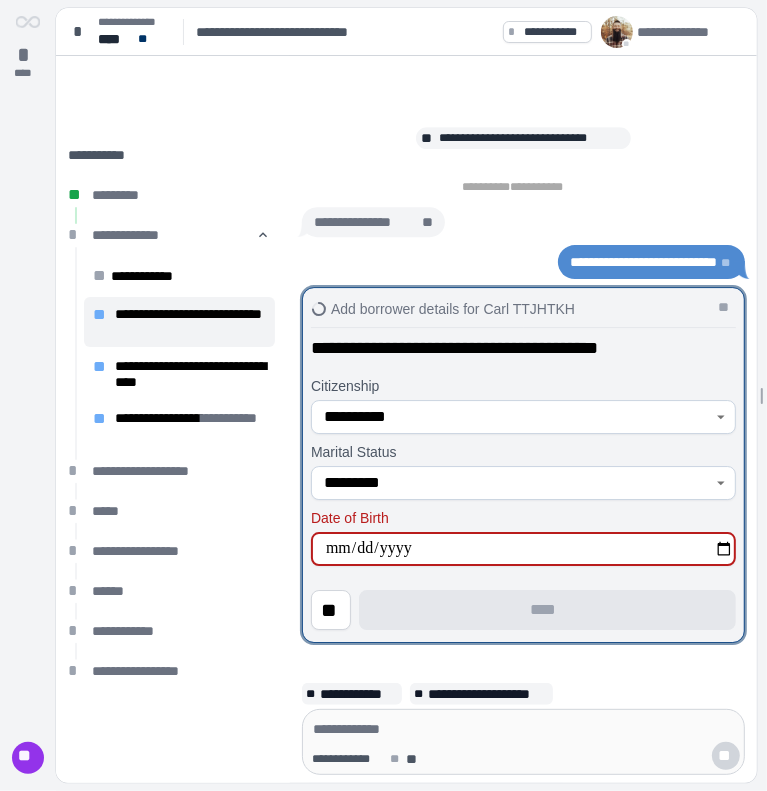 type on "**********" 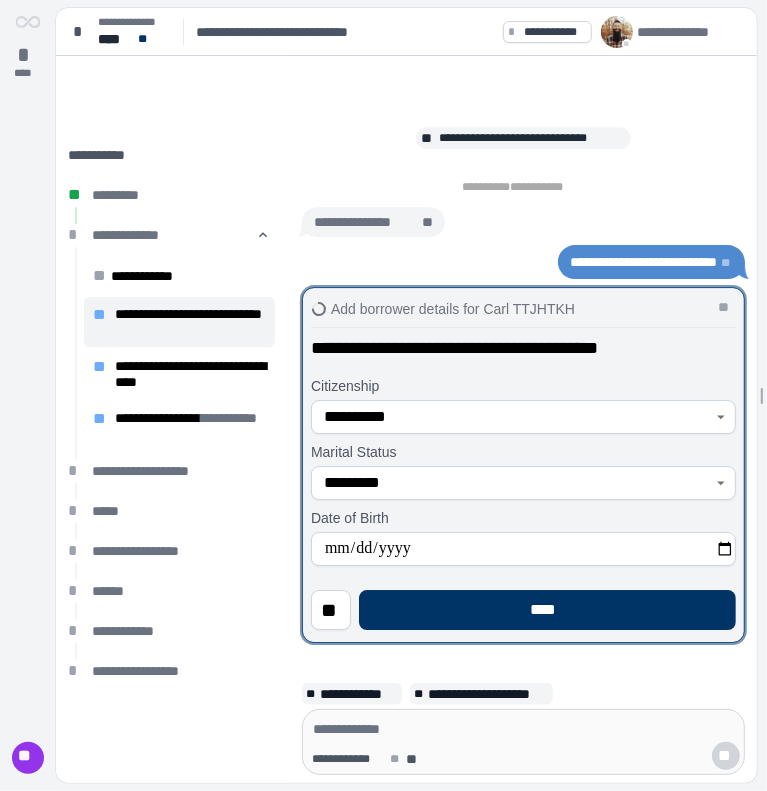 type 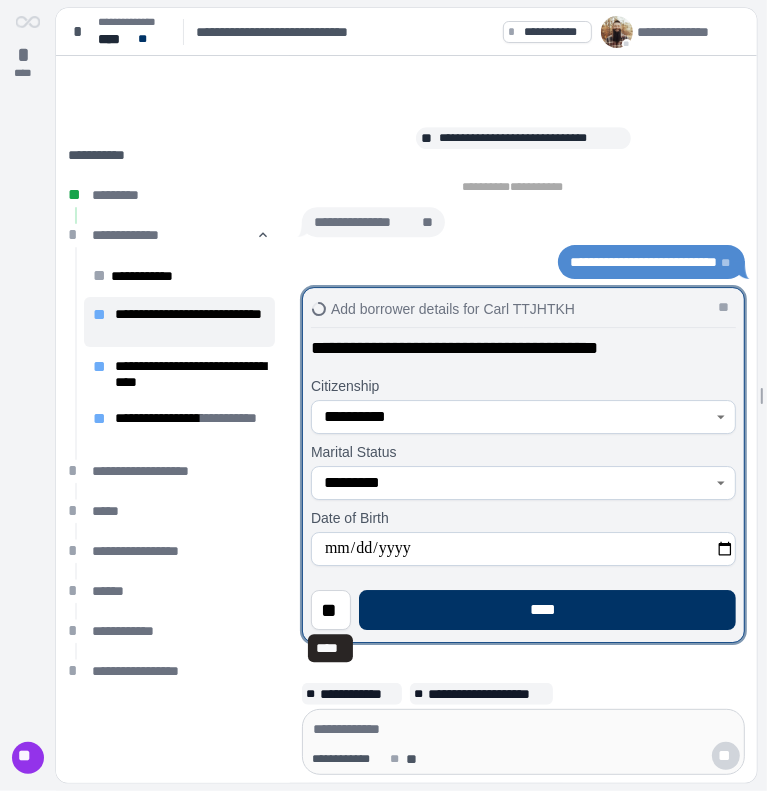type 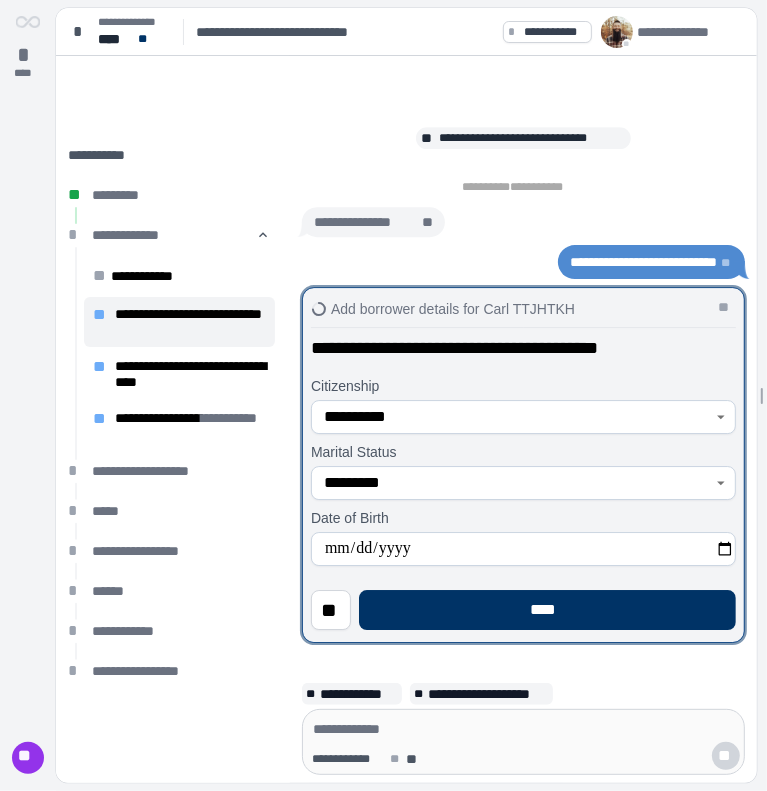 click on "****" at bounding box center [547, 610] 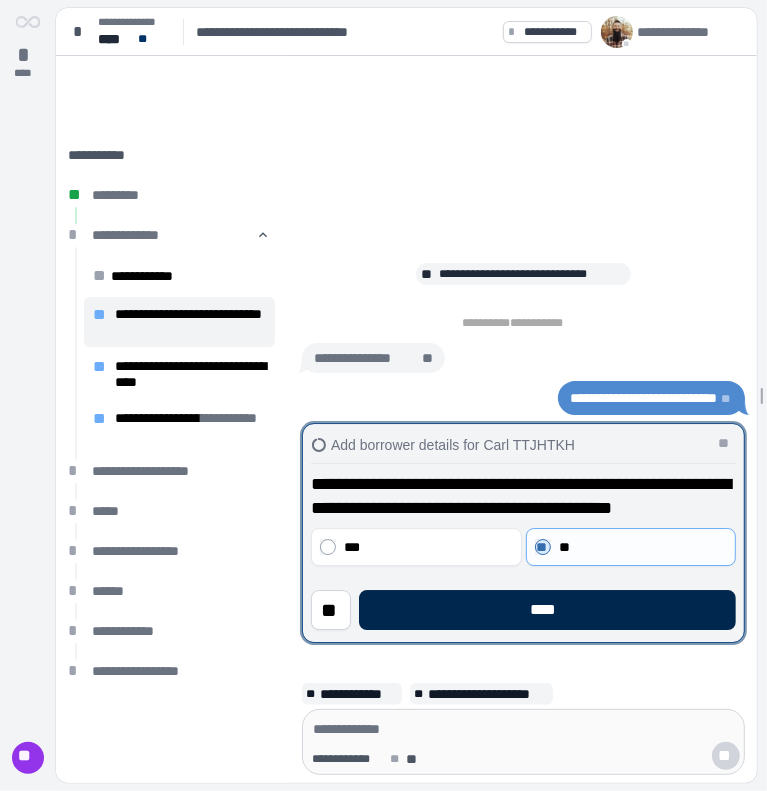 click on "****" at bounding box center [547, 610] 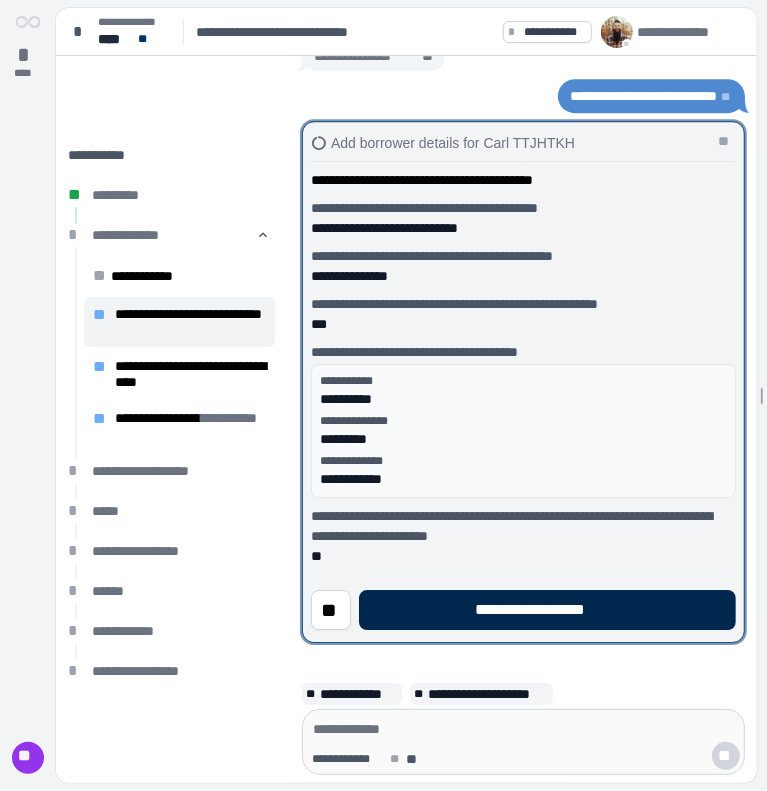 click on "**********" at bounding box center [547, 610] 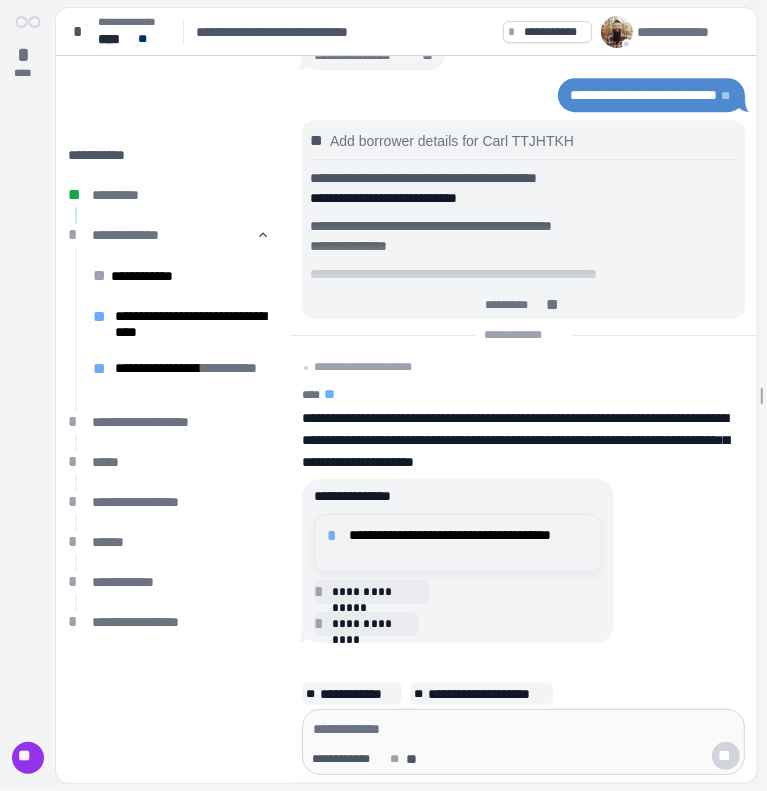 click on "**********" at bounding box center [469, 543] 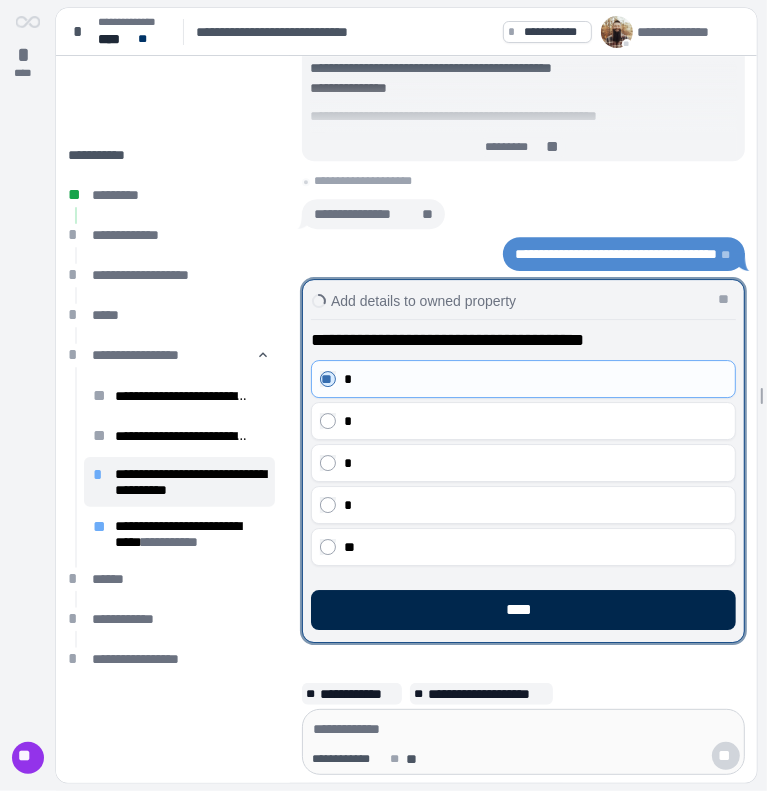 click on "****" at bounding box center (523, 610) 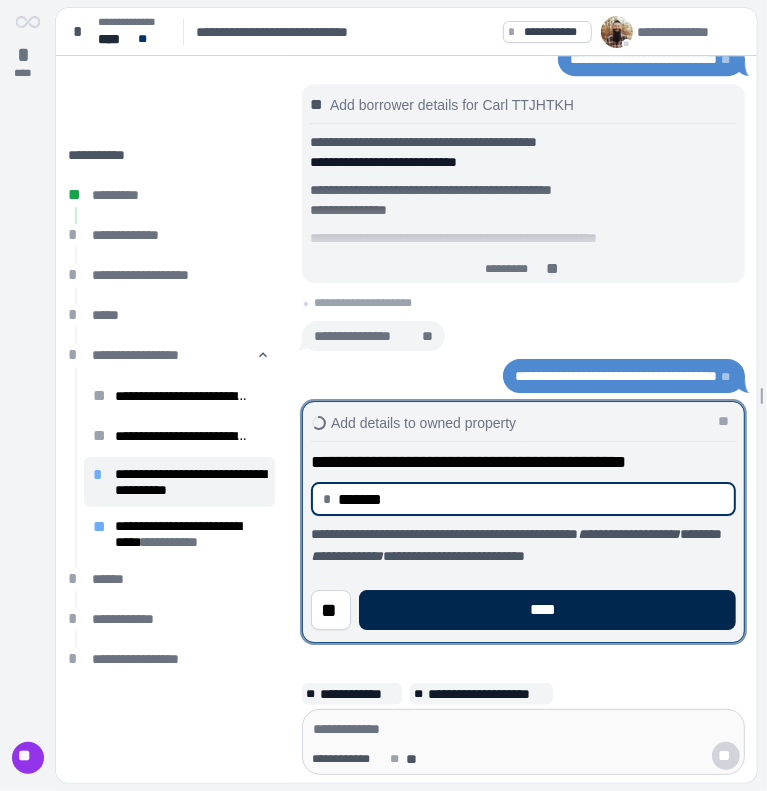 type on "**********" 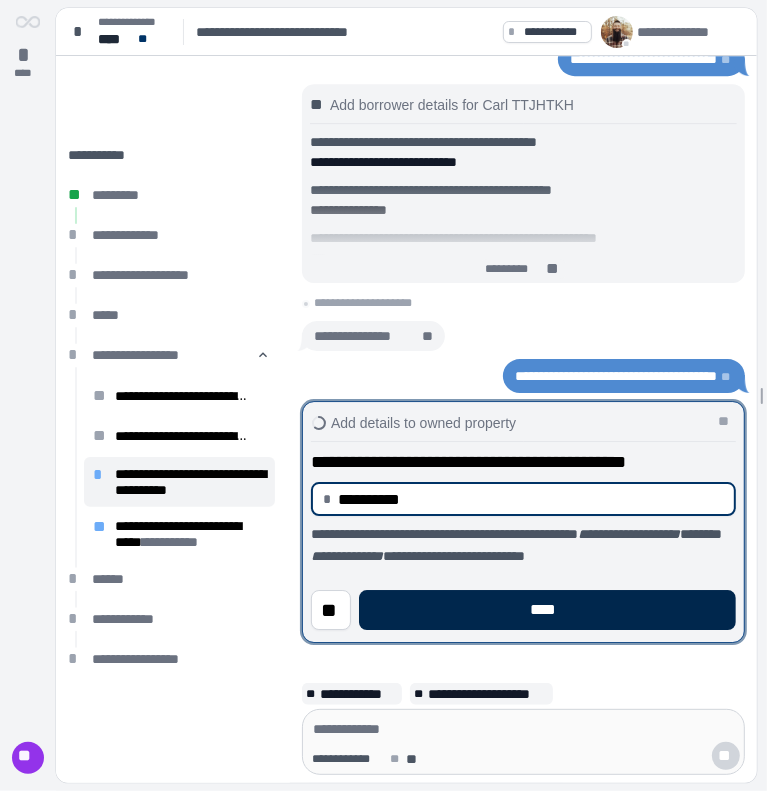 click on "****" at bounding box center (547, 610) 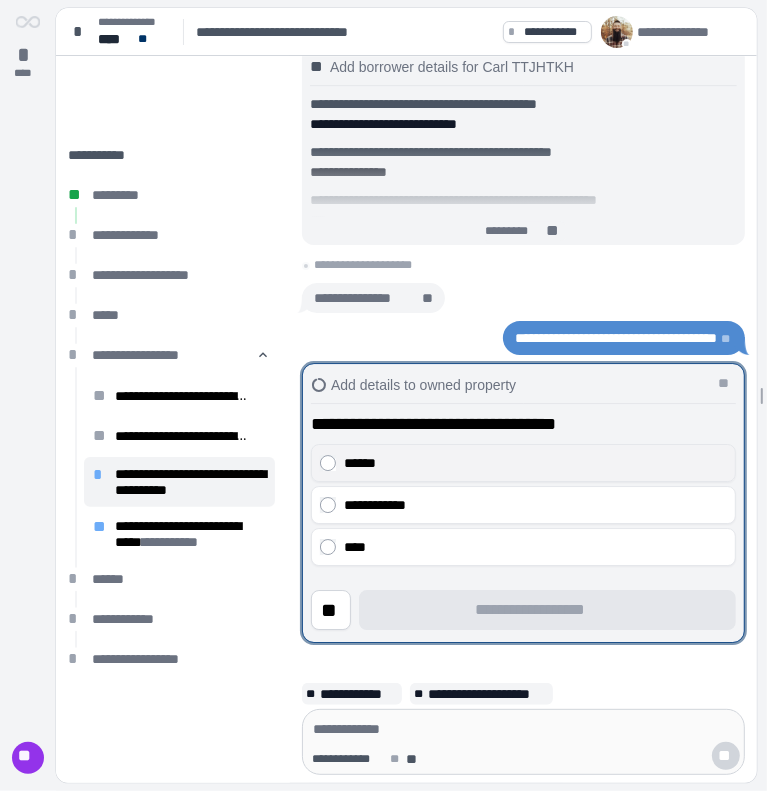 click on "******" at bounding box center (523, 463) 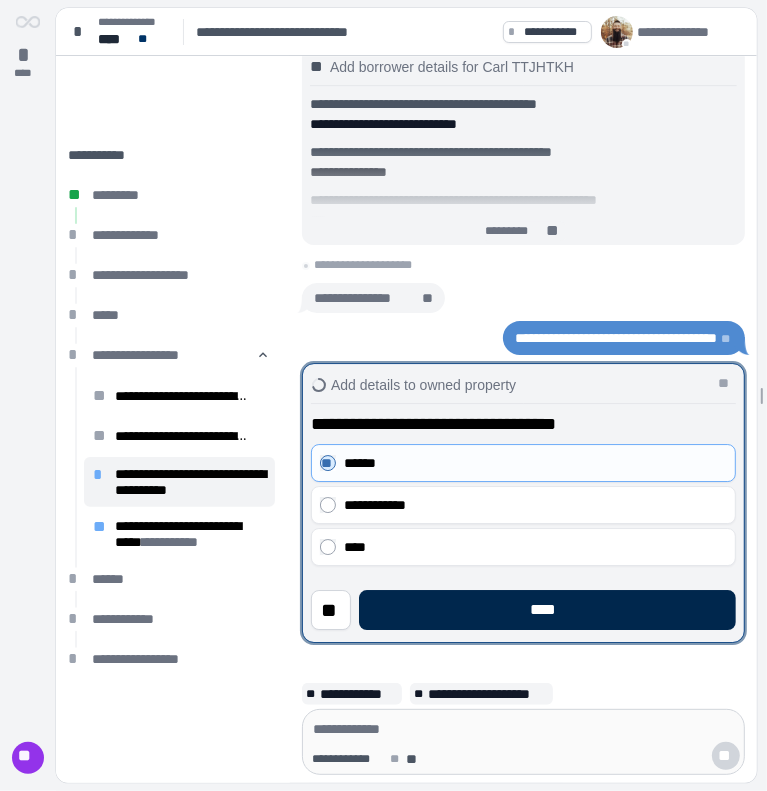 click on "****" at bounding box center (547, 610) 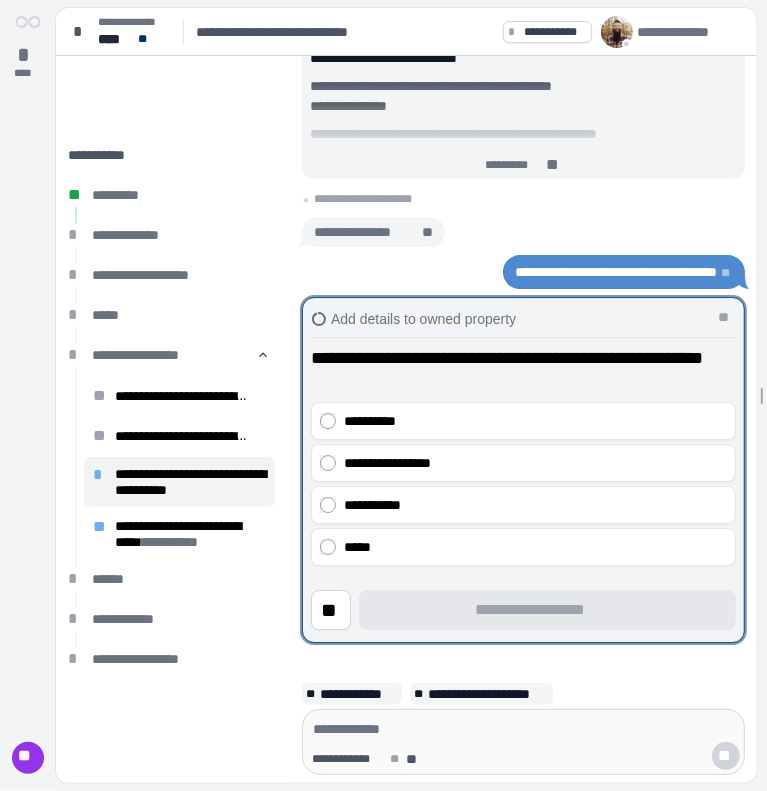 click at bounding box center (523, 470) 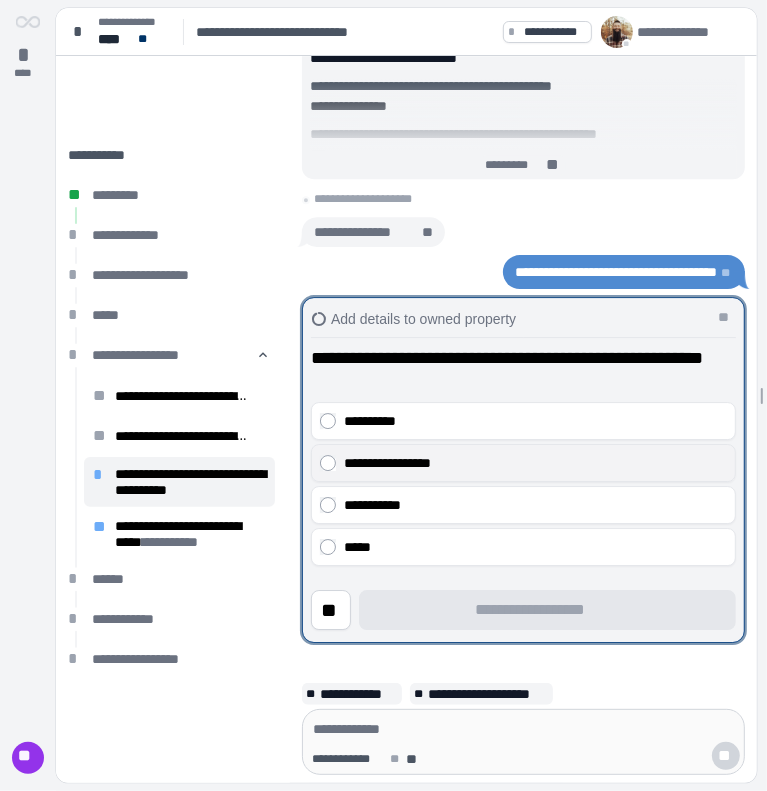 click on "**********" at bounding box center (523, 463) 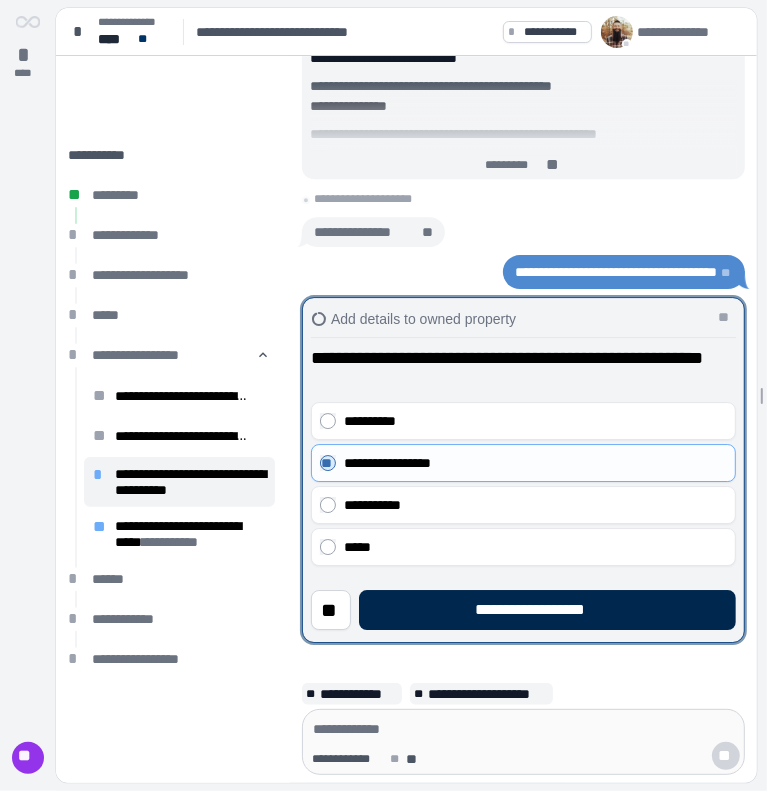 click on "**********" at bounding box center (547, 610) 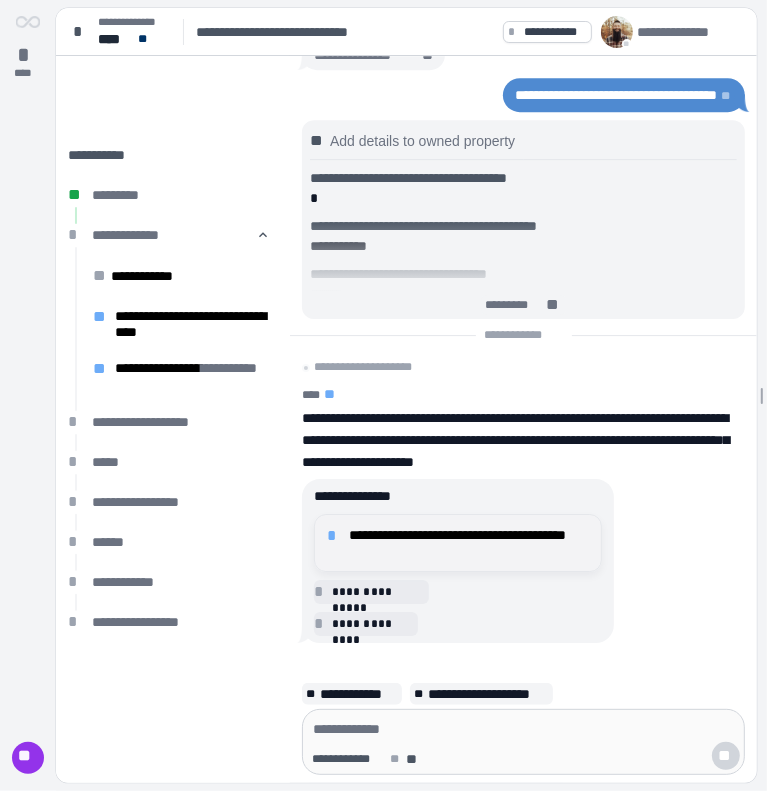 click on "[REDACTED]" at bounding box center [469, 543] 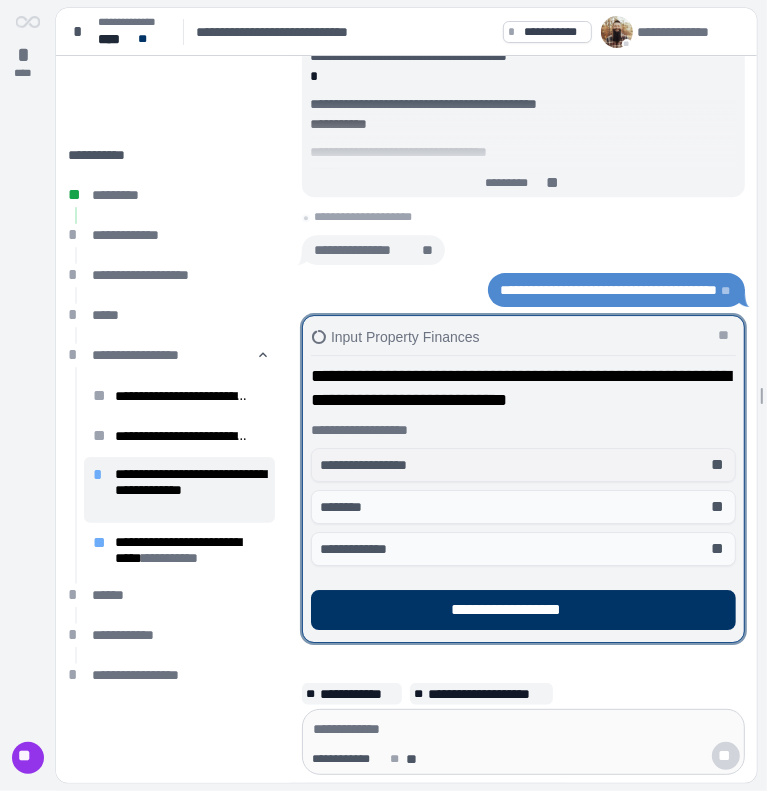 click on "[REDACTED]" at bounding box center (523, 465) 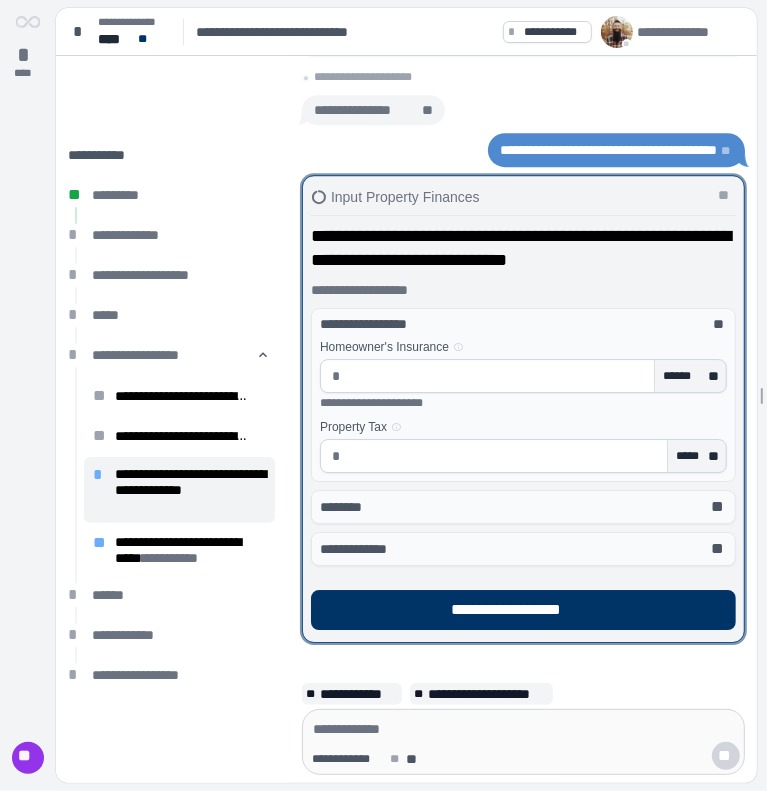 click at bounding box center [496, 376] 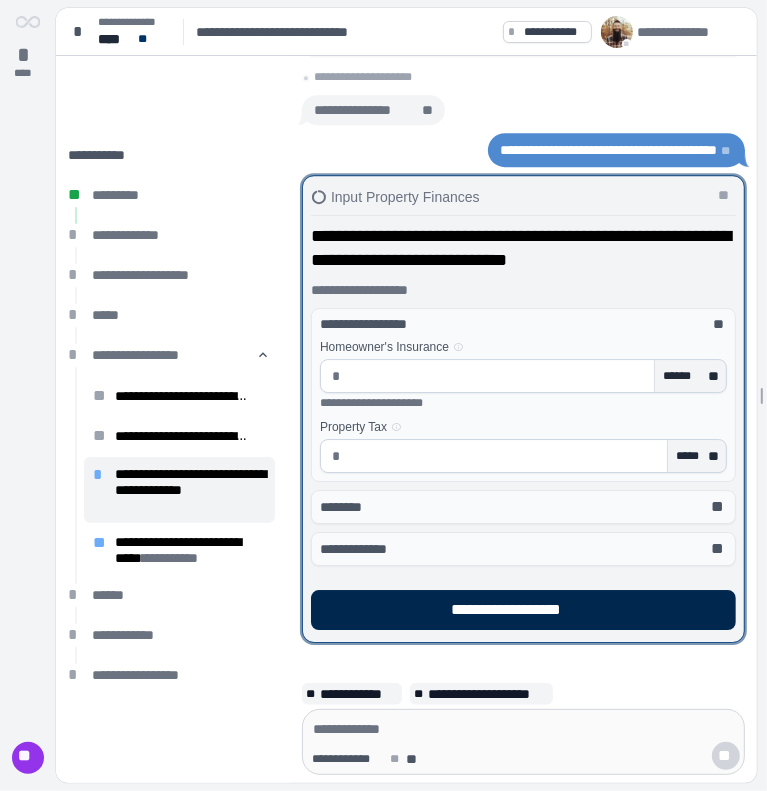 click on "**********" at bounding box center [523, 610] 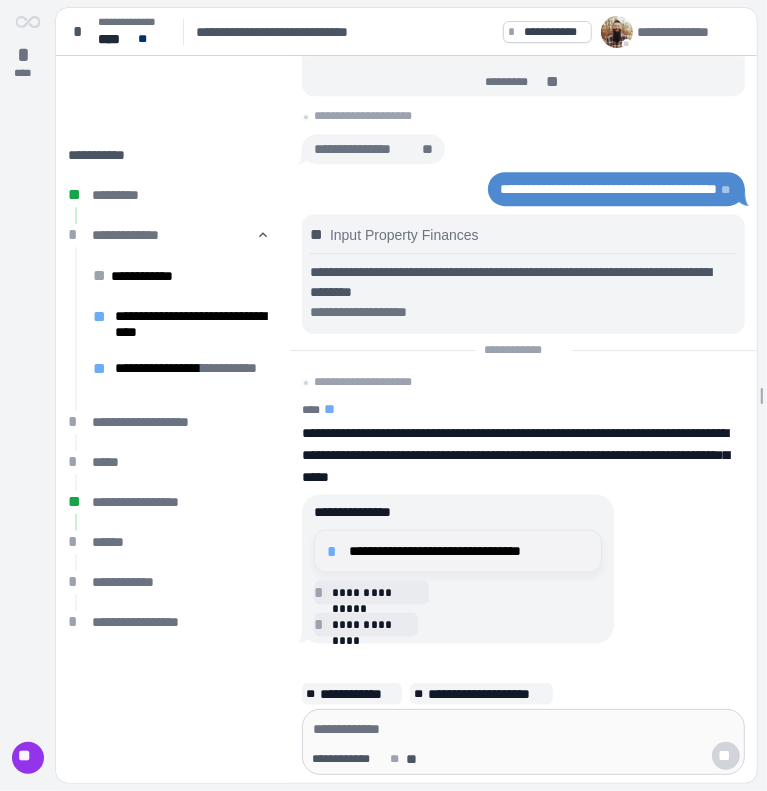 click on "**********" at bounding box center (469, 551) 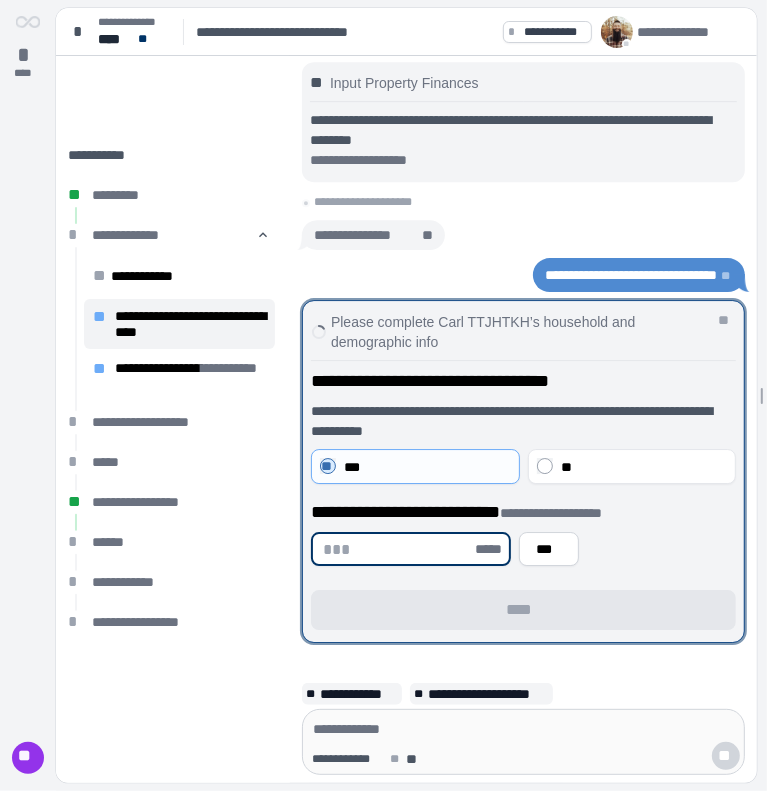 click at bounding box center [397, 549] 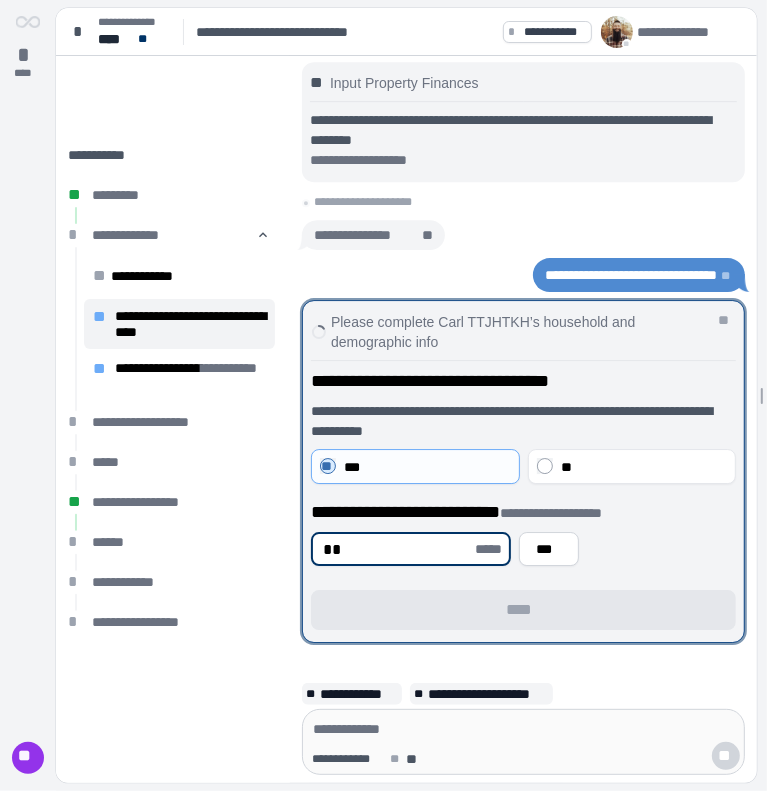 type on "**" 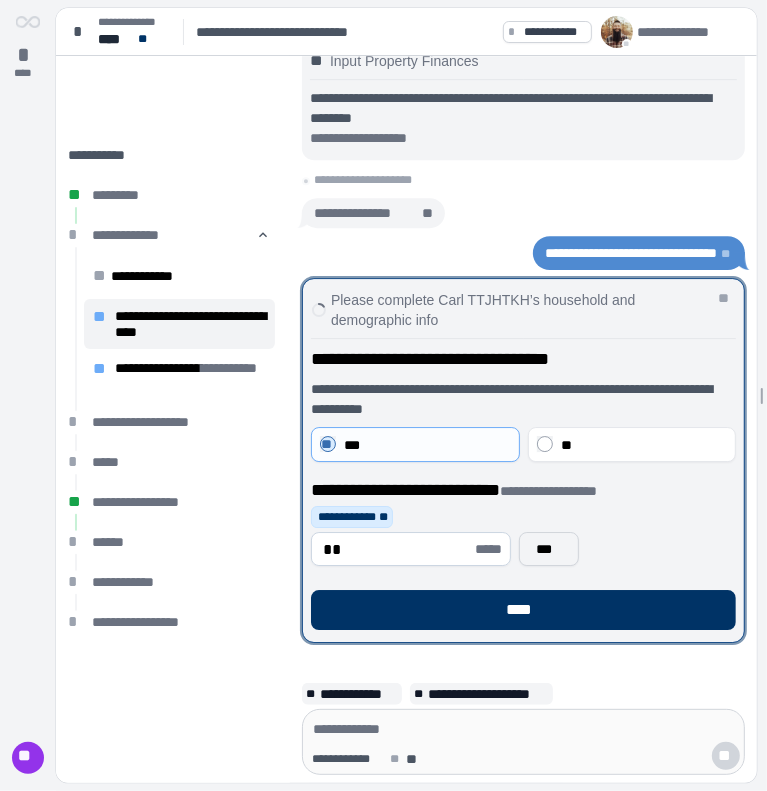 type 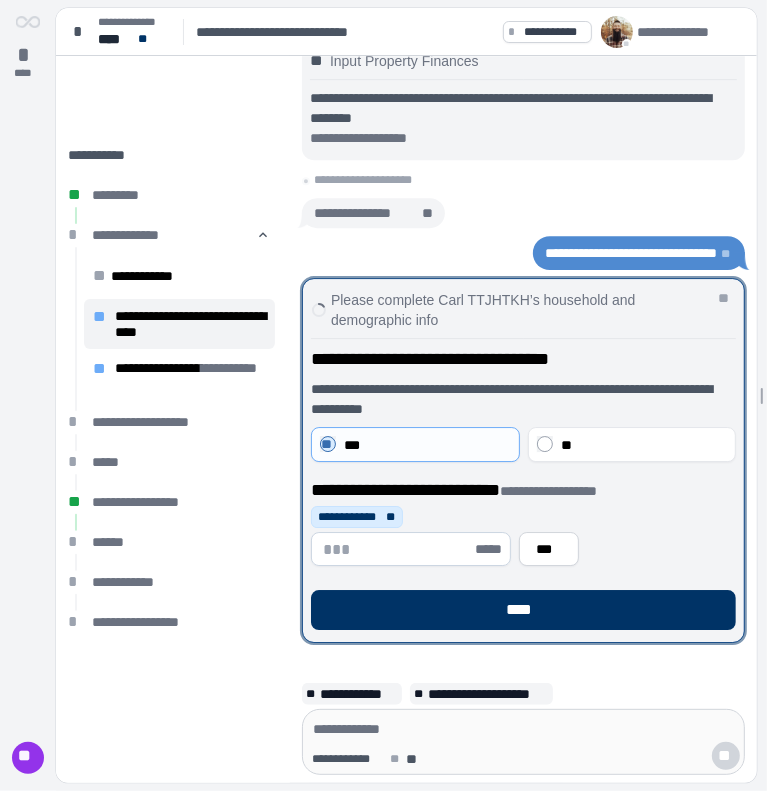 type 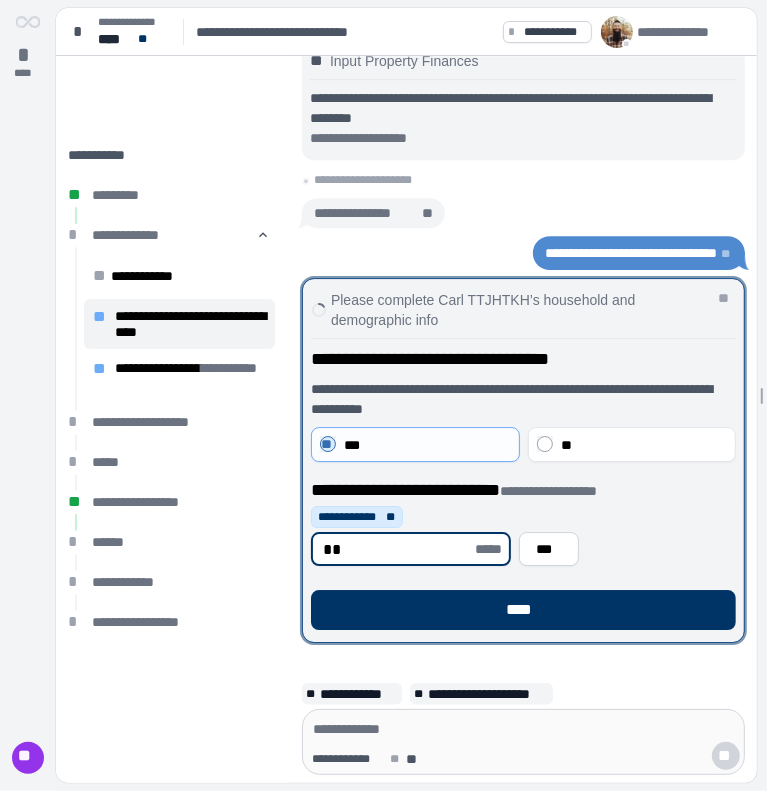 type on "**" 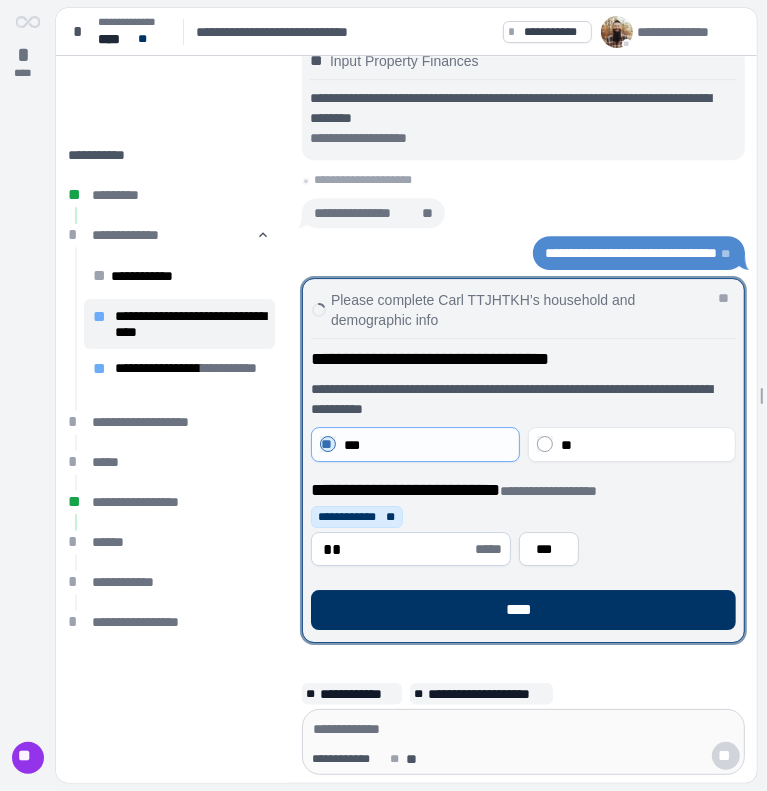 click on "***" at bounding box center (549, 549) 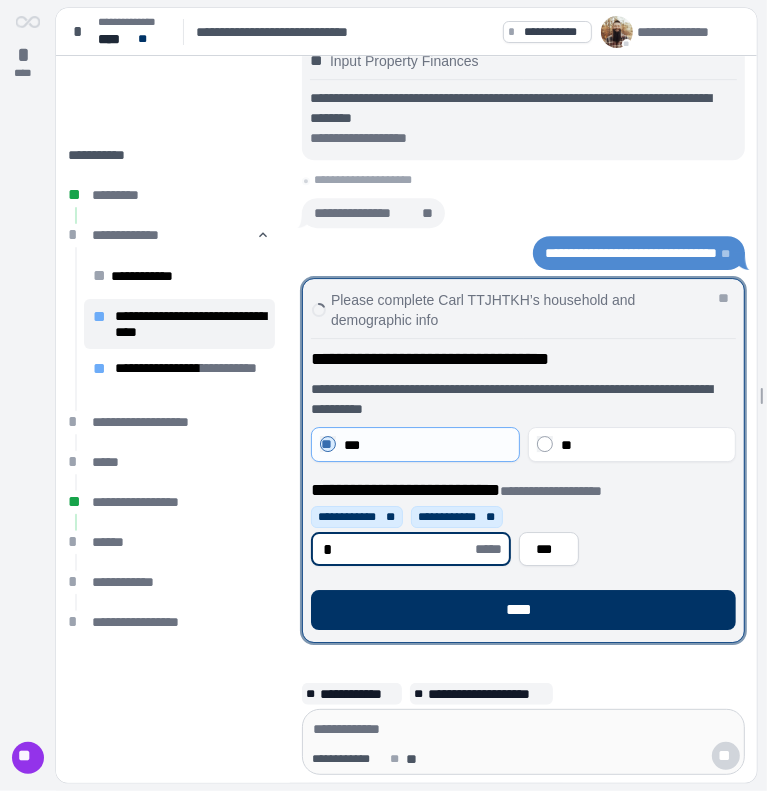 type on "*" 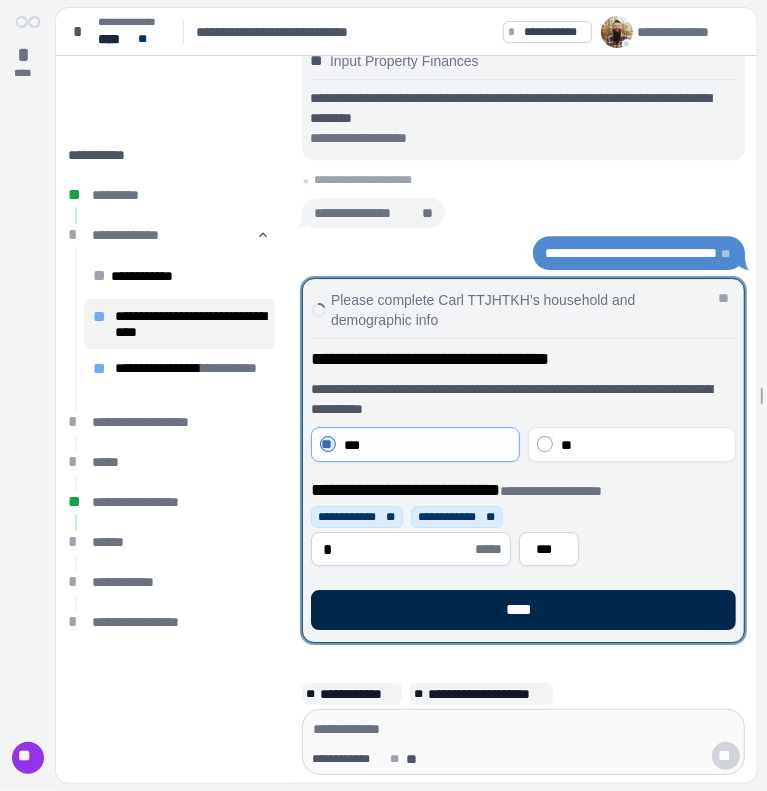 click on "****" at bounding box center [523, 610] 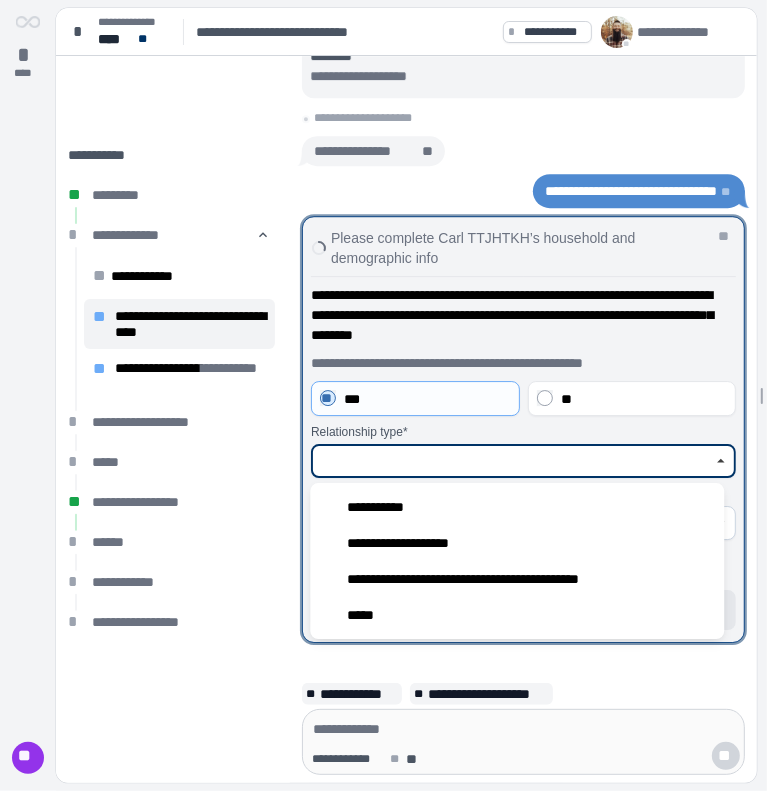 click at bounding box center (512, 461) 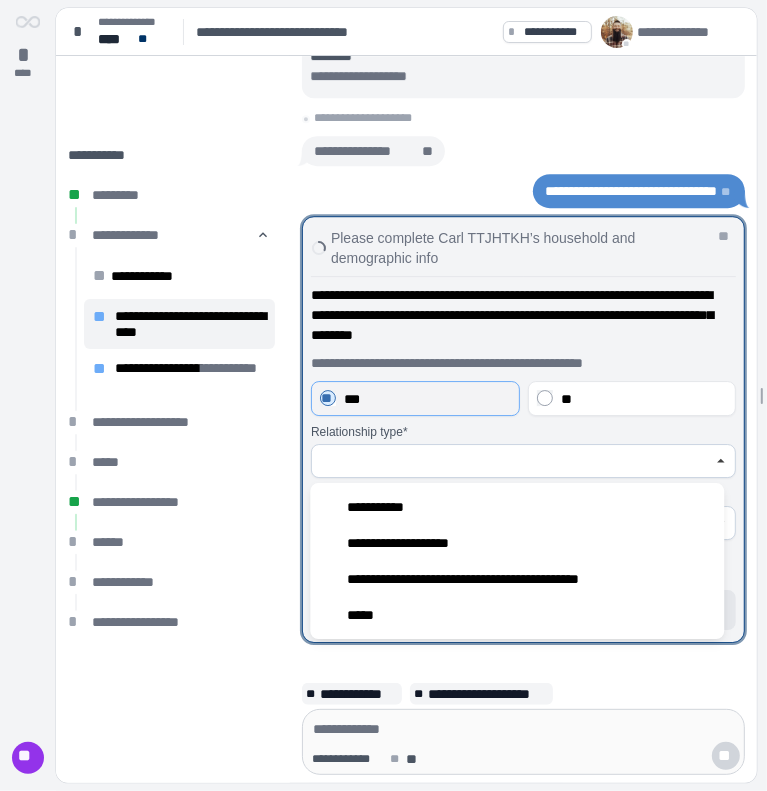 type on "**********" 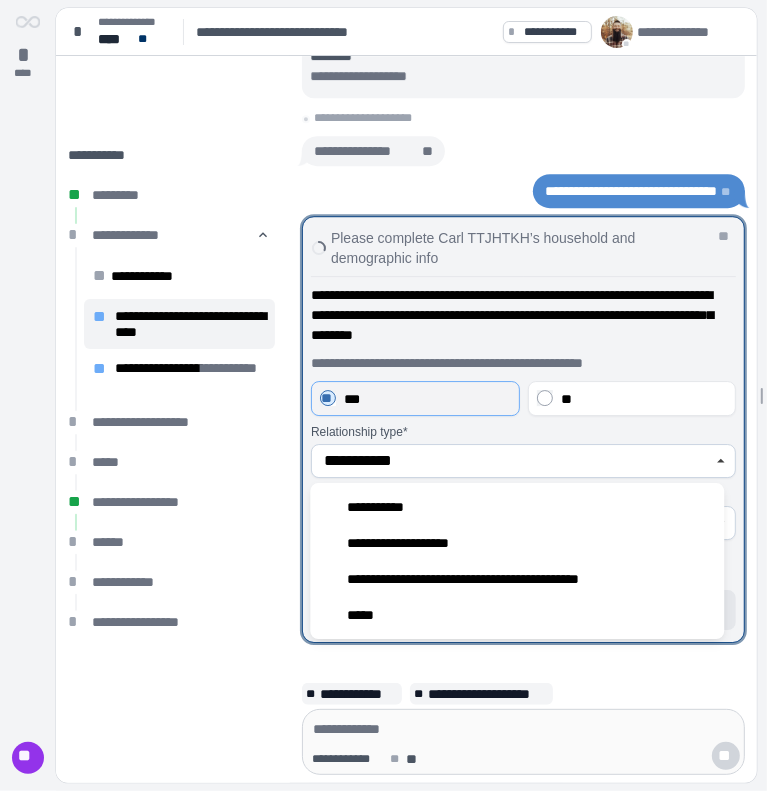click on "[REDACTED]" at bounding box center [415, 398] 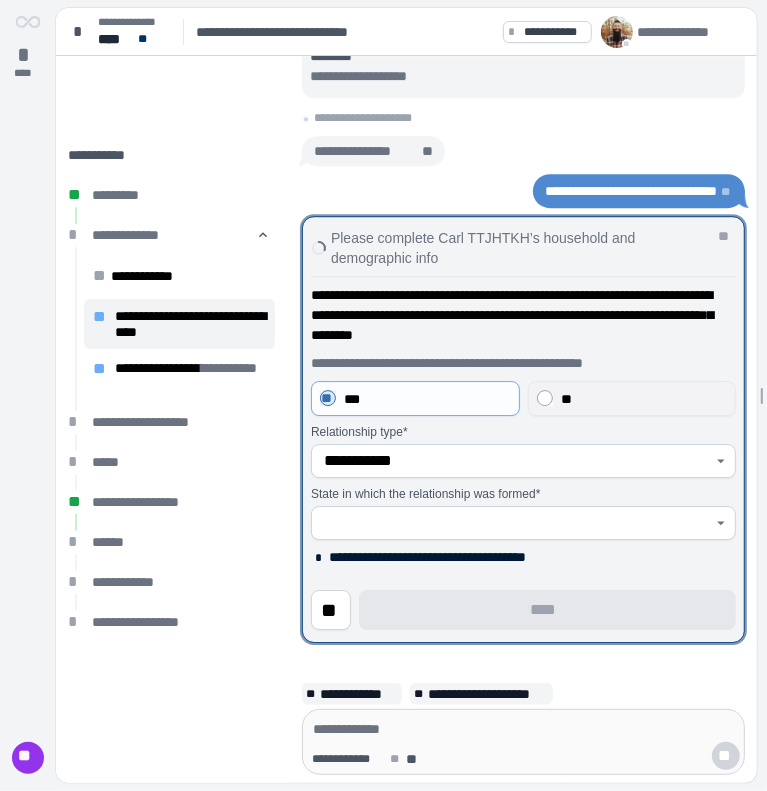 click on "**" at bounding box center [631, 398] 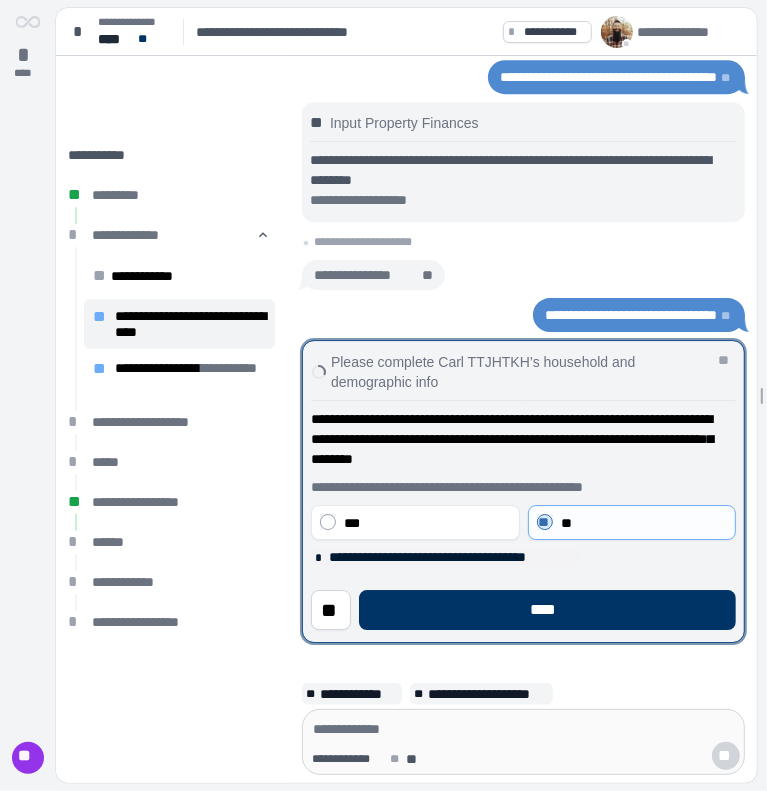 click on "[REDACTED]" at bounding box center [453, 557] 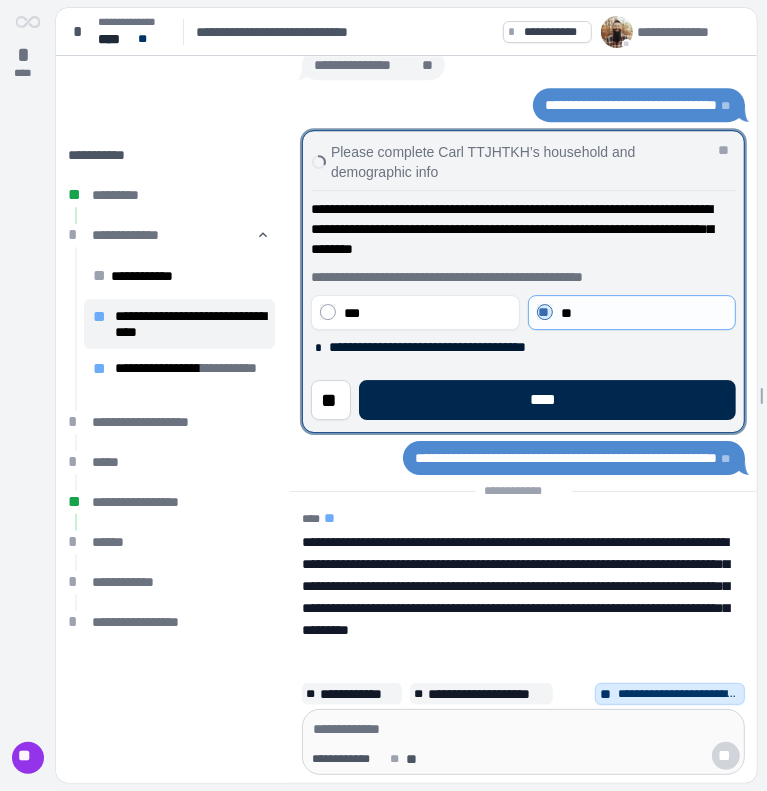 click on "****" at bounding box center (547, 400) 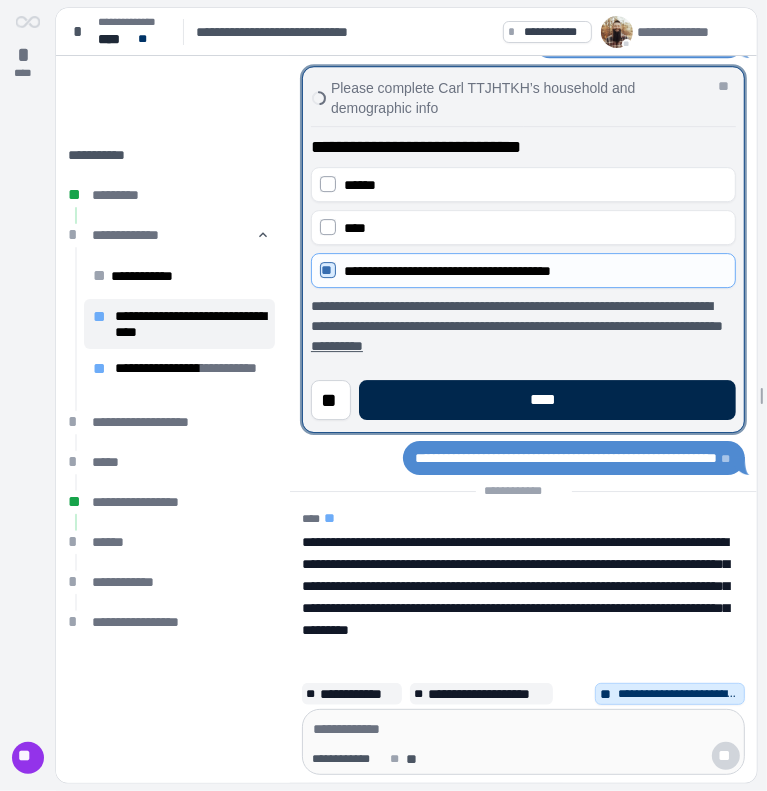 click on "****" at bounding box center [547, 400] 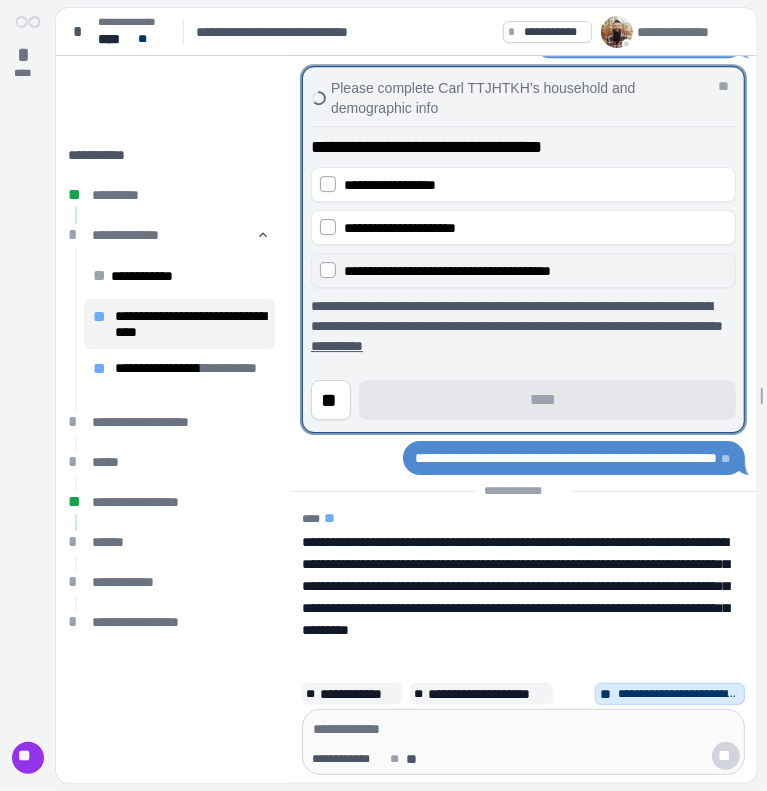 click on "[REDACTED]" at bounding box center [447, 271] 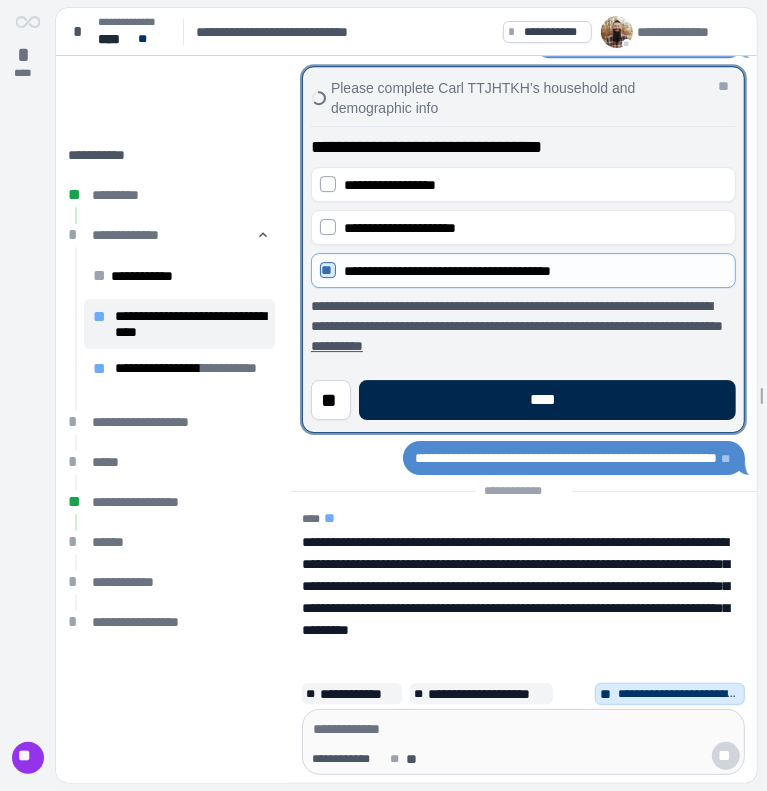 click on "****" at bounding box center [547, 400] 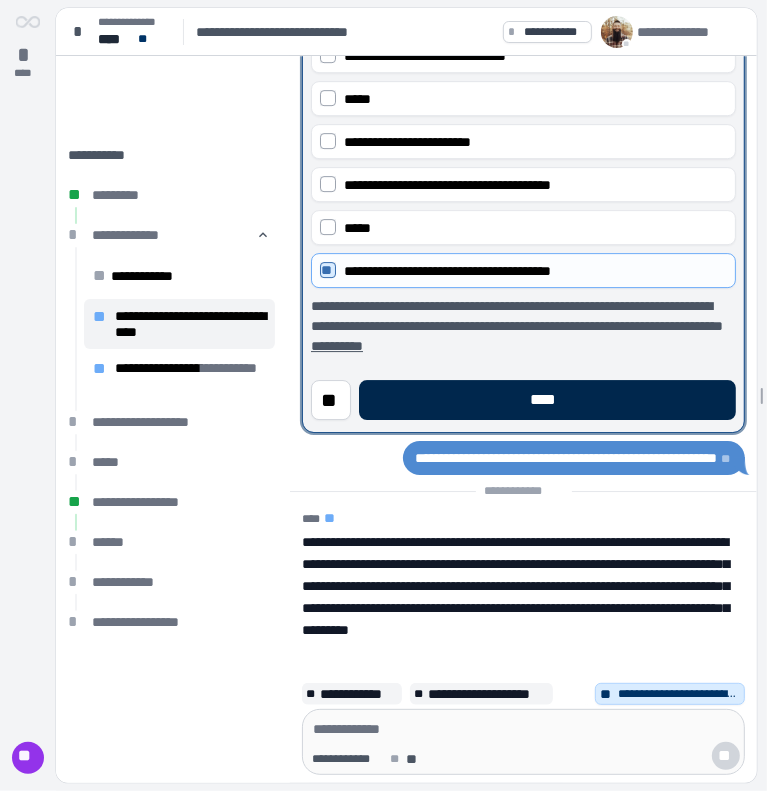 click on "****" at bounding box center [547, 400] 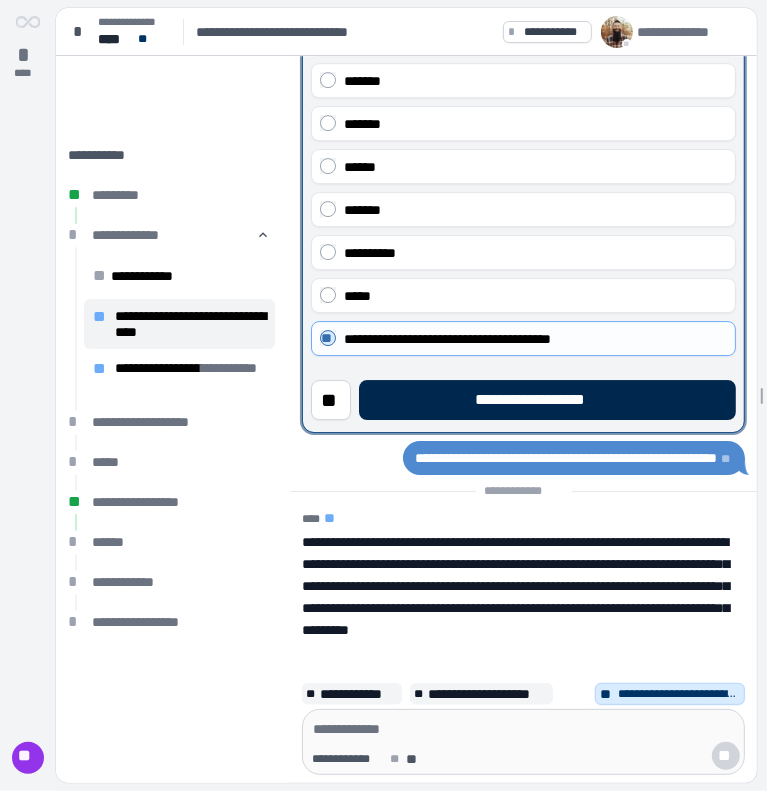 click on "**********" at bounding box center (547, 400) 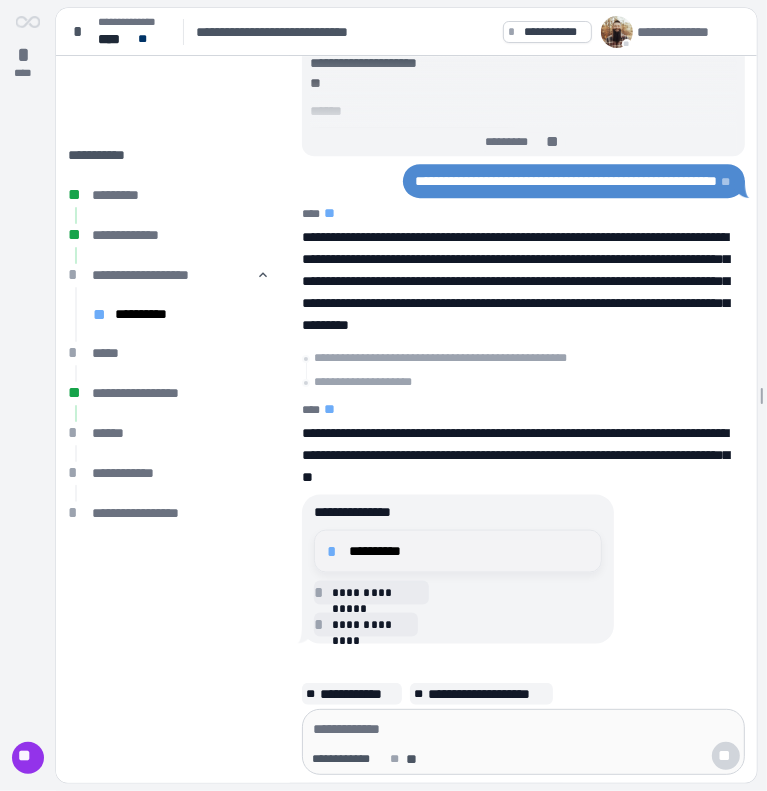 click on "**********" at bounding box center [469, 551] 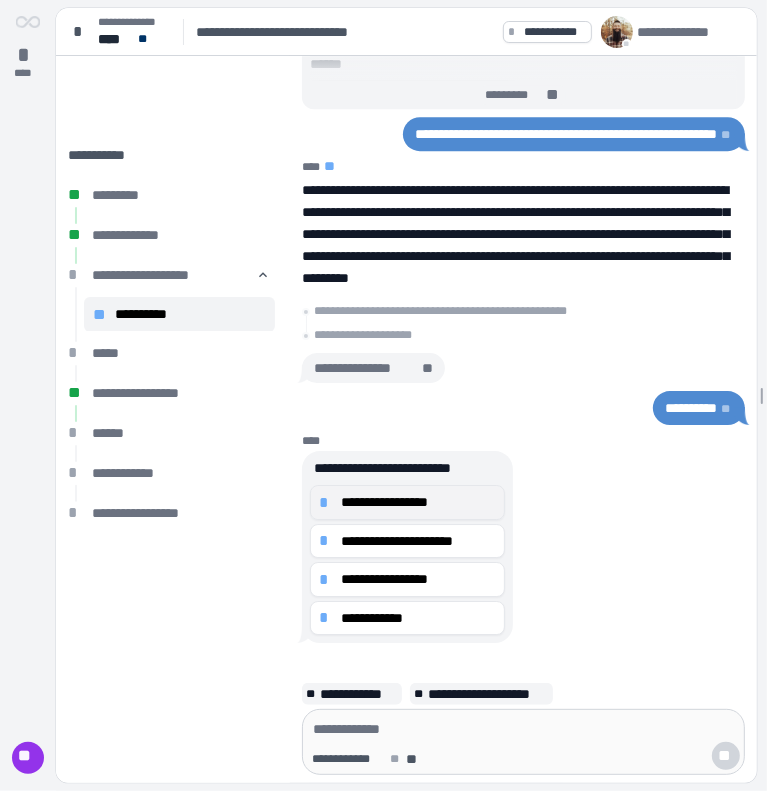 click on "**********" at bounding box center (418, 502) 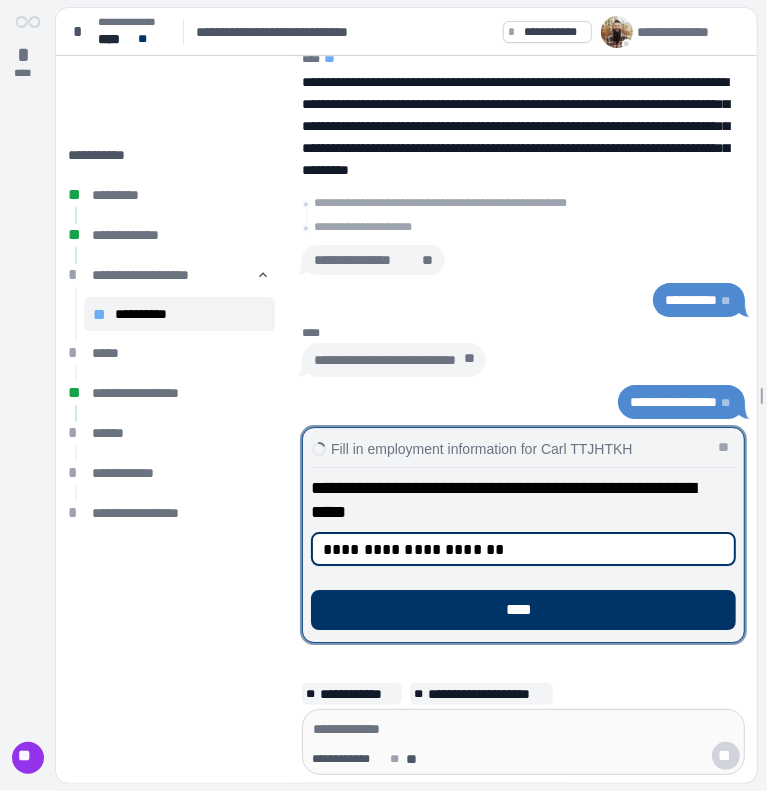 type on "[REDACTED]" 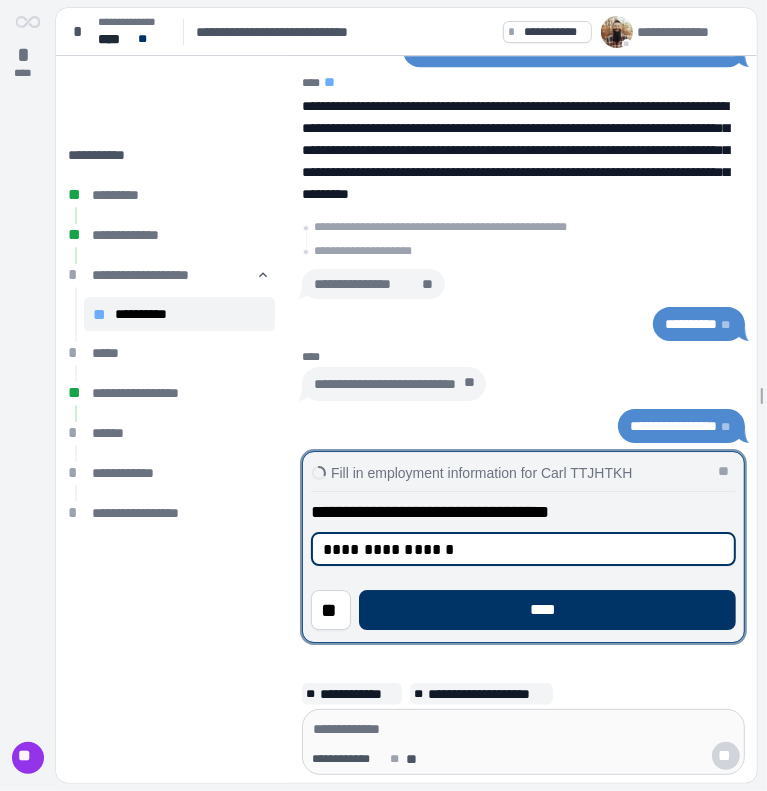 type on "**********" 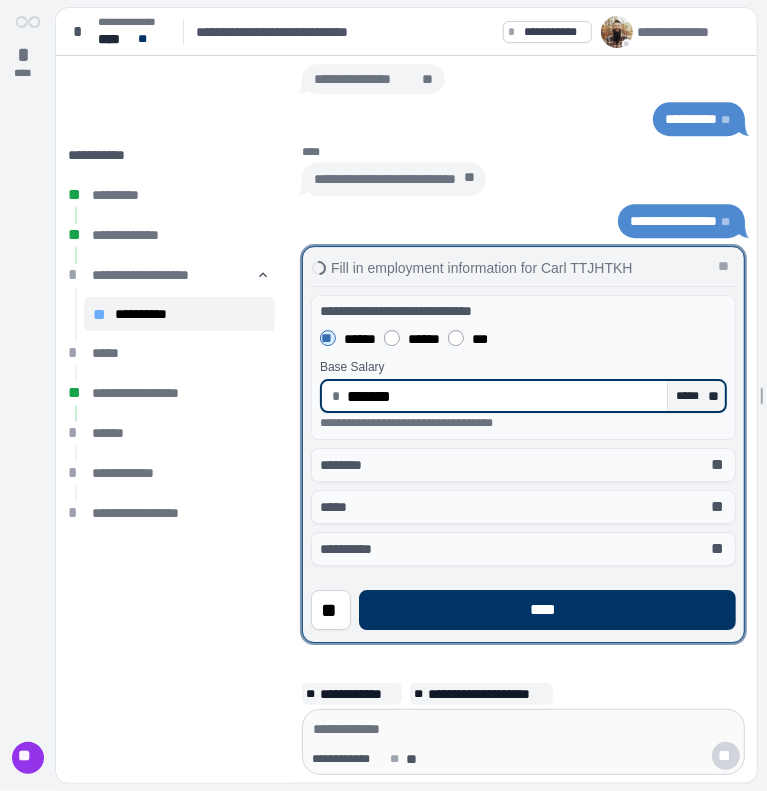 type on "**********" 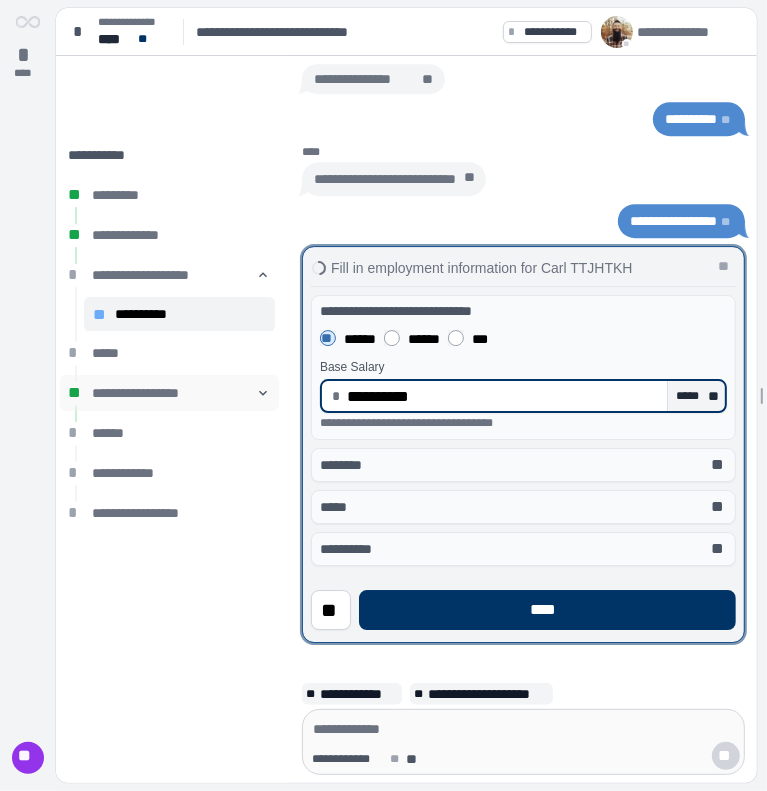 drag, startPoint x: 470, startPoint y: 405, endPoint x: 229, endPoint y: 393, distance: 241.29857 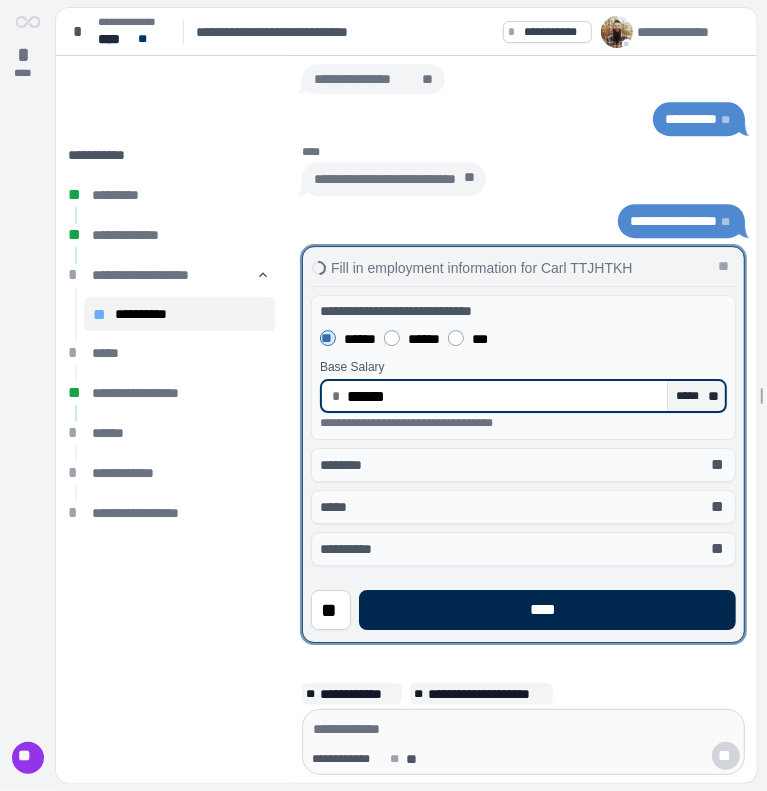 type on "*********" 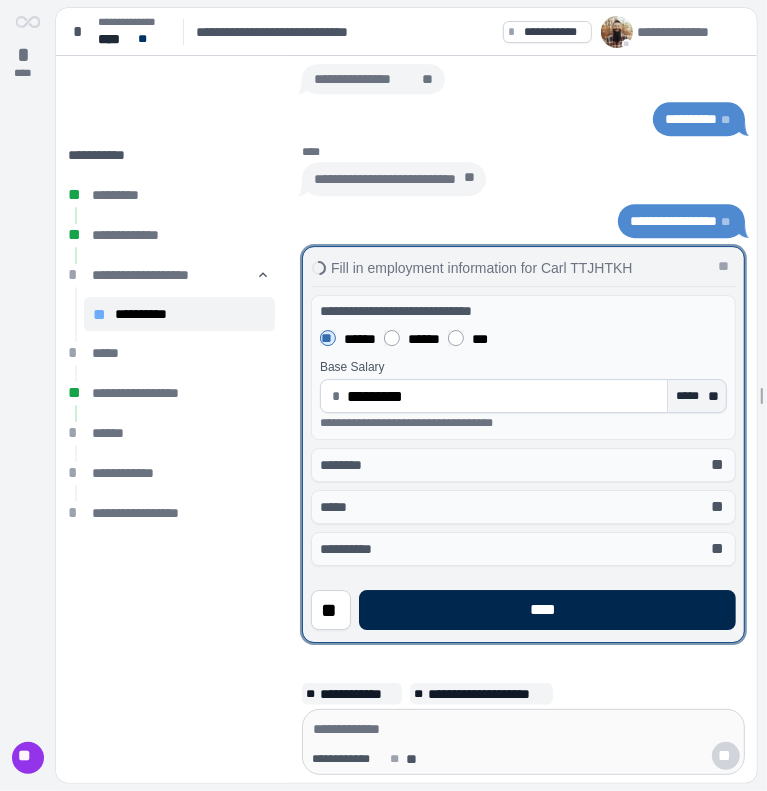 click on "****" at bounding box center [547, 610] 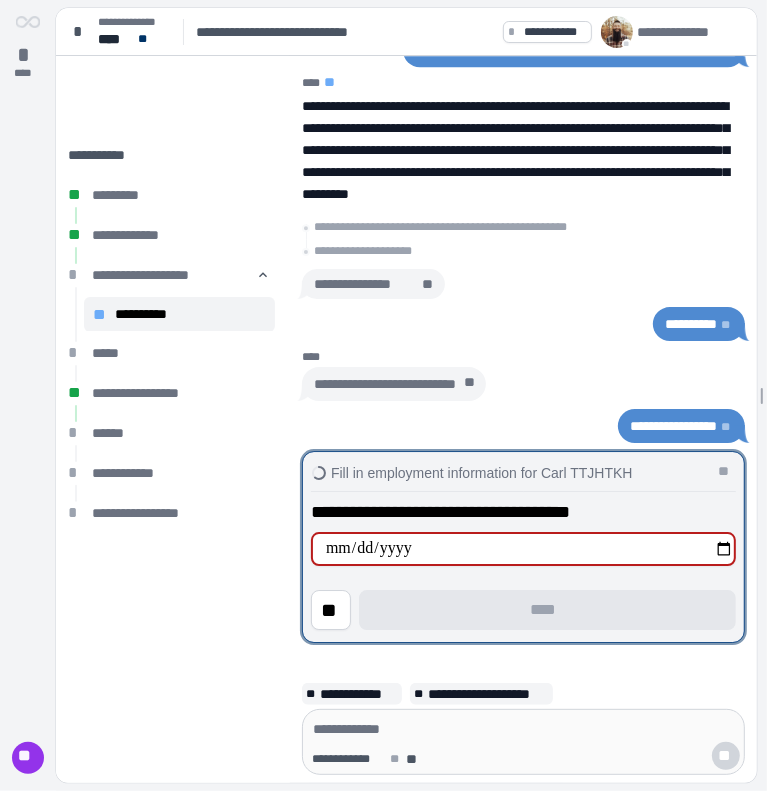 type on "**********" 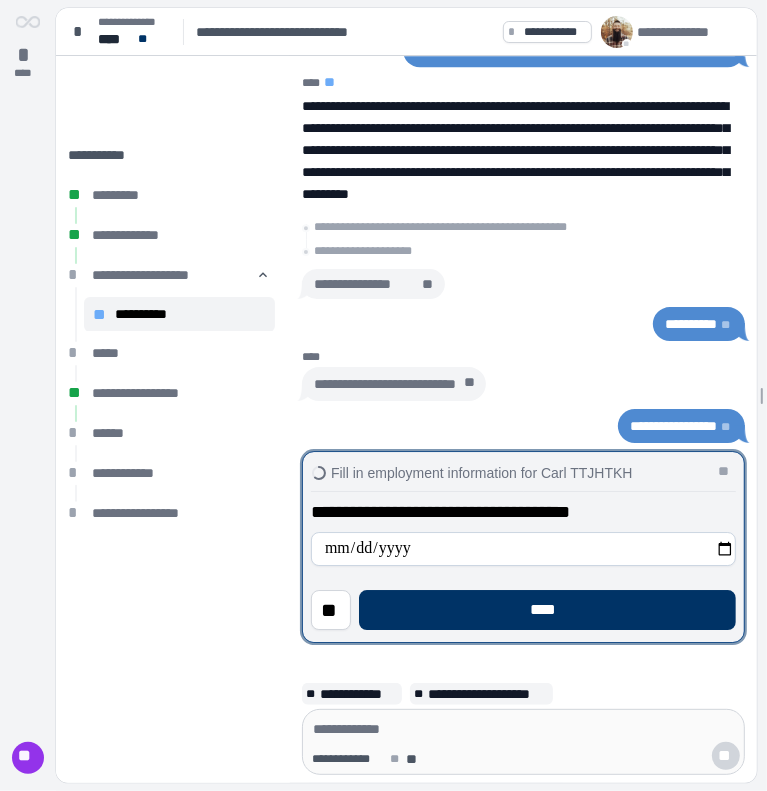 click on "****" at bounding box center (547, 610) 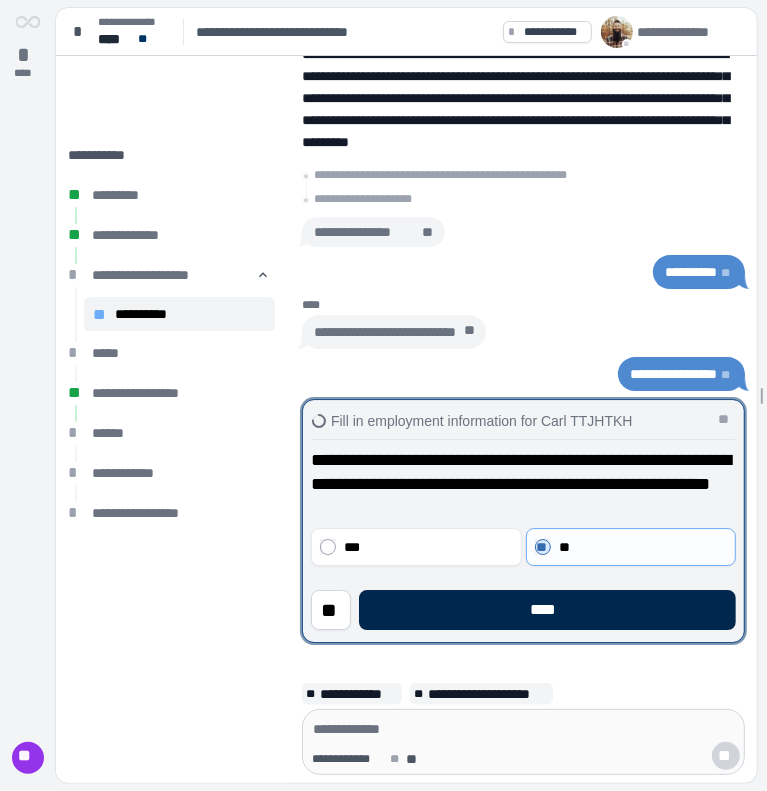 click on "****" at bounding box center [547, 610] 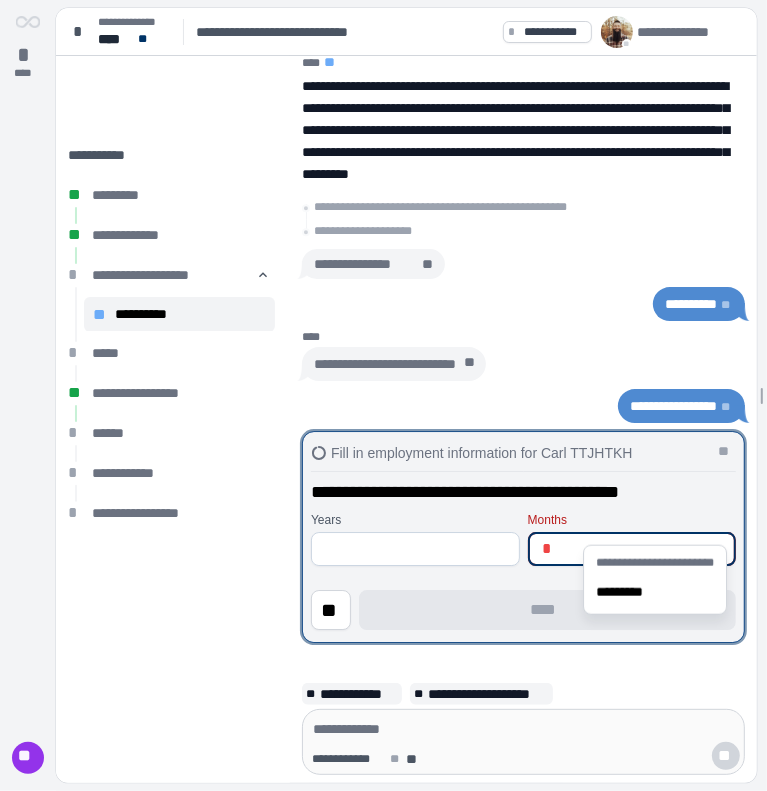 click on "*" at bounding box center (621, 549) 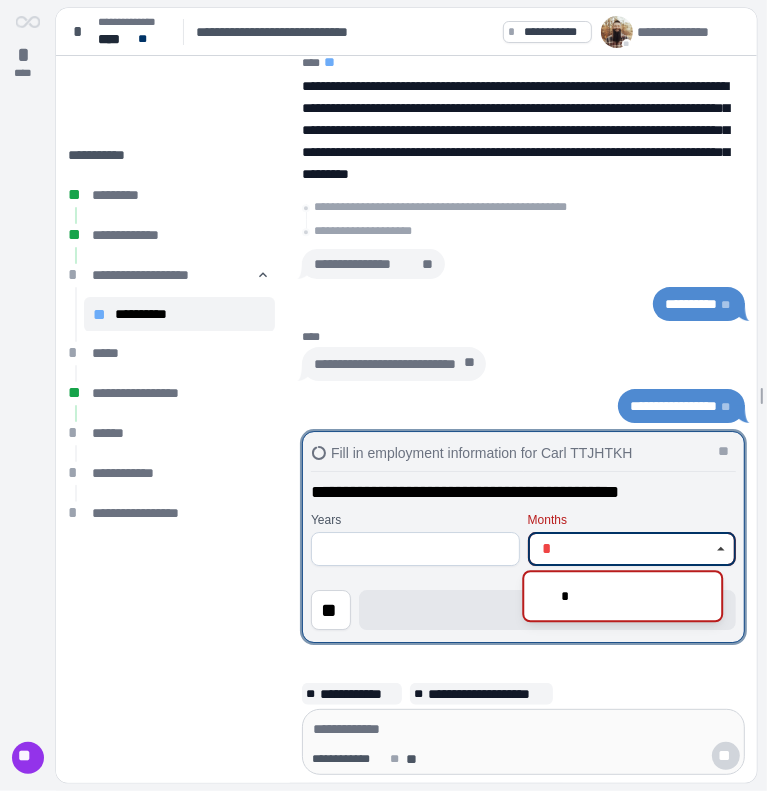 type on "*" 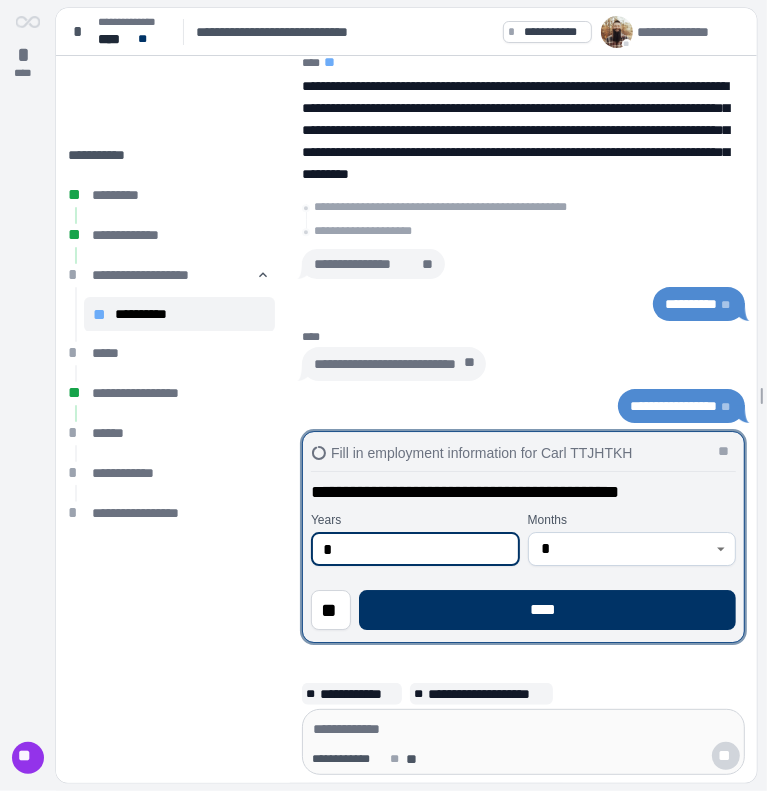 type on "*" 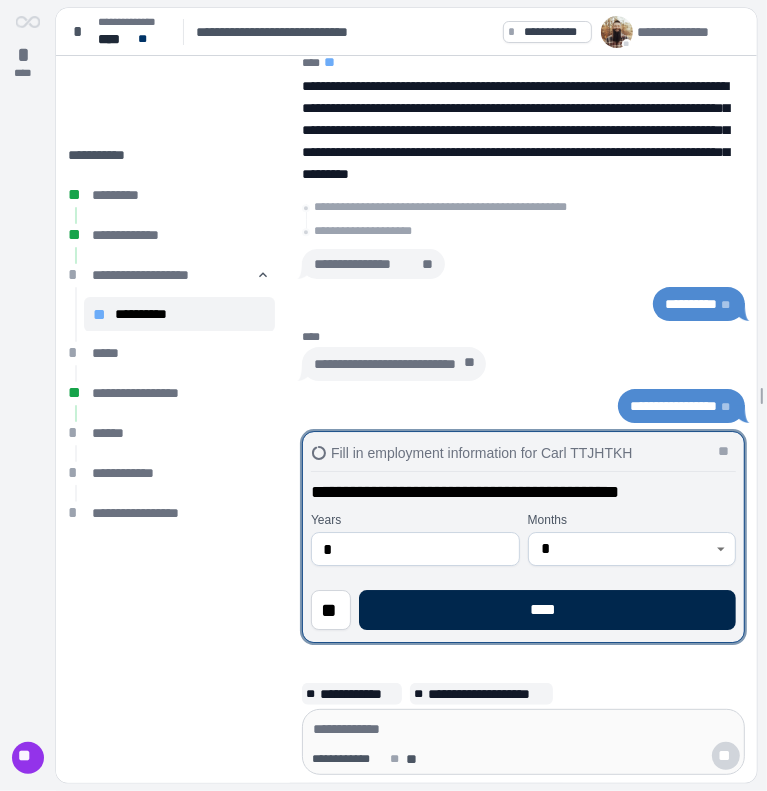 click on "****" at bounding box center (547, 610) 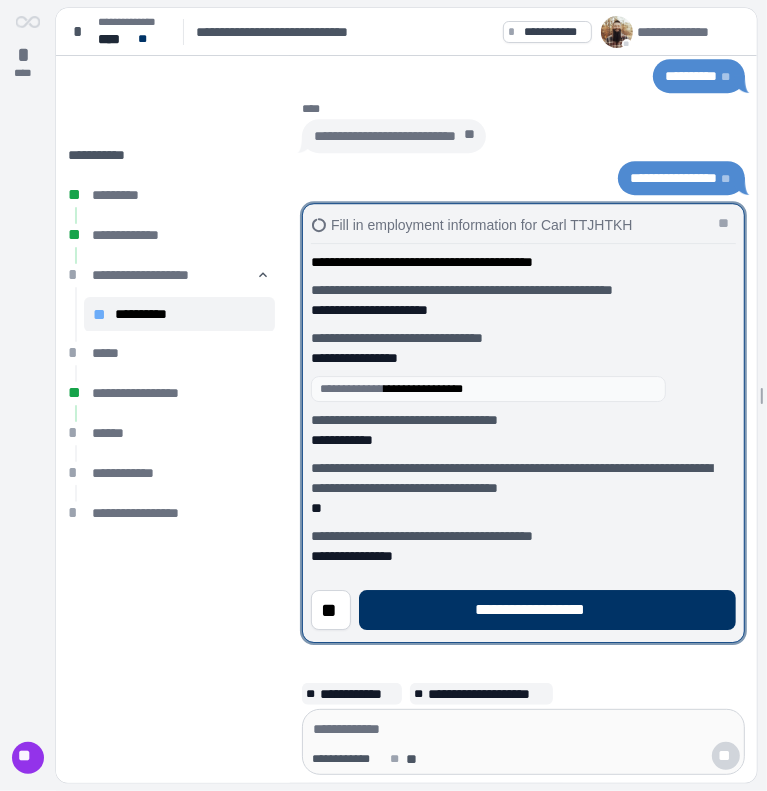 click on "**********" at bounding box center [547, 610] 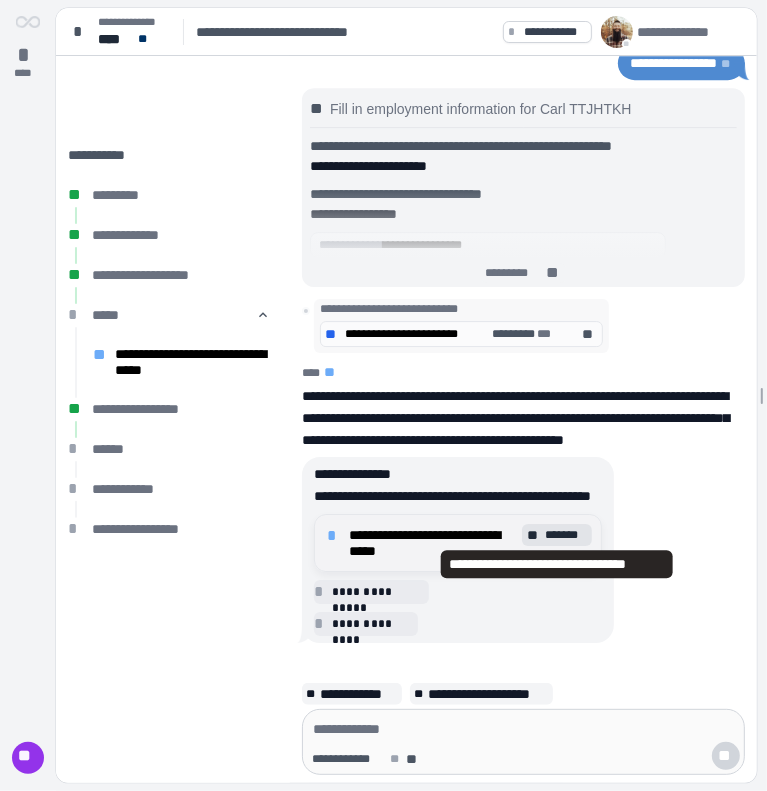 click on "*******" at bounding box center (566, 535) 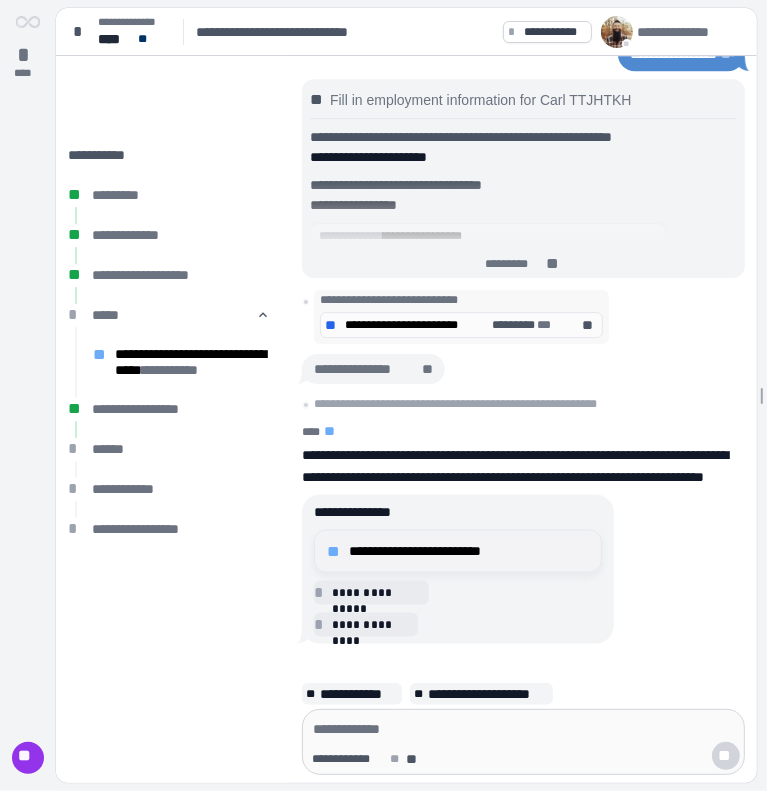 click on "**********" at bounding box center [469, 551] 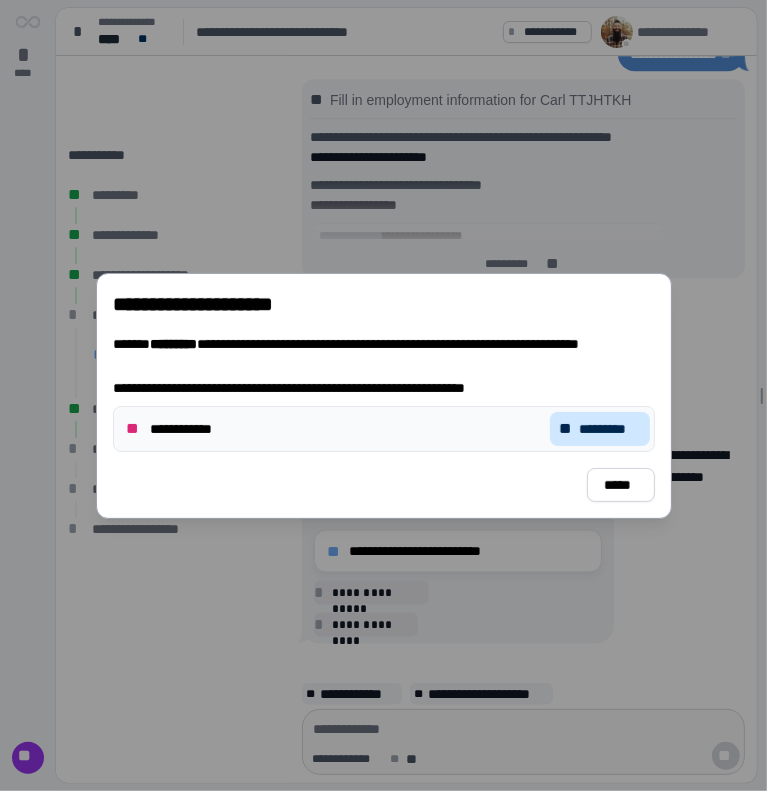 click on "*********" at bounding box center (610, 429) 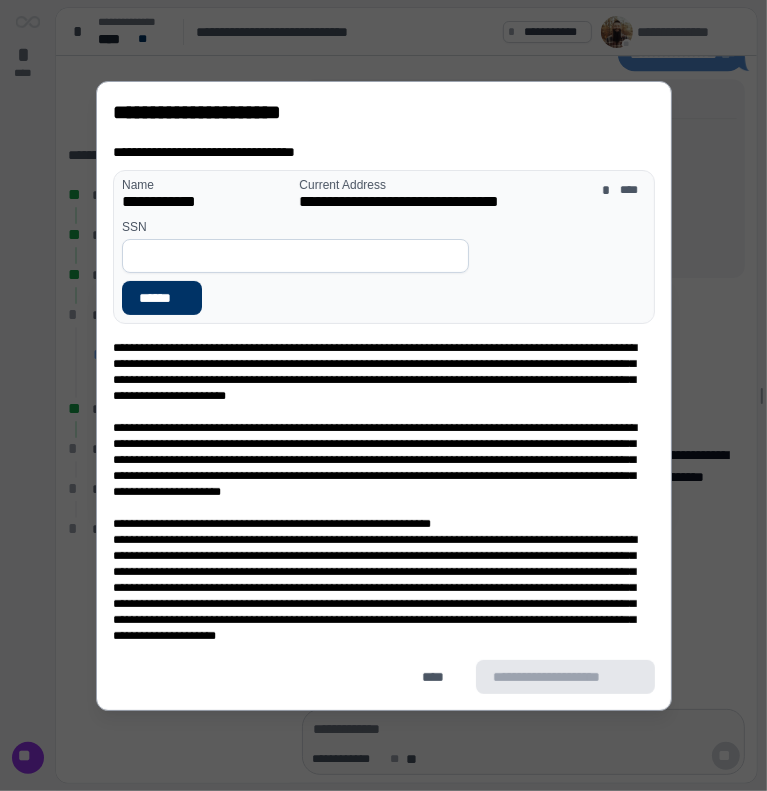 click at bounding box center (295, 256) 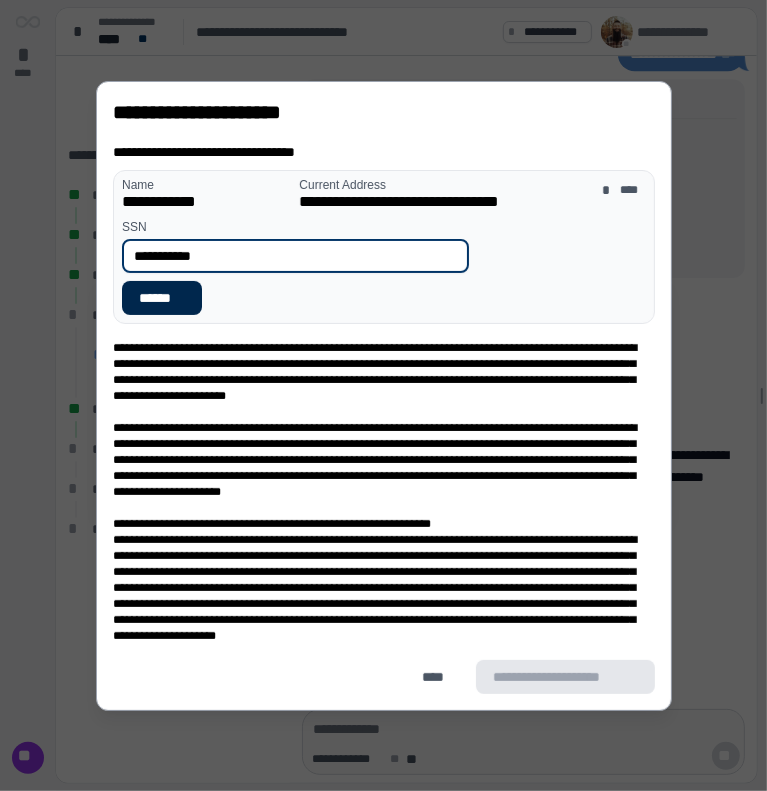 type on "**********" 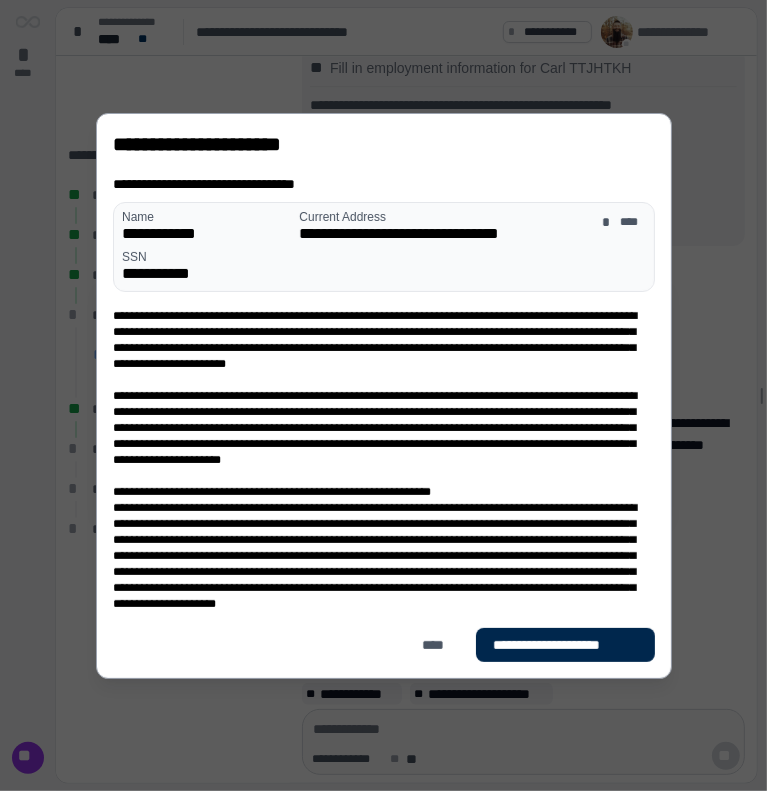 click on "**********" at bounding box center (565, 645) 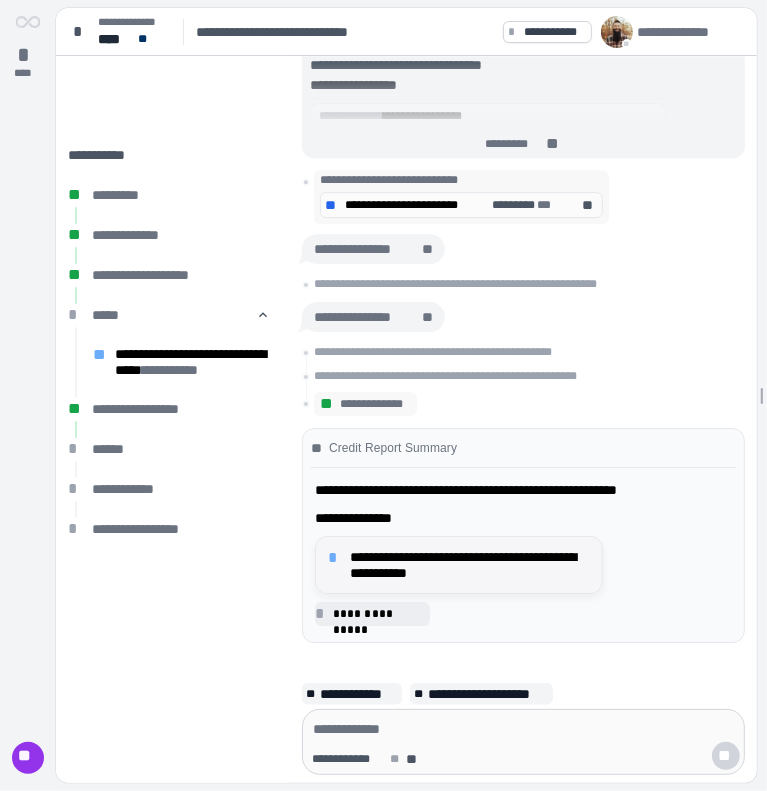 click on "[REDACTED]" at bounding box center [470, 565] 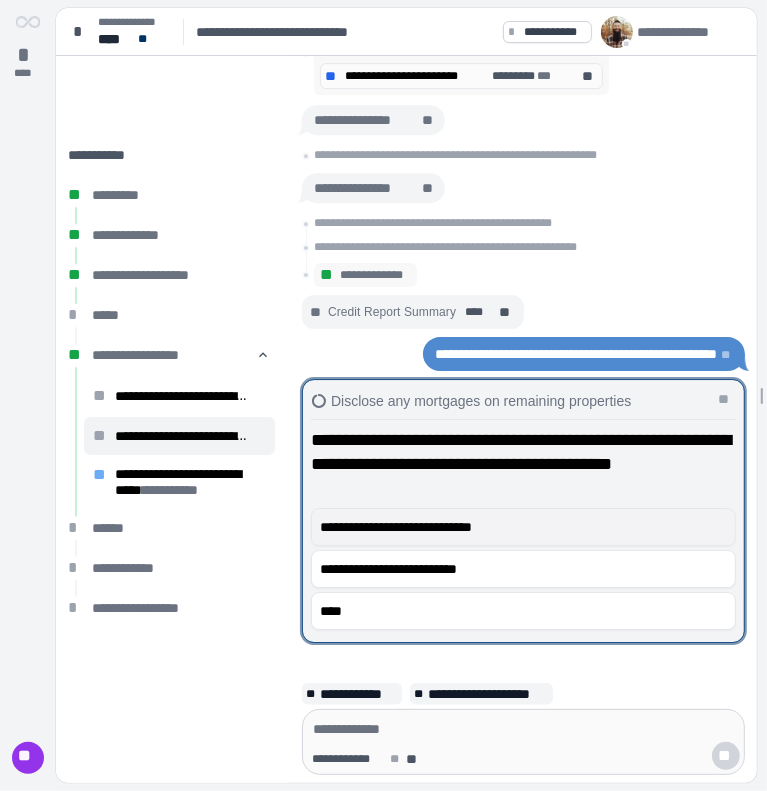 click on "[REDACTED]" at bounding box center (519, 527) 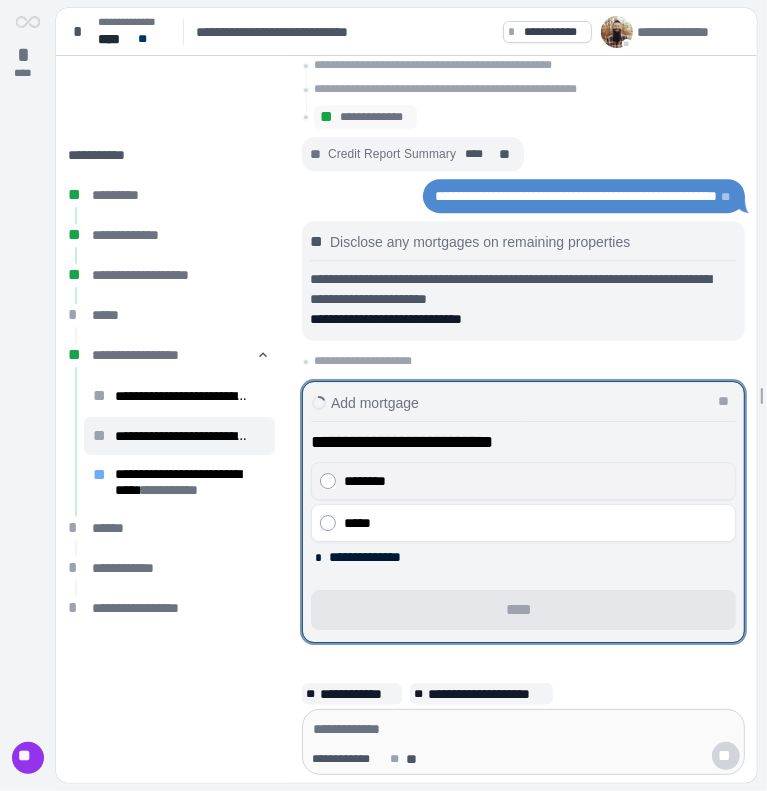 click on "********" at bounding box center [531, 481] 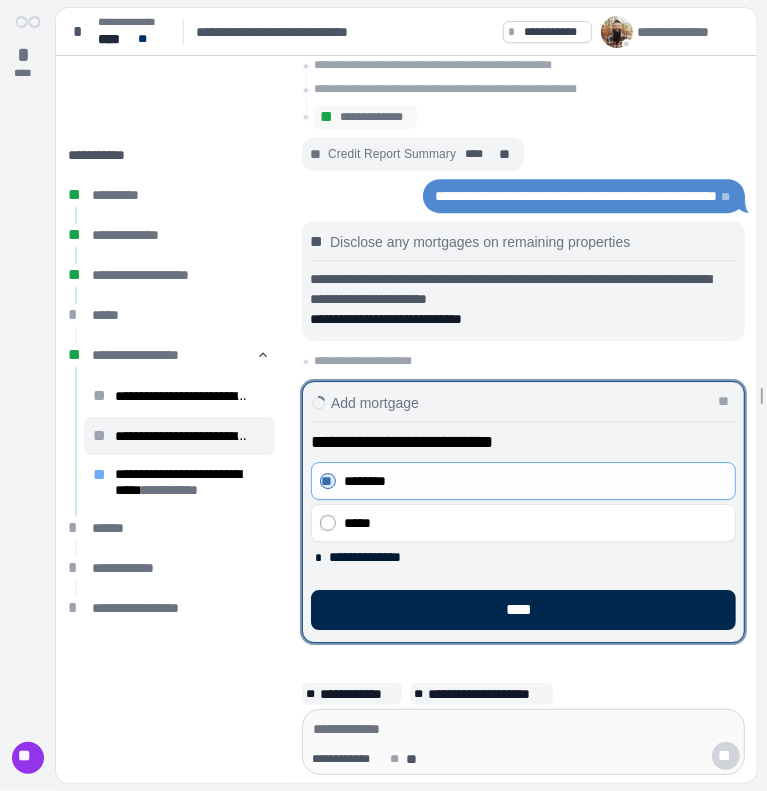click on "****" at bounding box center [523, 610] 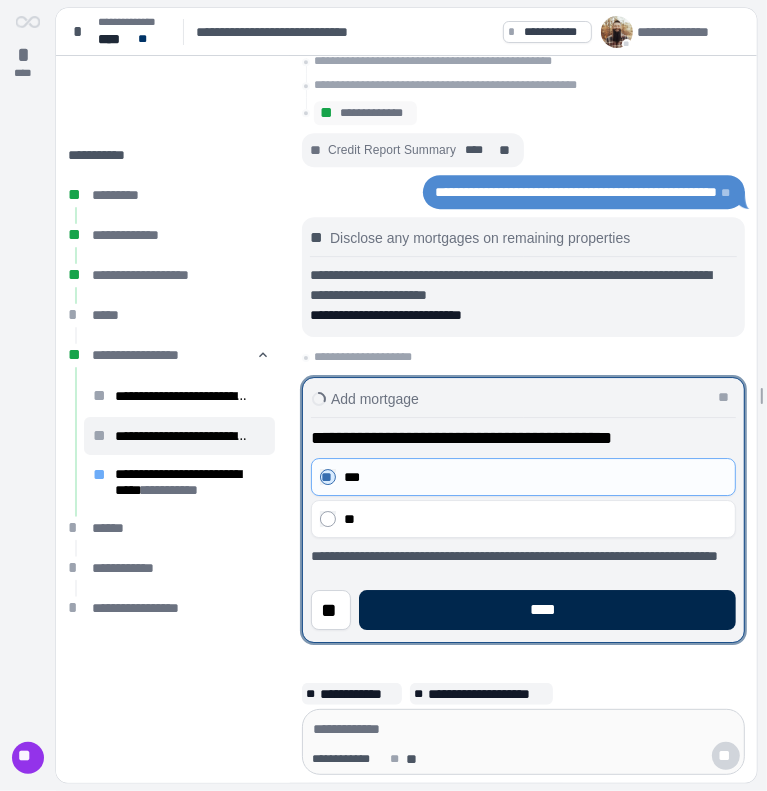 click on "****" at bounding box center (547, 610) 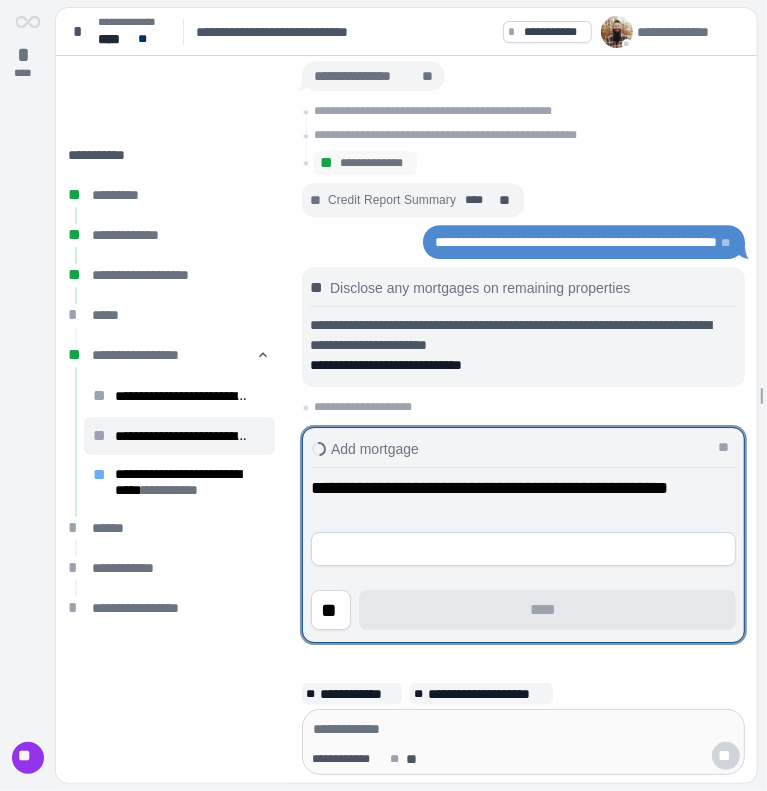 click at bounding box center [523, 545] 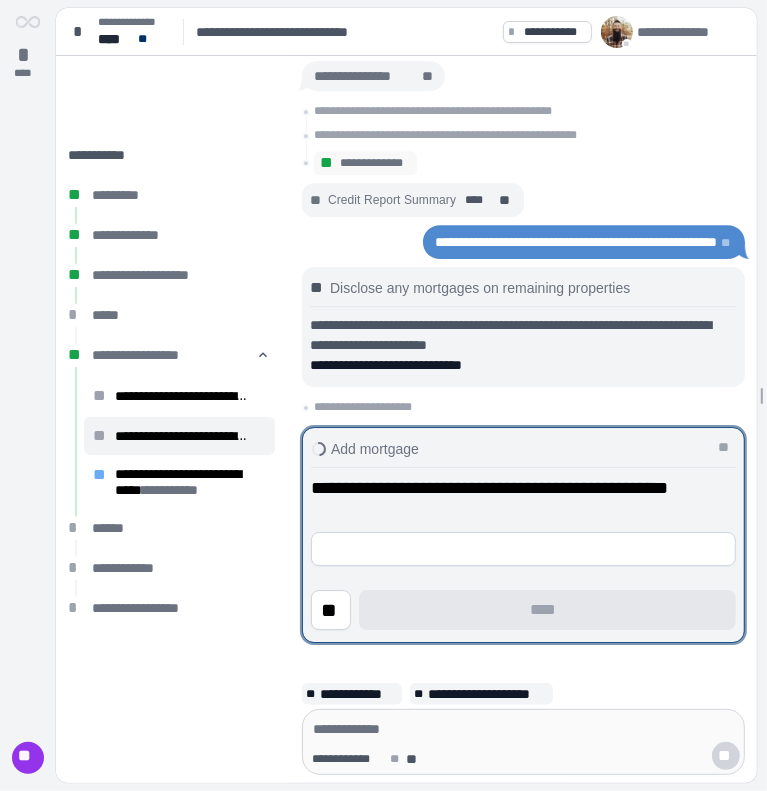 click at bounding box center [523, 549] 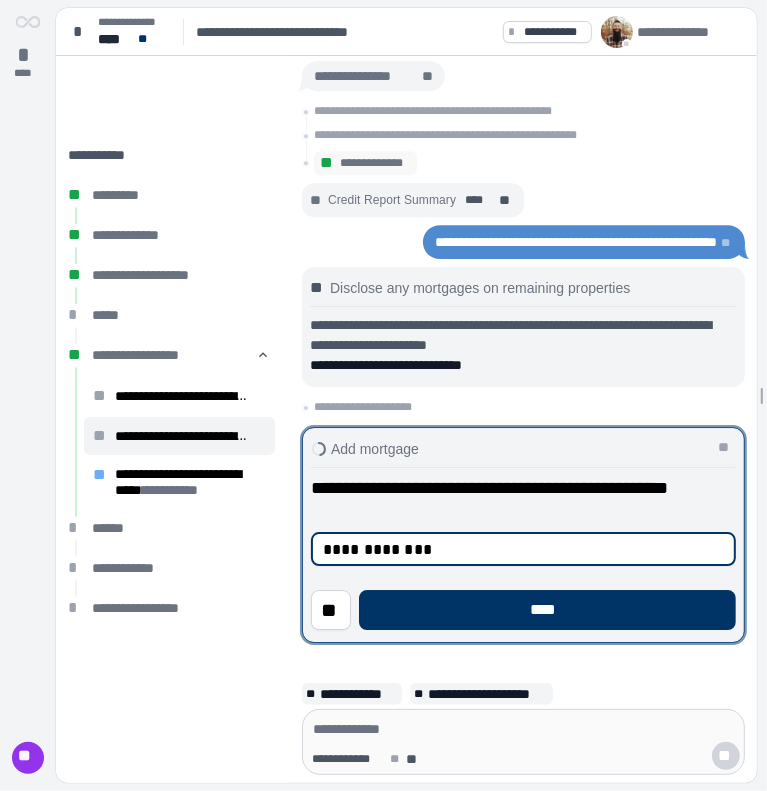 type on "**********" 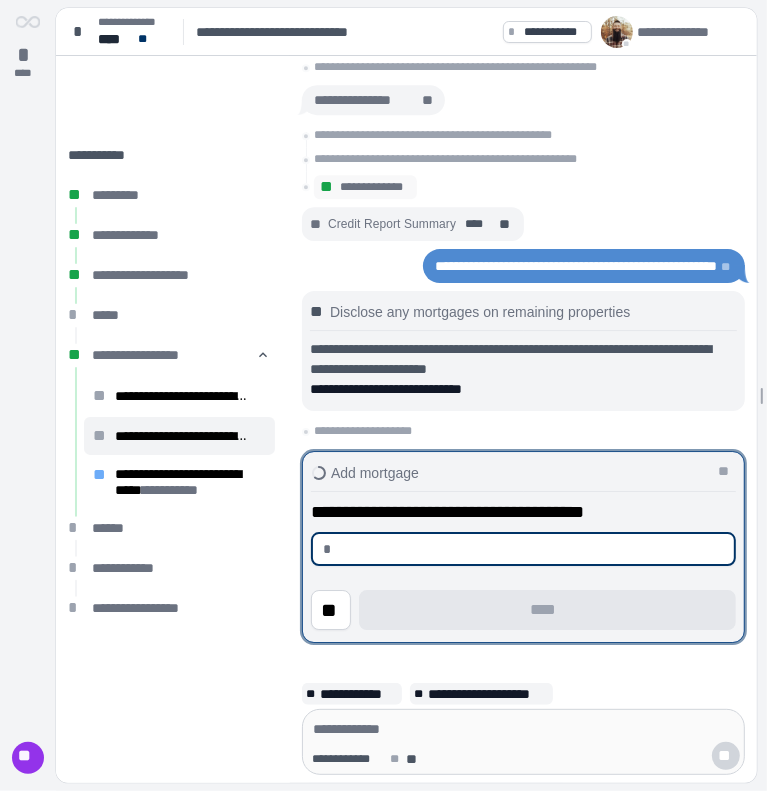 click at bounding box center [531, 549] 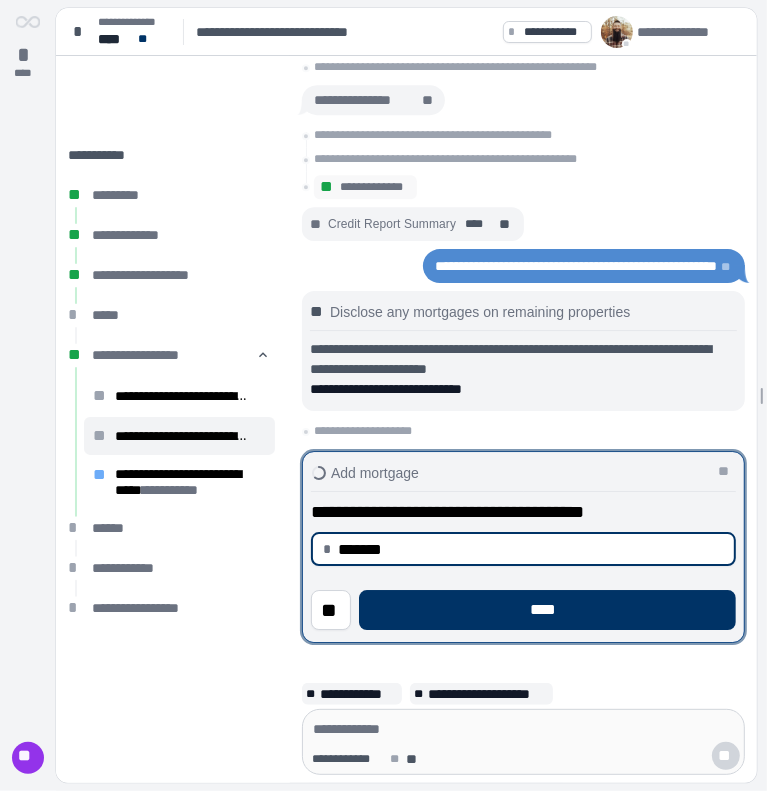 type on "**********" 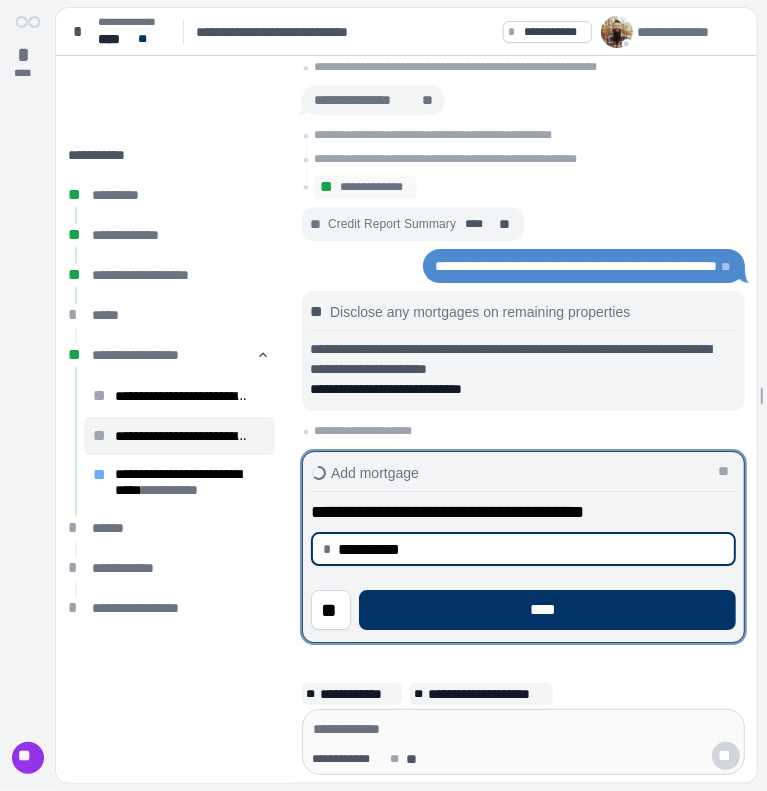 type 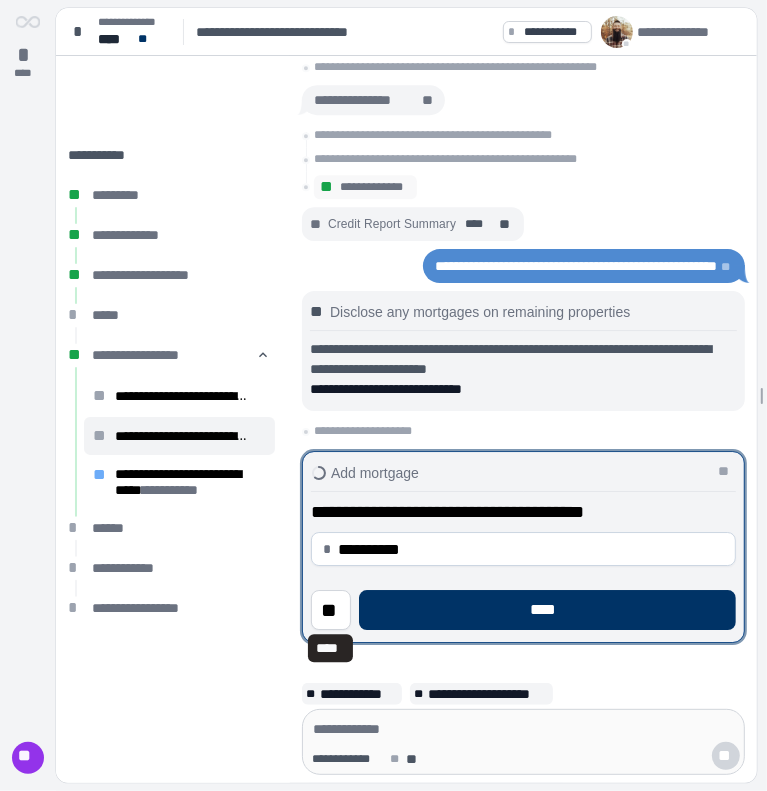 type 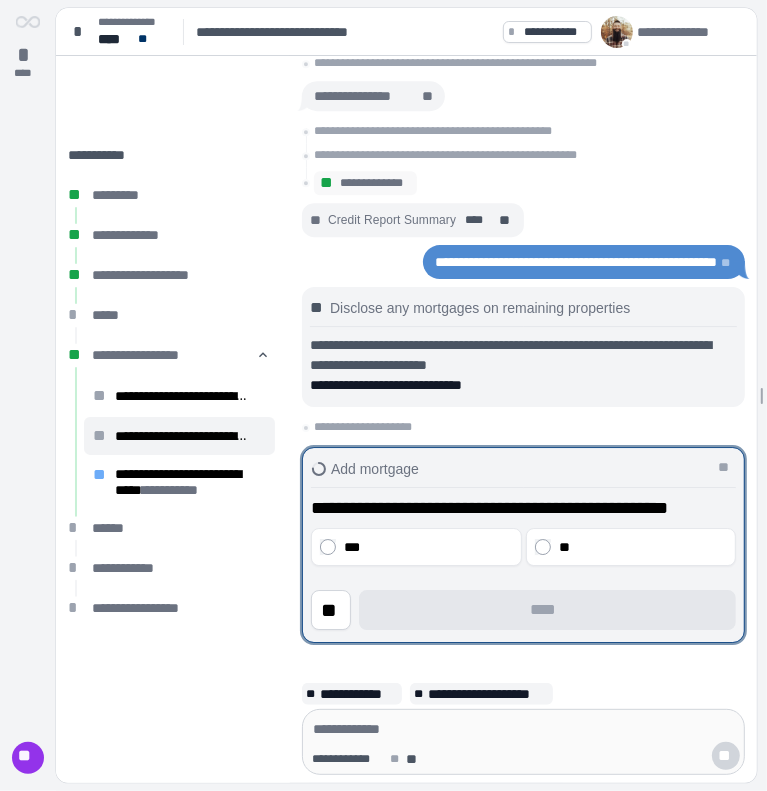 click on "***" at bounding box center [426, 547] 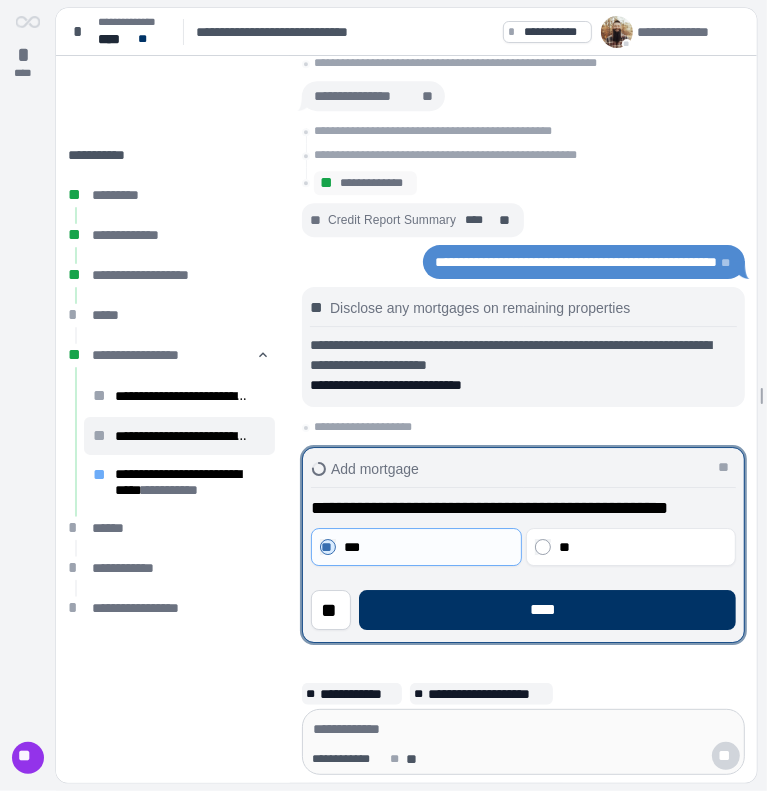 click on "[REDACTED]" at bounding box center (523, 556) 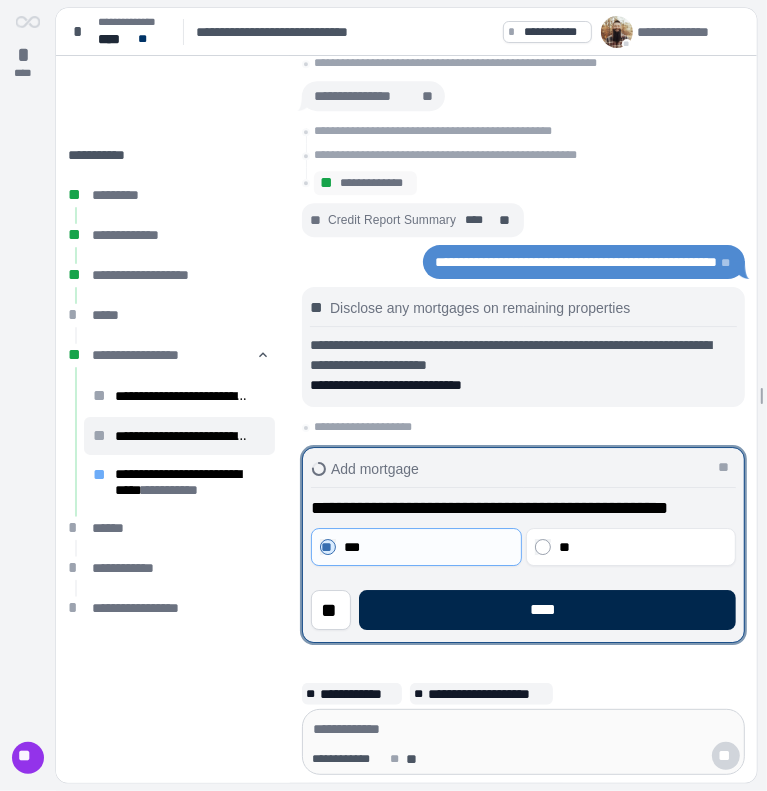 click on "****" at bounding box center [547, 610] 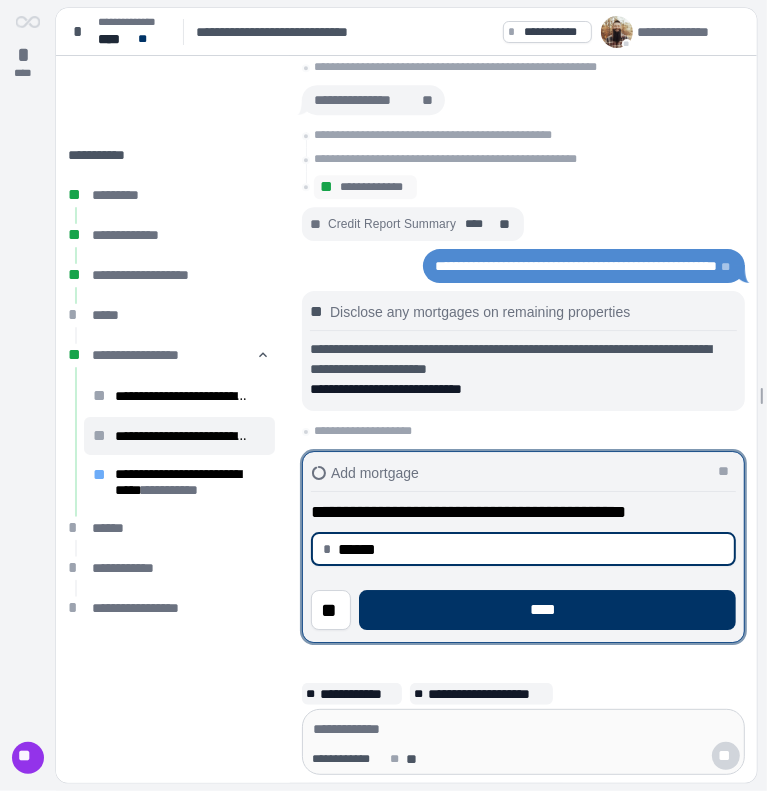 type on "*********" 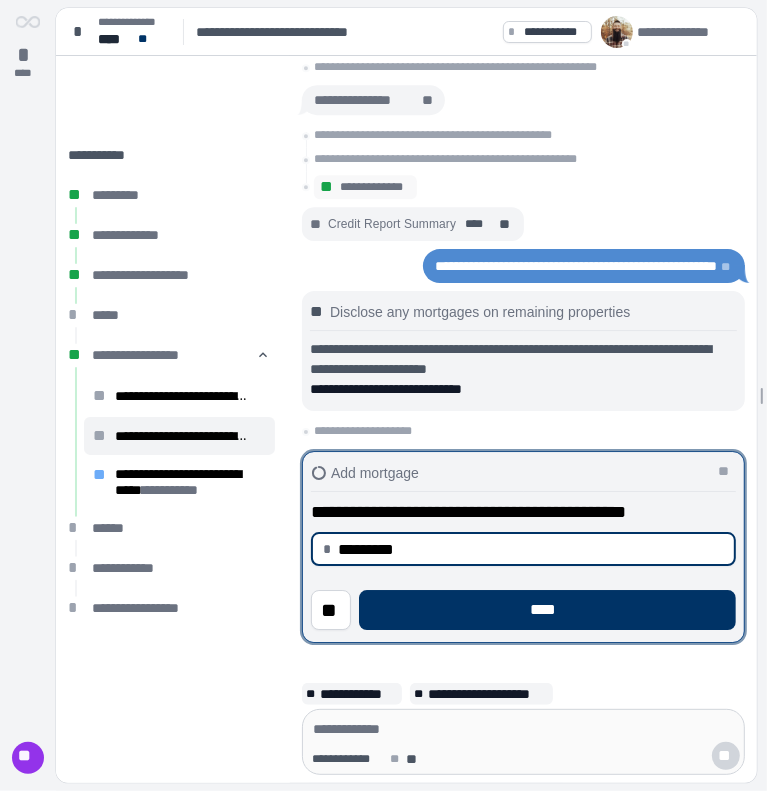 type 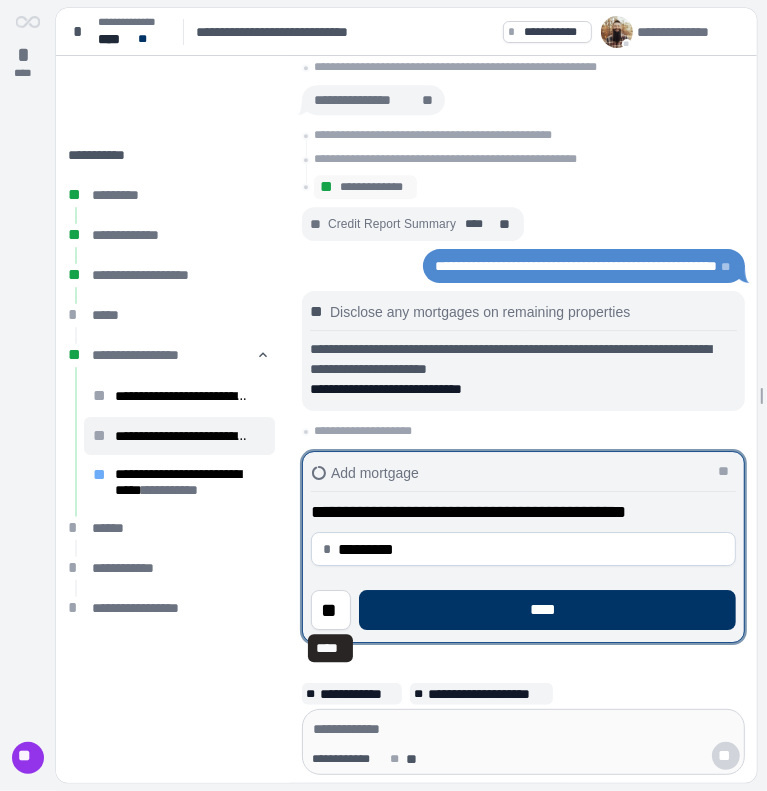 type 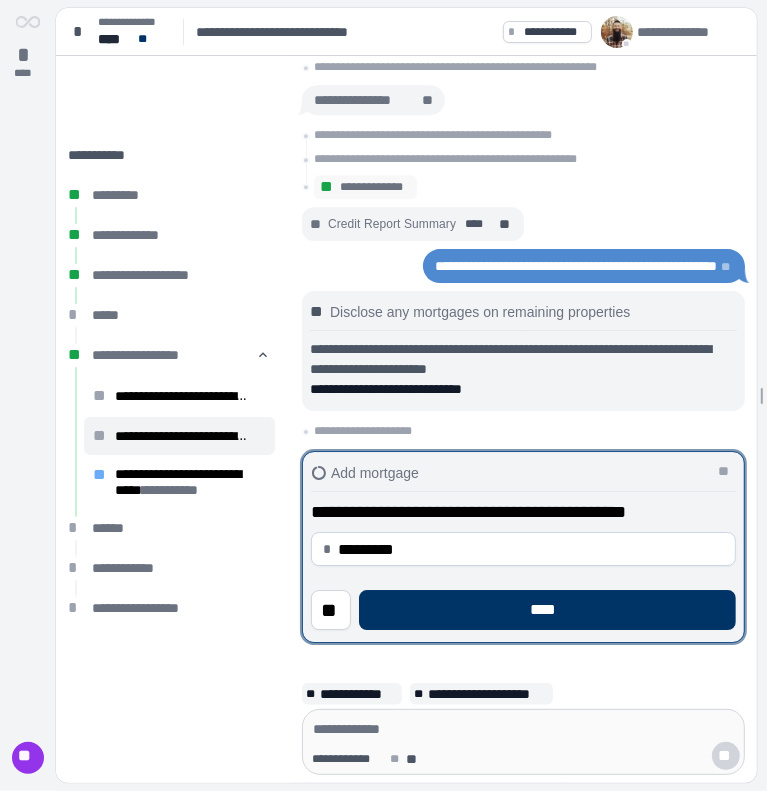 click on "****" at bounding box center (547, 610) 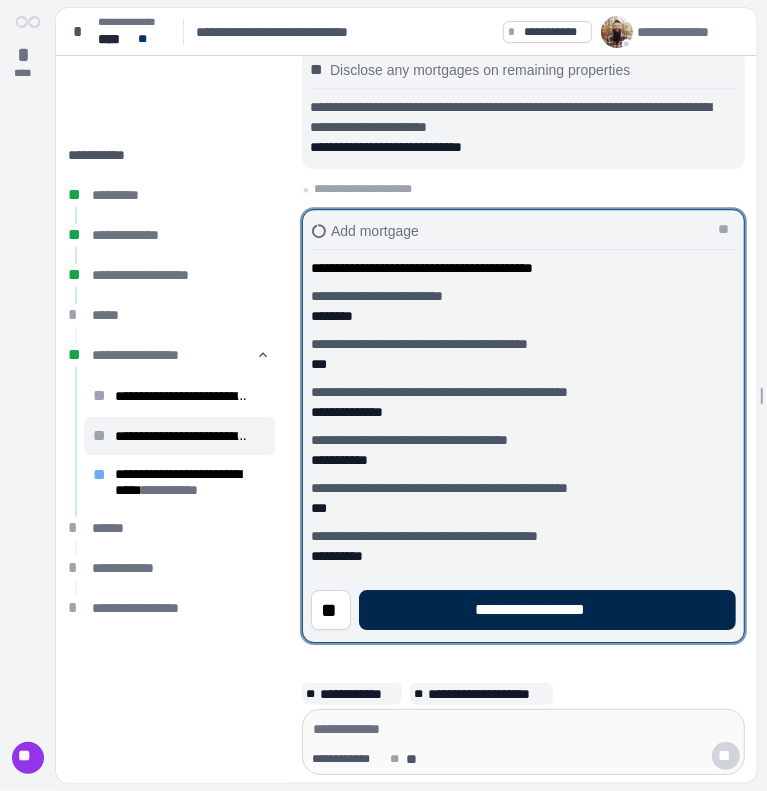 click on "**********" at bounding box center (547, 610) 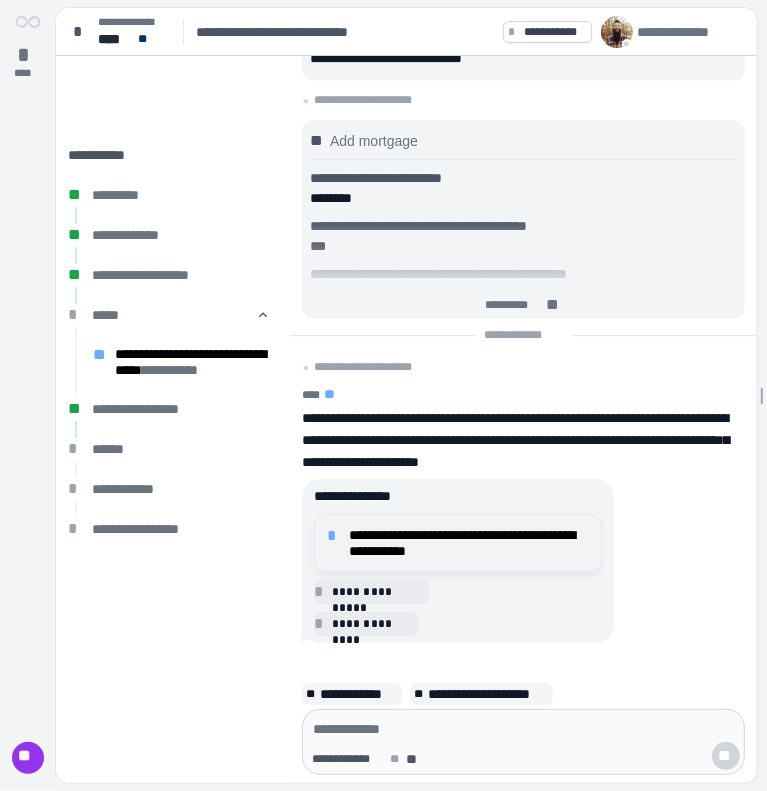 click on "[REDACTED]" at bounding box center [469, 543] 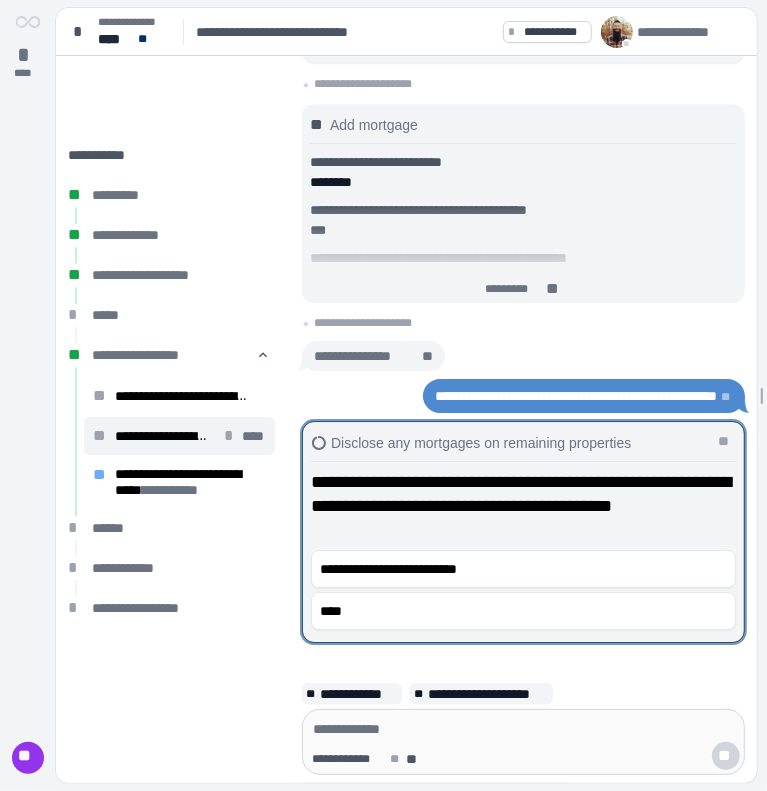click on "****" at bounding box center [253, 436] 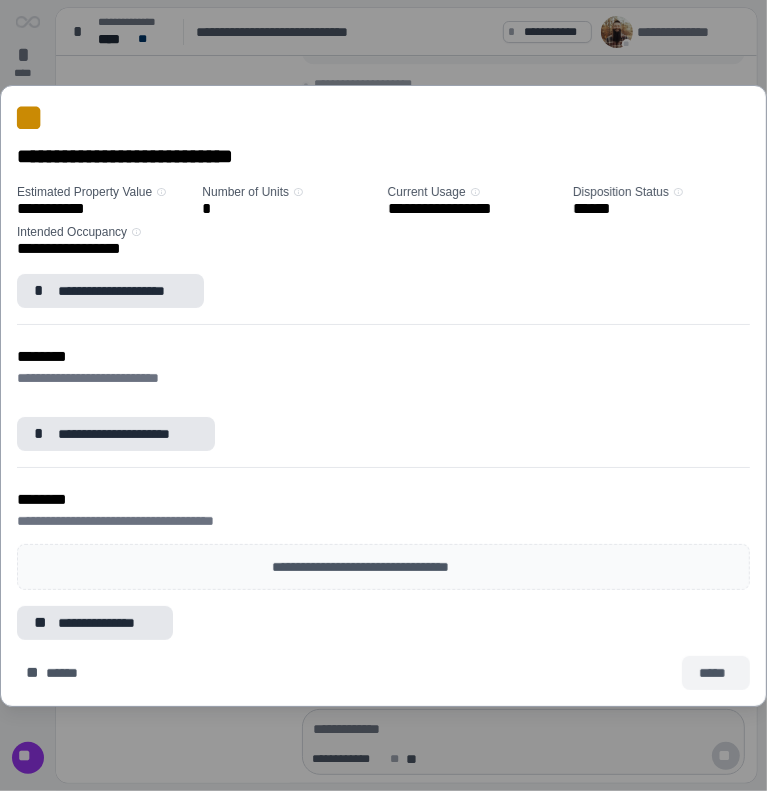 click on "*****" at bounding box center [716, 673] 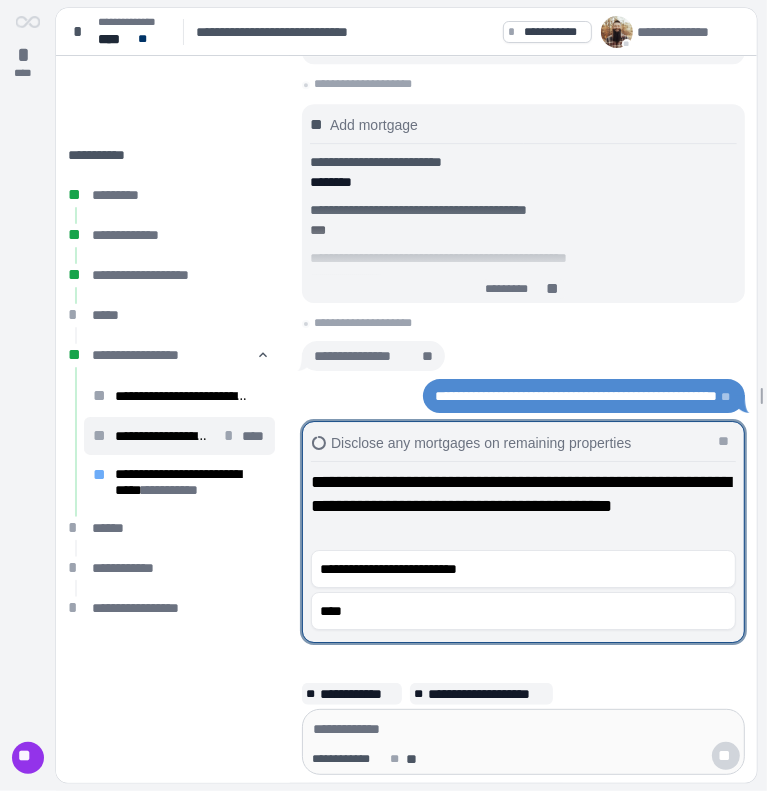 click on "****" at bounding box center [253, 436] 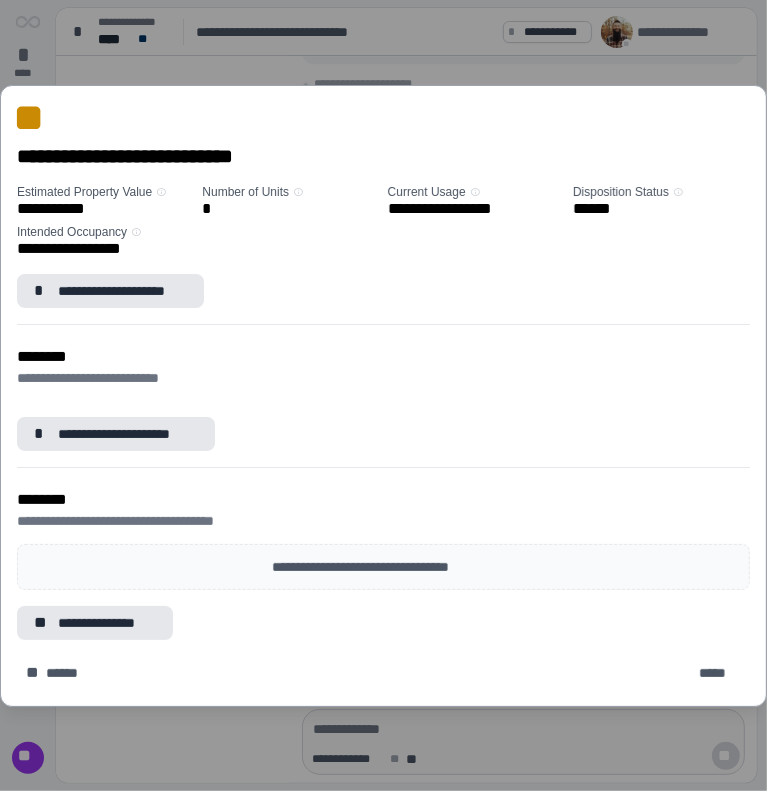 click on "[REDACTED] Estimated Property Value [REDACTED] Number of Units [REDACTED] Current Usage [REDACTED] Disposition Status [REDACTED] Intended Occupancy [REDACTED]" at bounding box center (383, 395) 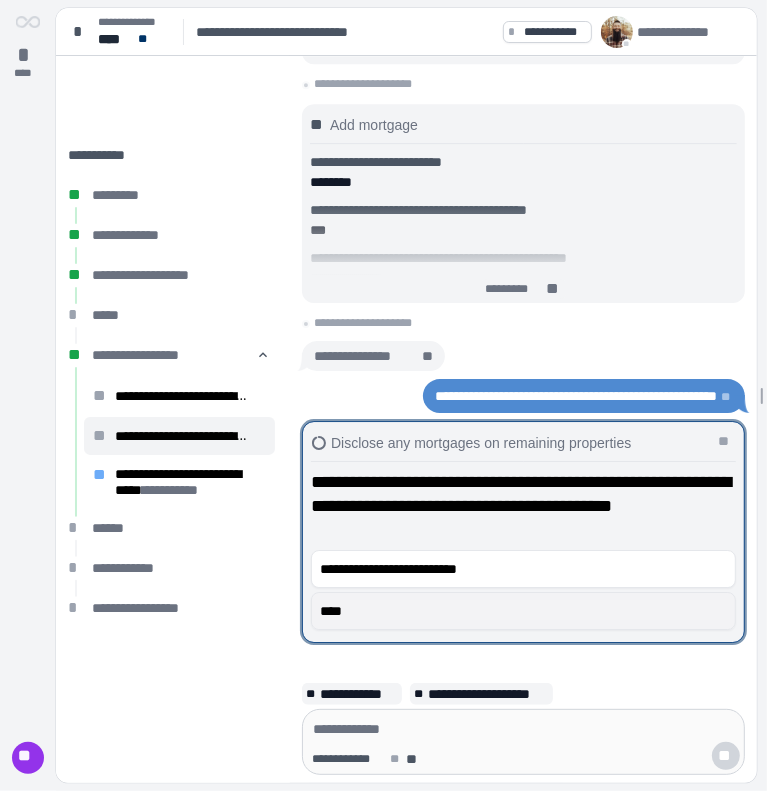 click on "****" at bounding box center [523, 611] 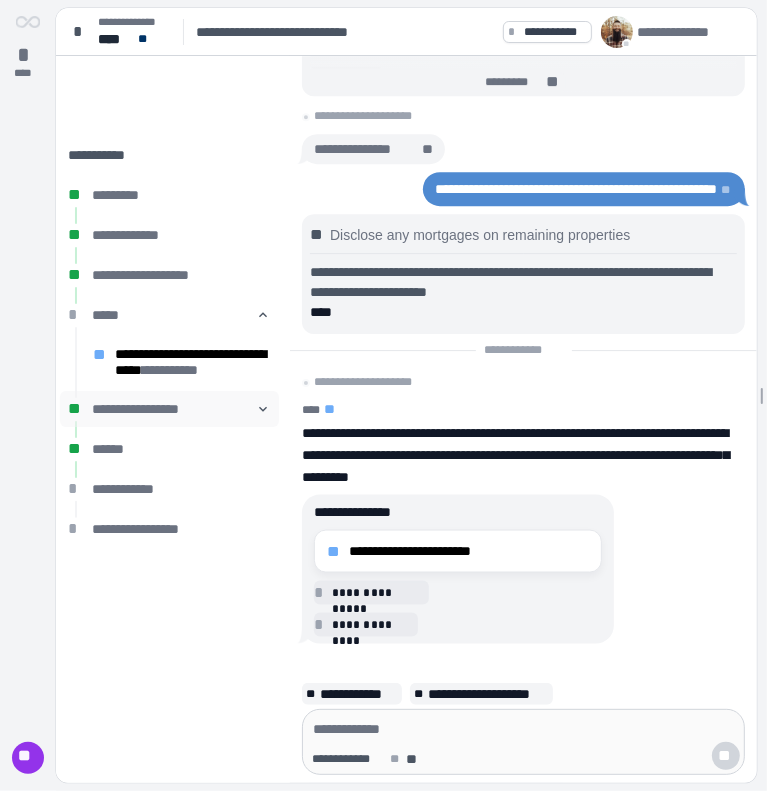 click on "**********" at bounding box center [169, 409] 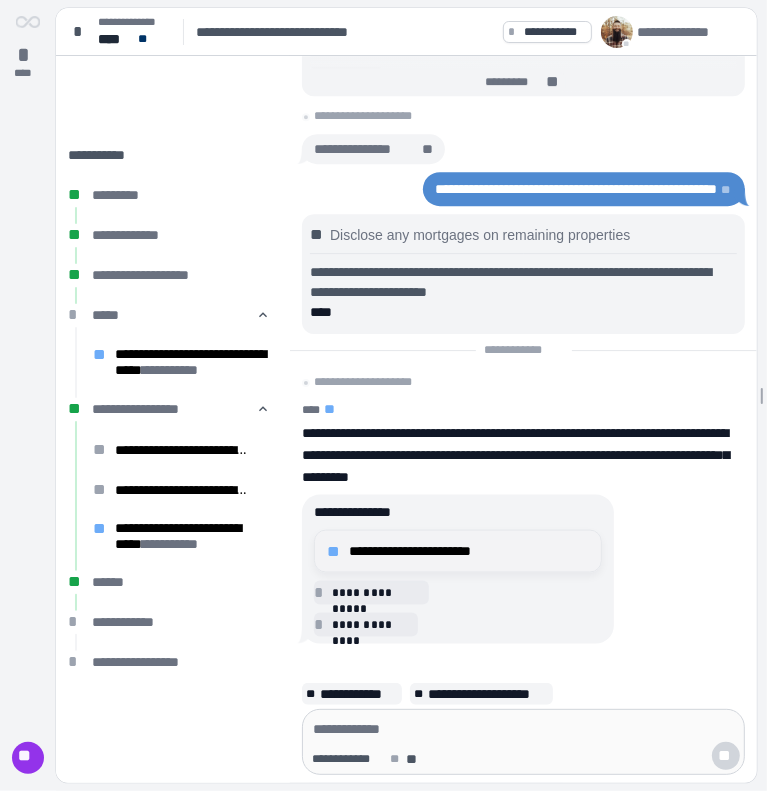 click on "[REDACTED]" at bounding box center (458, 551) 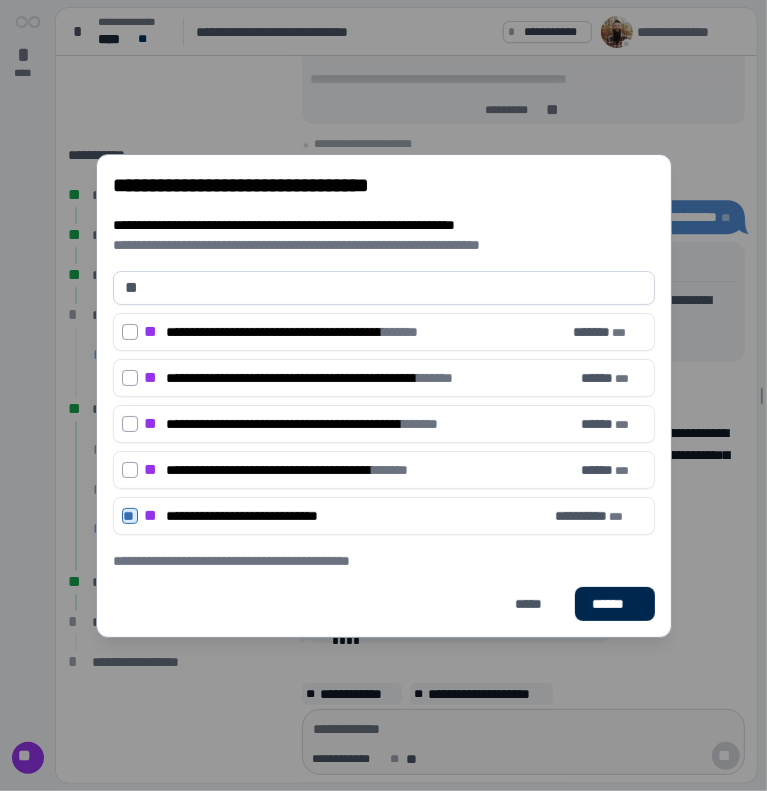 click on "******" at bounding box center [614, 604] 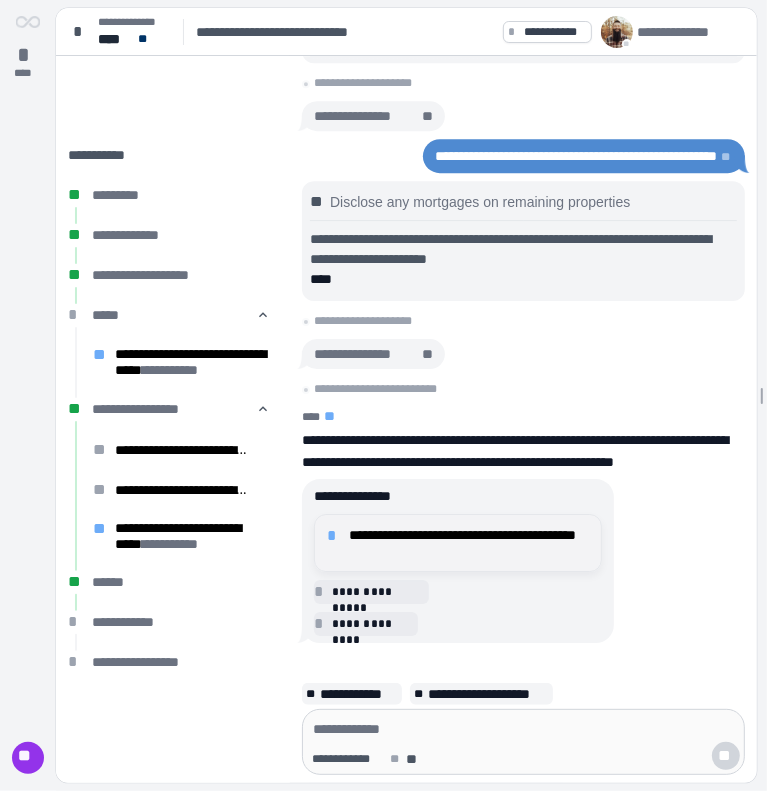 click on "[REDACTED]" at bounding box center [458, 543] 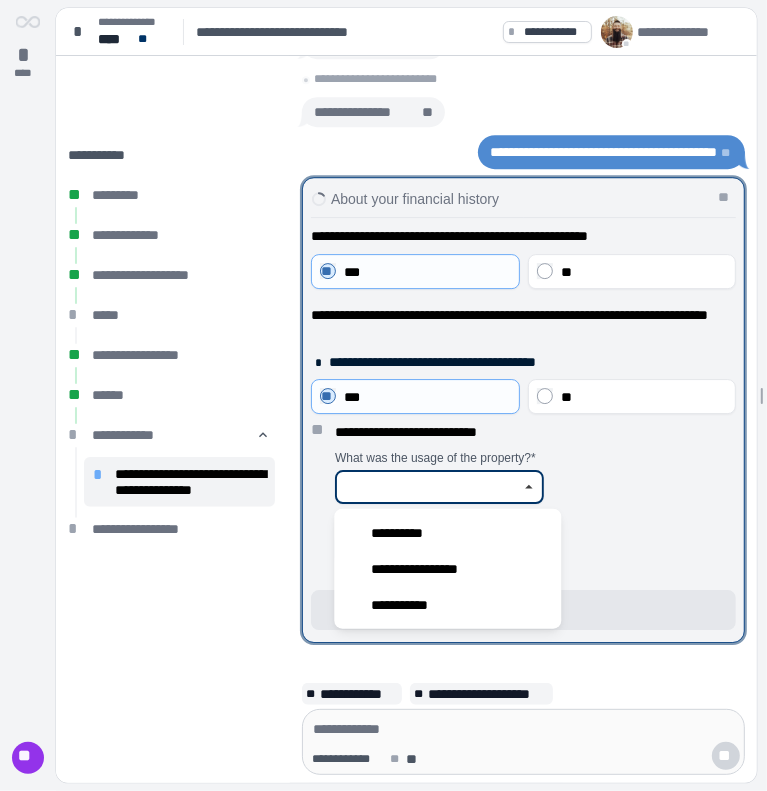 click at bounding box center [428, 487] 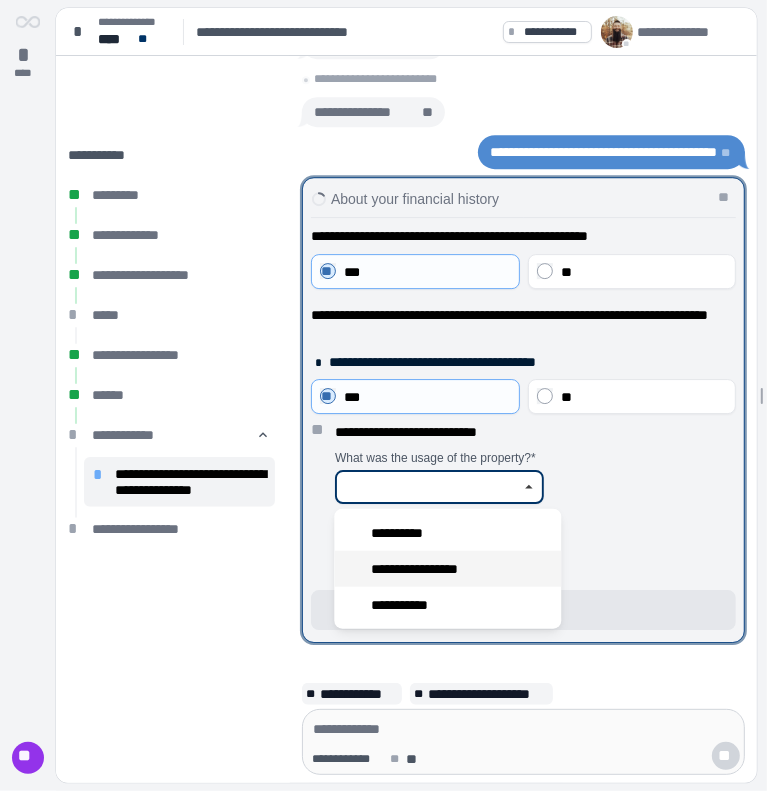 click on "**********" at bounding box center (427, 569) 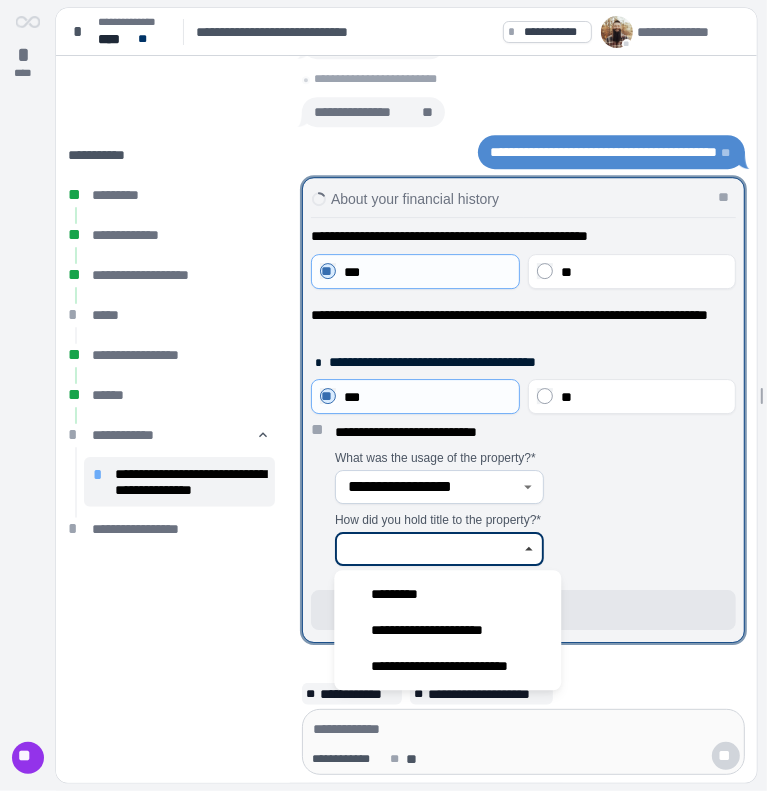 click at bounding box center [428, 549] 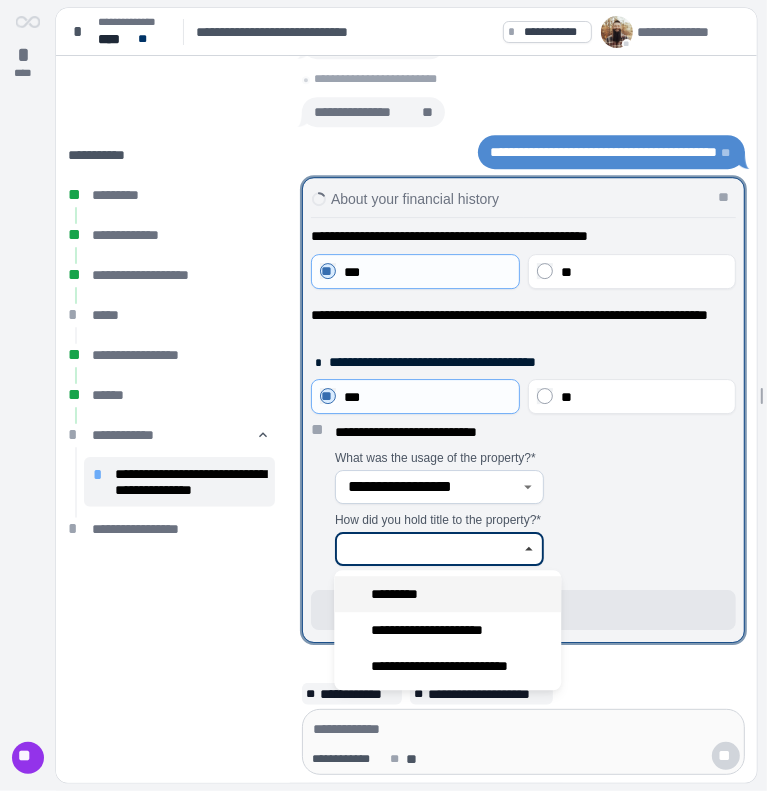 click on "*********" at bounding box center [447, 594] 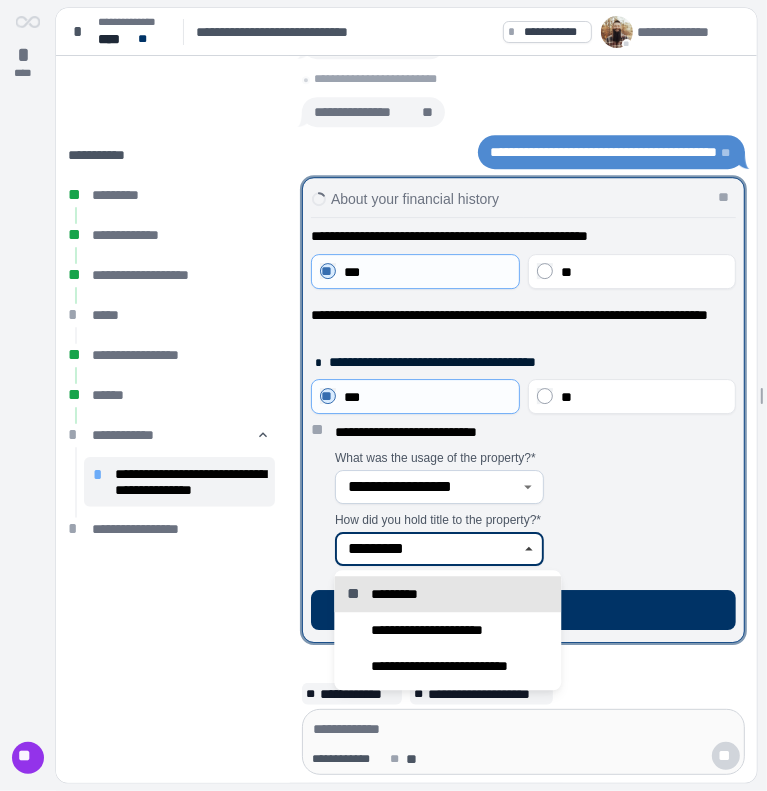 click on "*********" at bounding box center [428, 549] 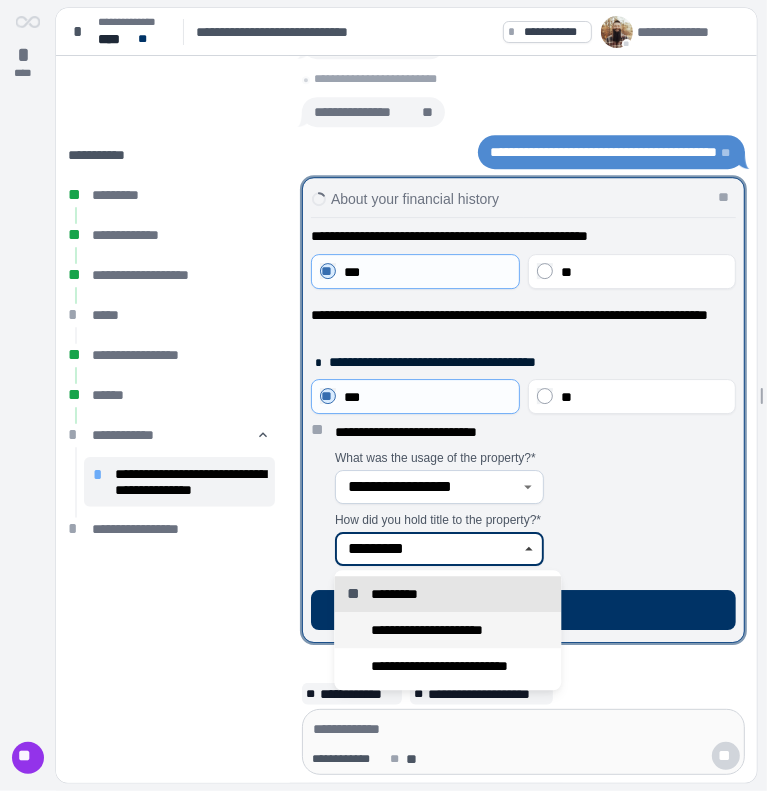 click on "**********" at bounding box center [441, 630] 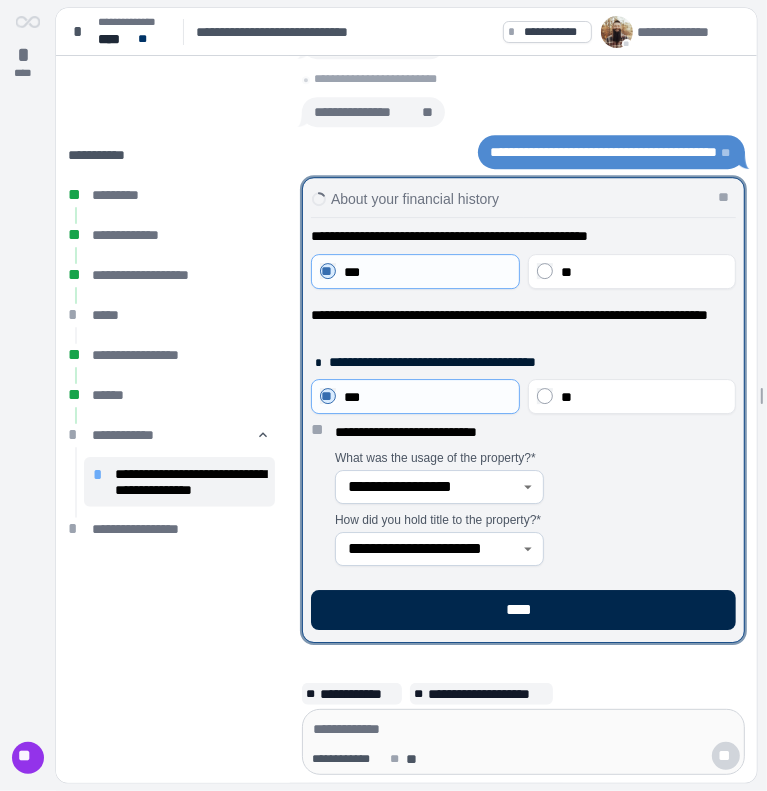 click on "****" at bounding box center [523, 610] 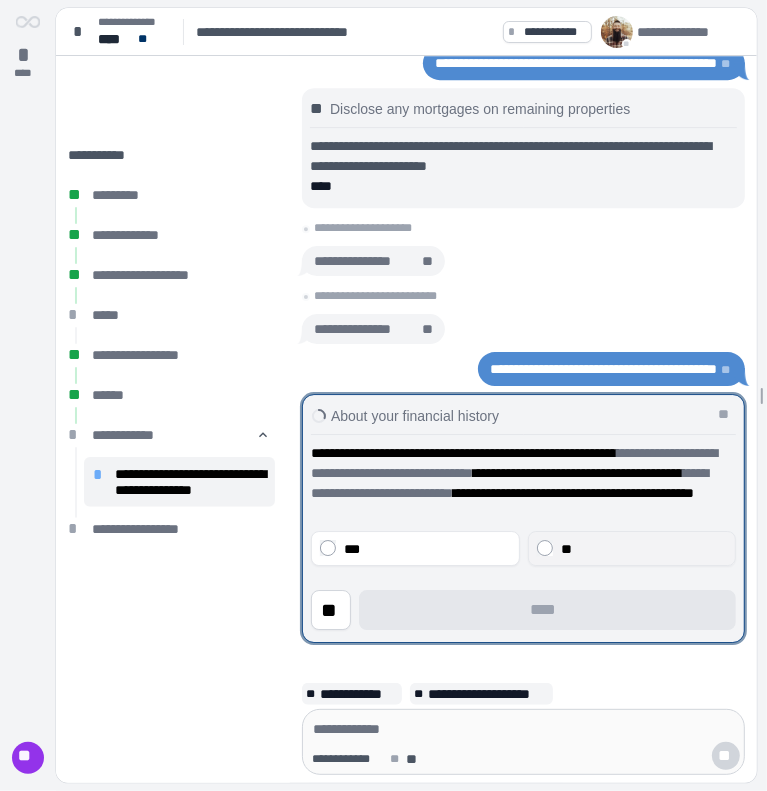 click on "**" at bounding box center [631, 548] 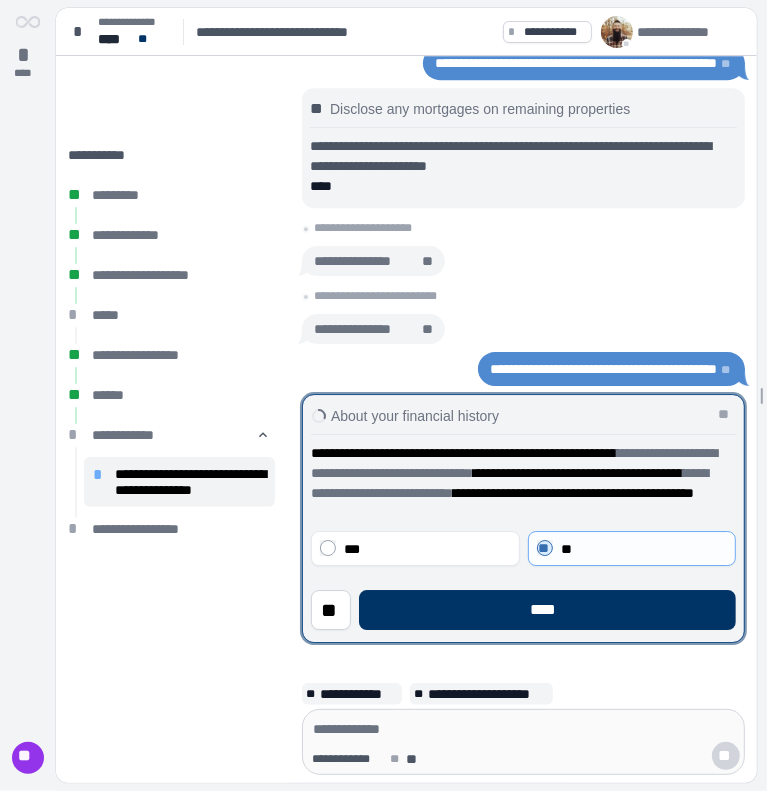 click at bounding box center (523, 518) 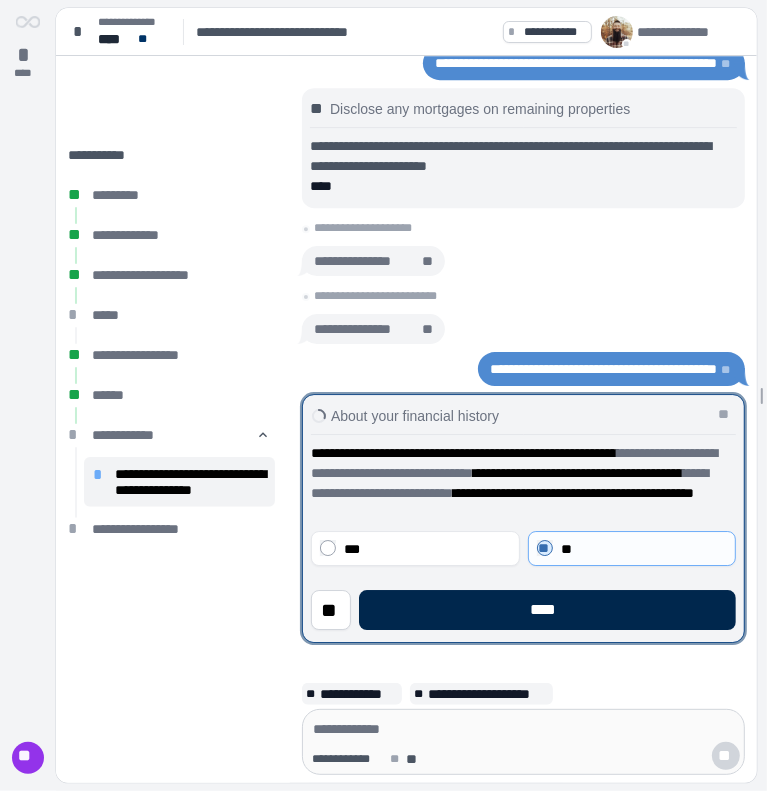 click on "****" at bounding box center [547, 610] 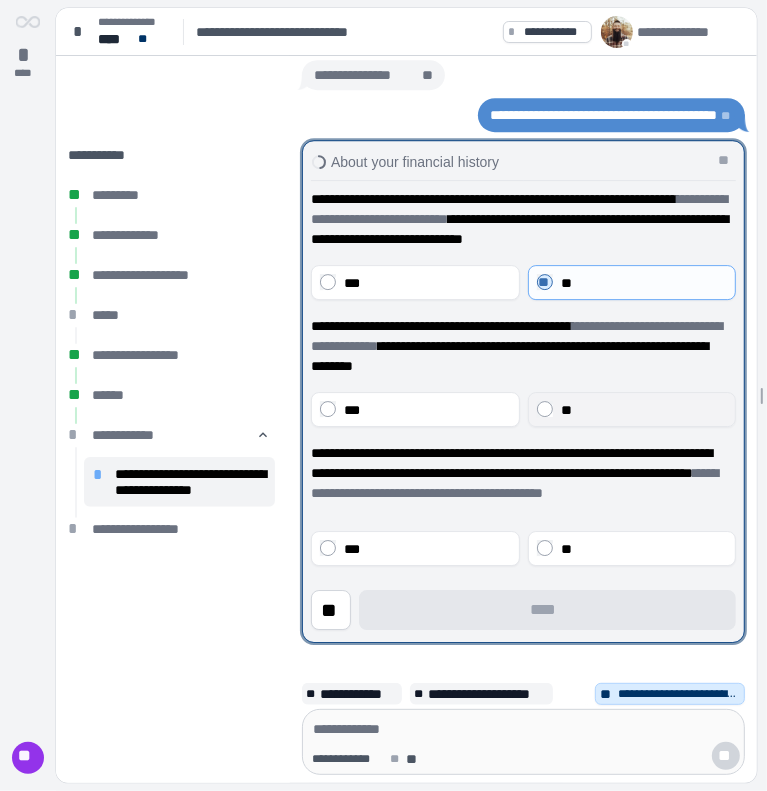 click on "**" at bounding box center (631, 409) 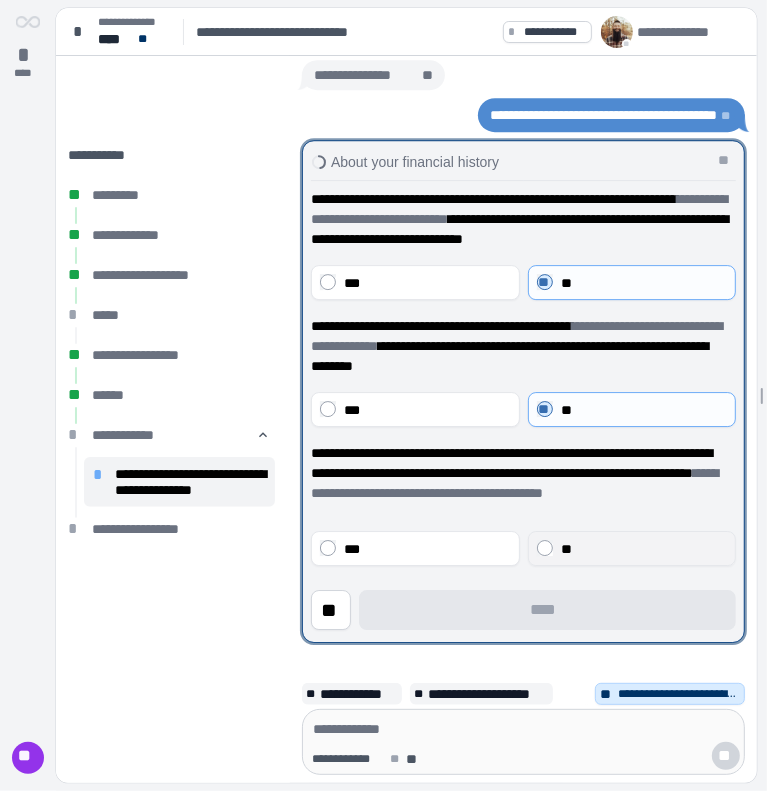 click on "**" at bounding box center (565, 549) 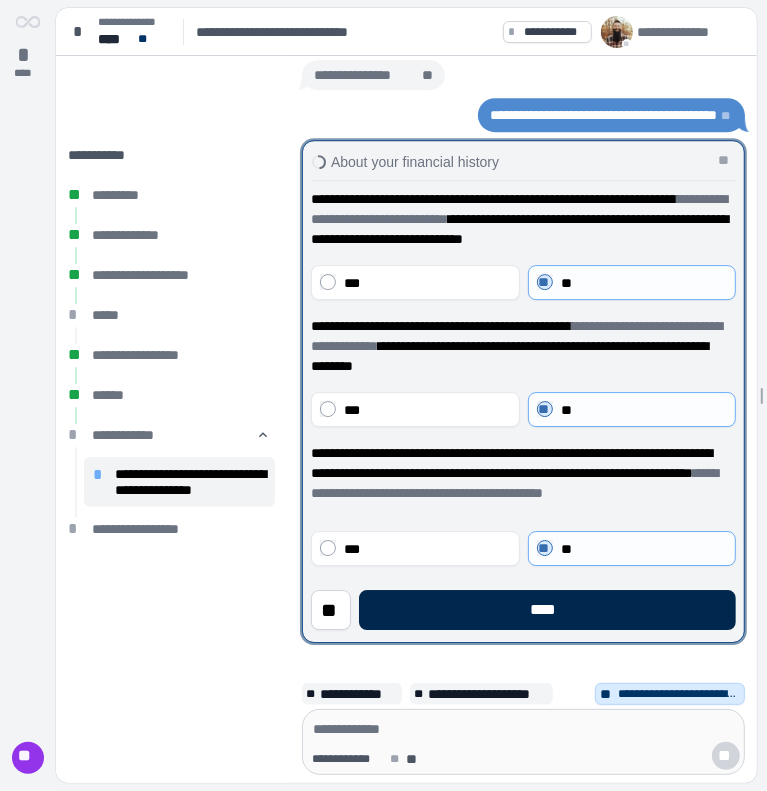click on "****" at bounding box center (547, 610) 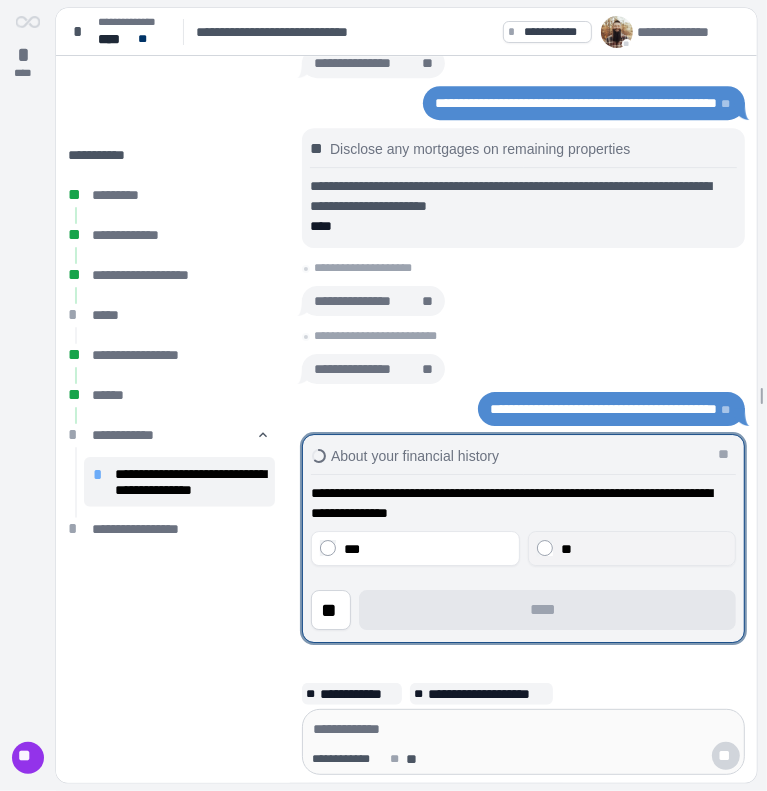 click on "**" at bounding box center (631, 548) 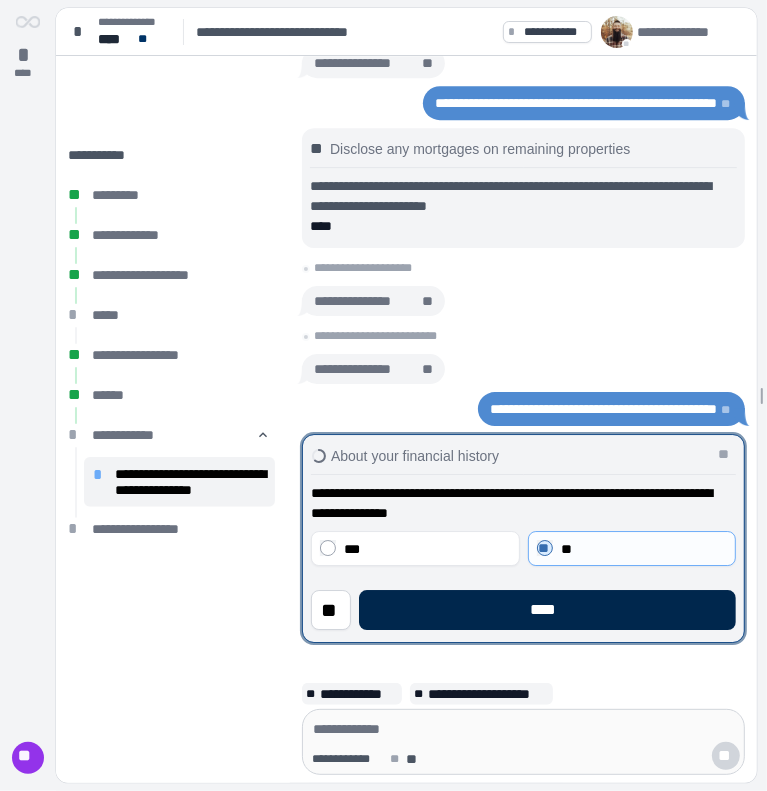 click on "****" at bounding box center (547, 610) 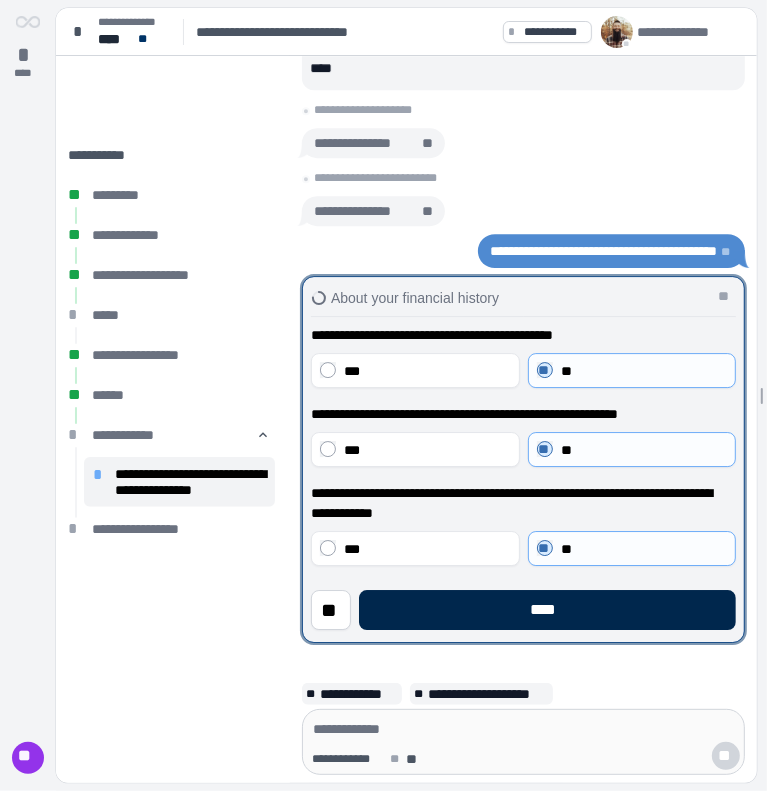 click on "****" at bounding box center (547, 610) 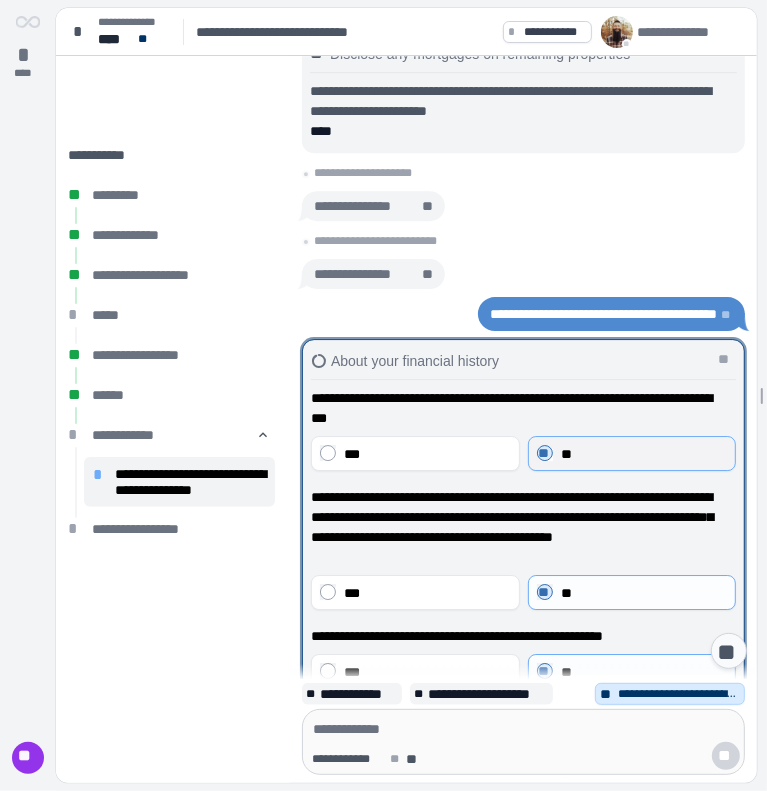 scroll, scrollTop: 0, scrollLeft: 0, axis: both 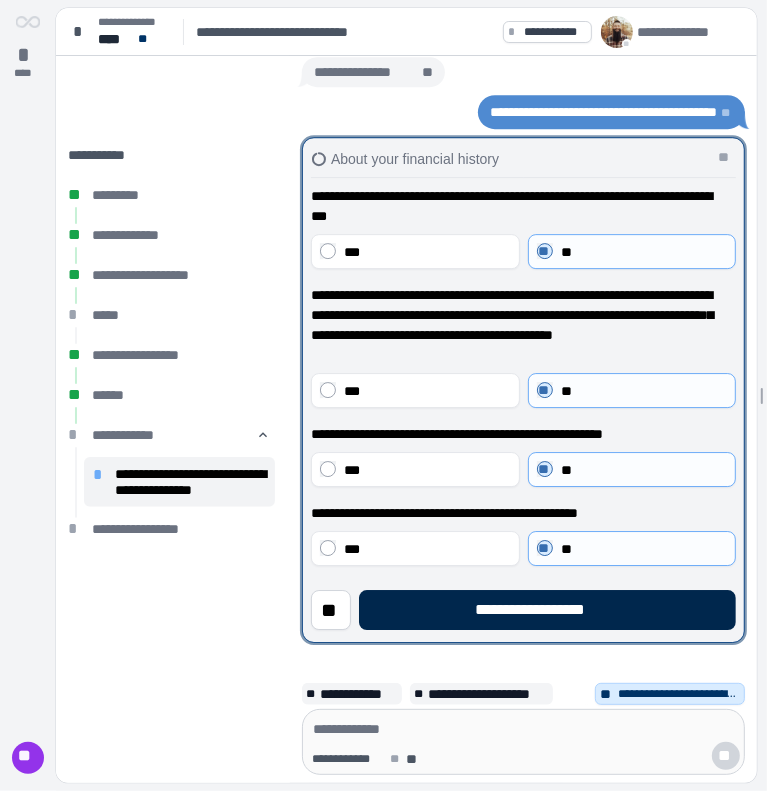 click on "**********" at bounding box center [547, 610] 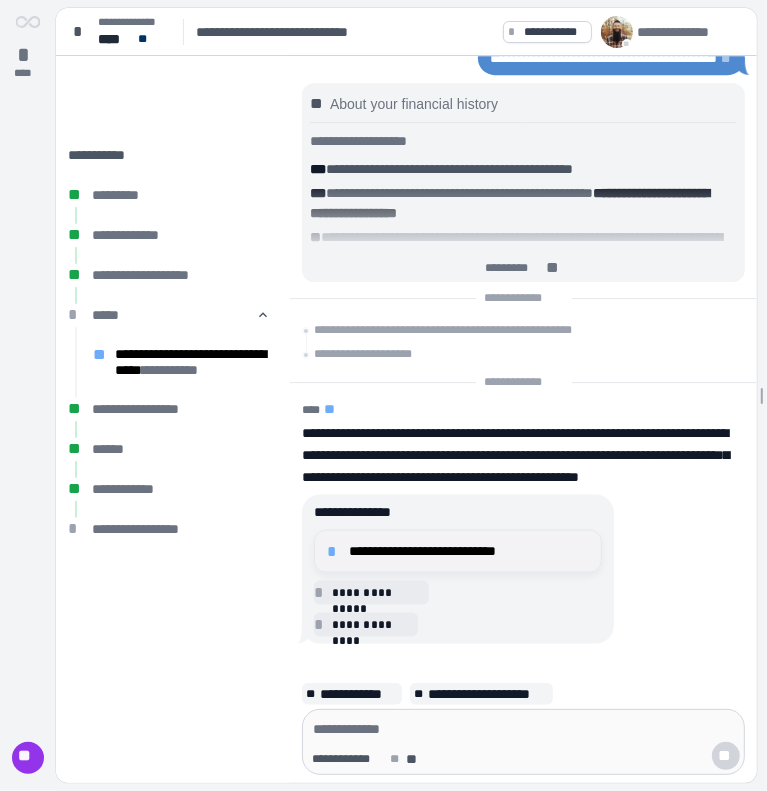 click on "**********" at bounding box center (458, 551) 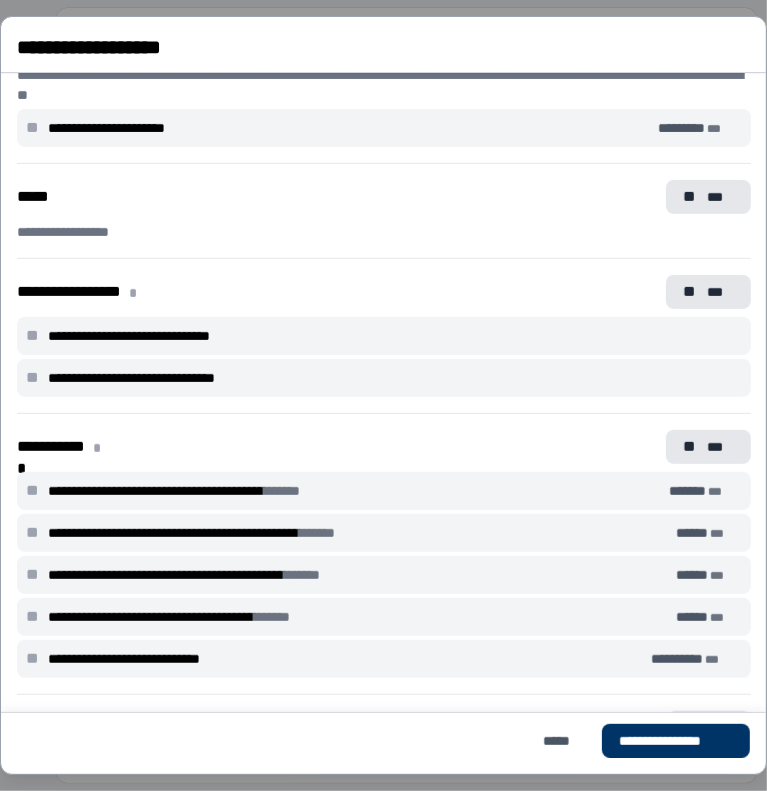 scroll, scrollTop: 400, scrollLeft: 0, axis: vertical 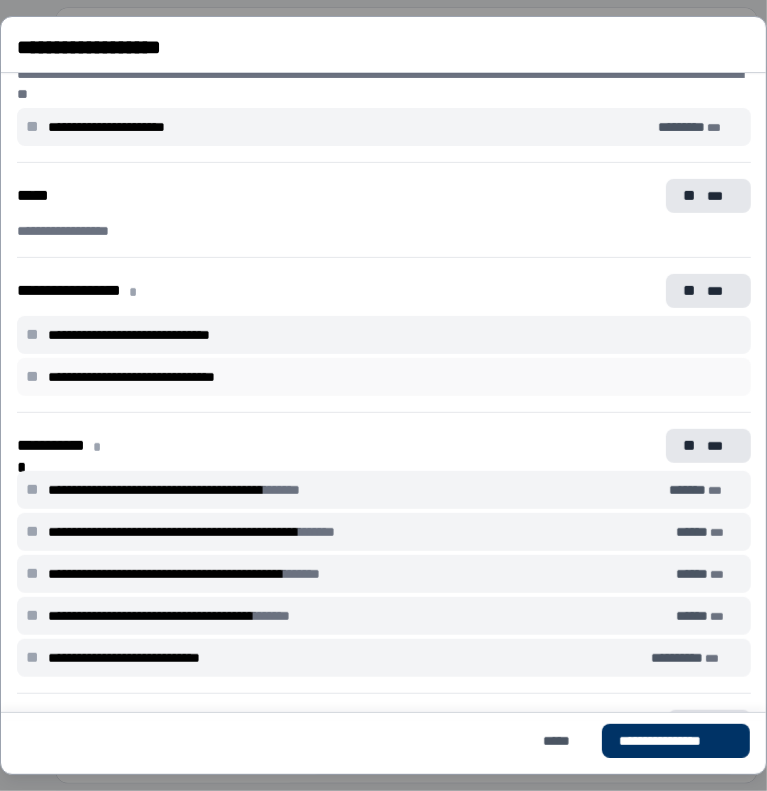 click on "**********" at bounding box center (390, 377) 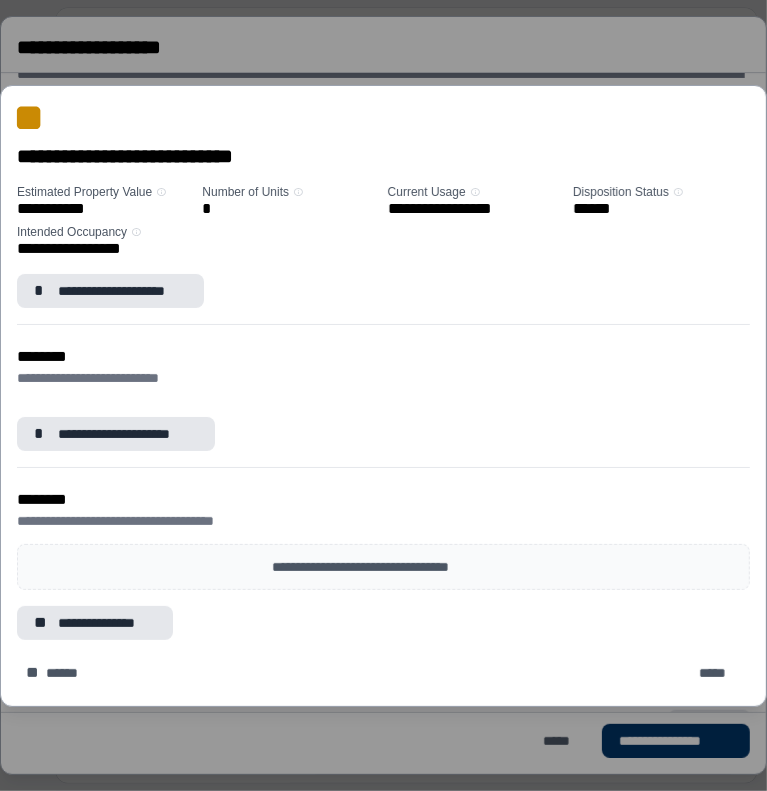 click on "[REDACTED] Estimated Property Value [REDACTED] Number of Units [REDACTED] Current Usage [REDACTED] Disposition Status [REDACTED] Intended Occupancy [REDACTED]" at bounding box center [383, 395] 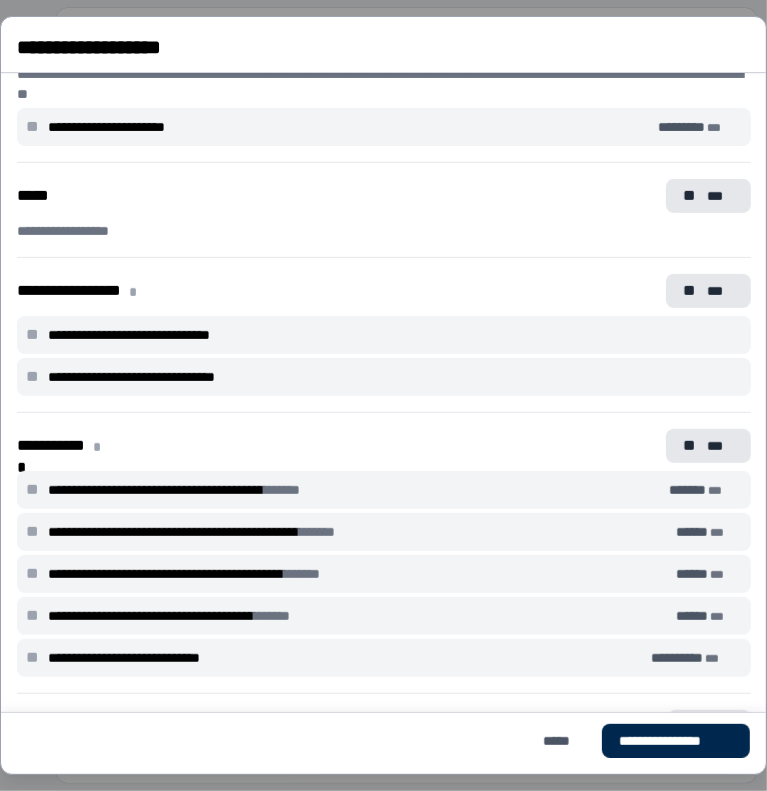 click on "**********" at bounding box center (676, 741) 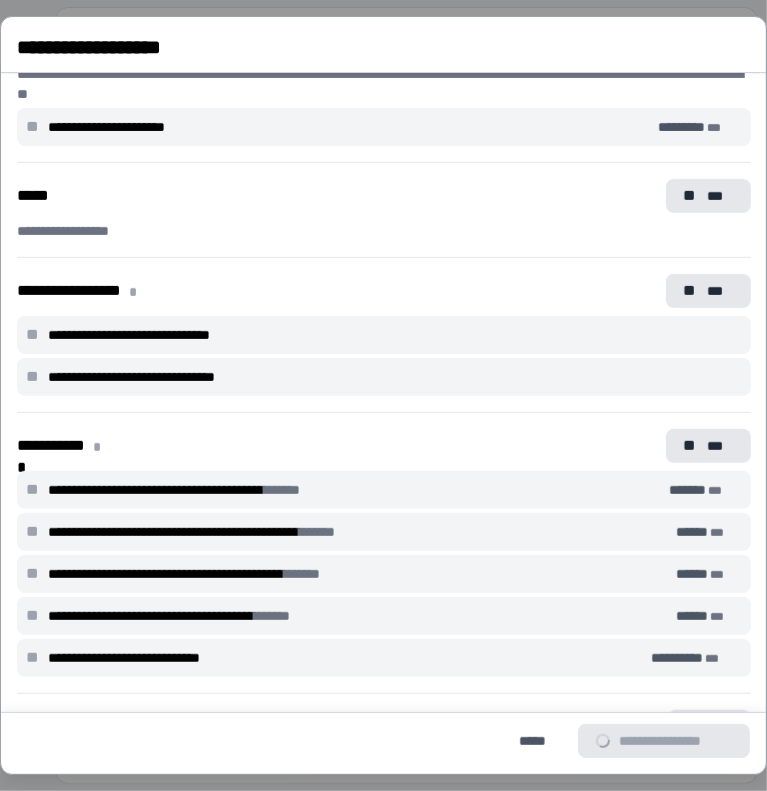 scroll, scrollTop: 332, scrollLeft: 0, axis: vertical 